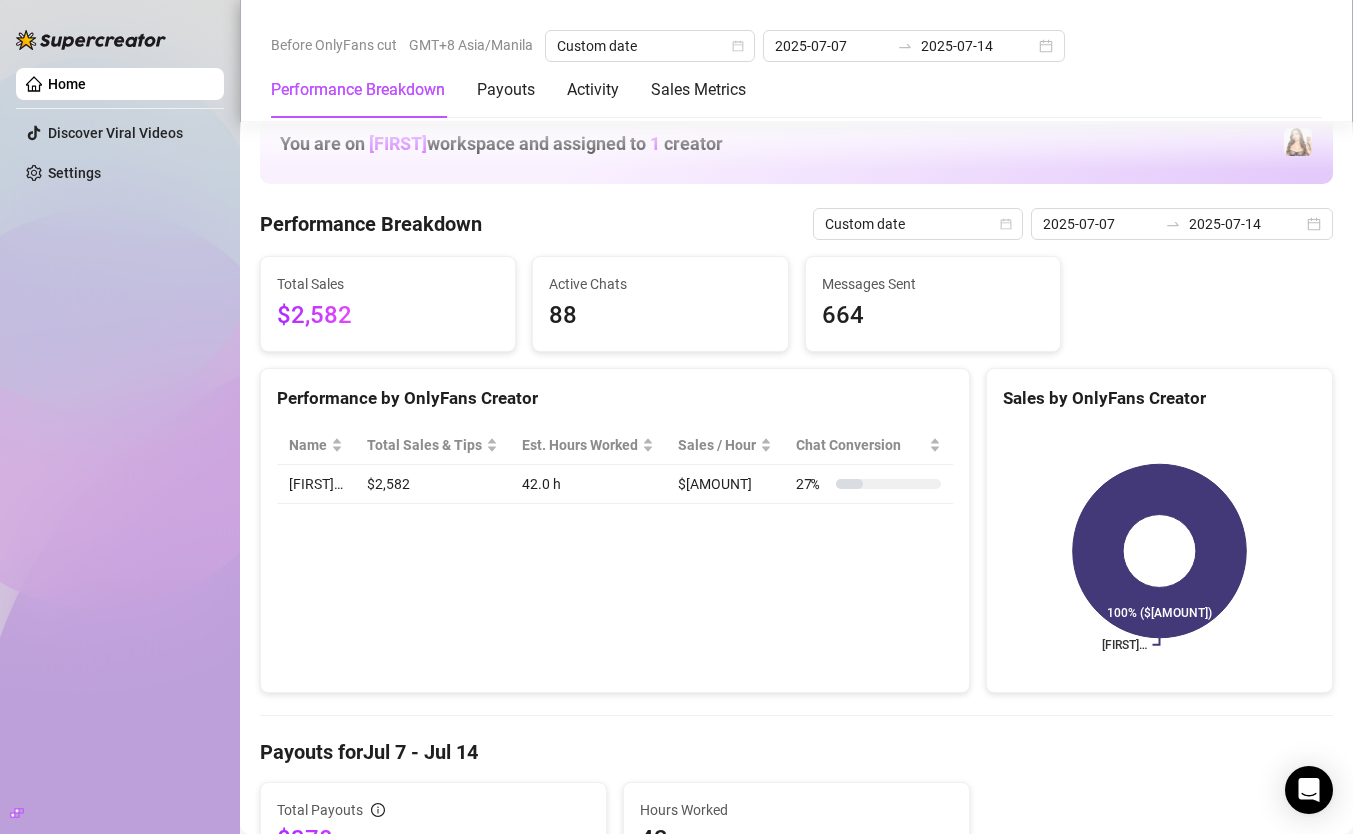 scroll, scrollTop: 0, scrollLeft: 0, axis: both 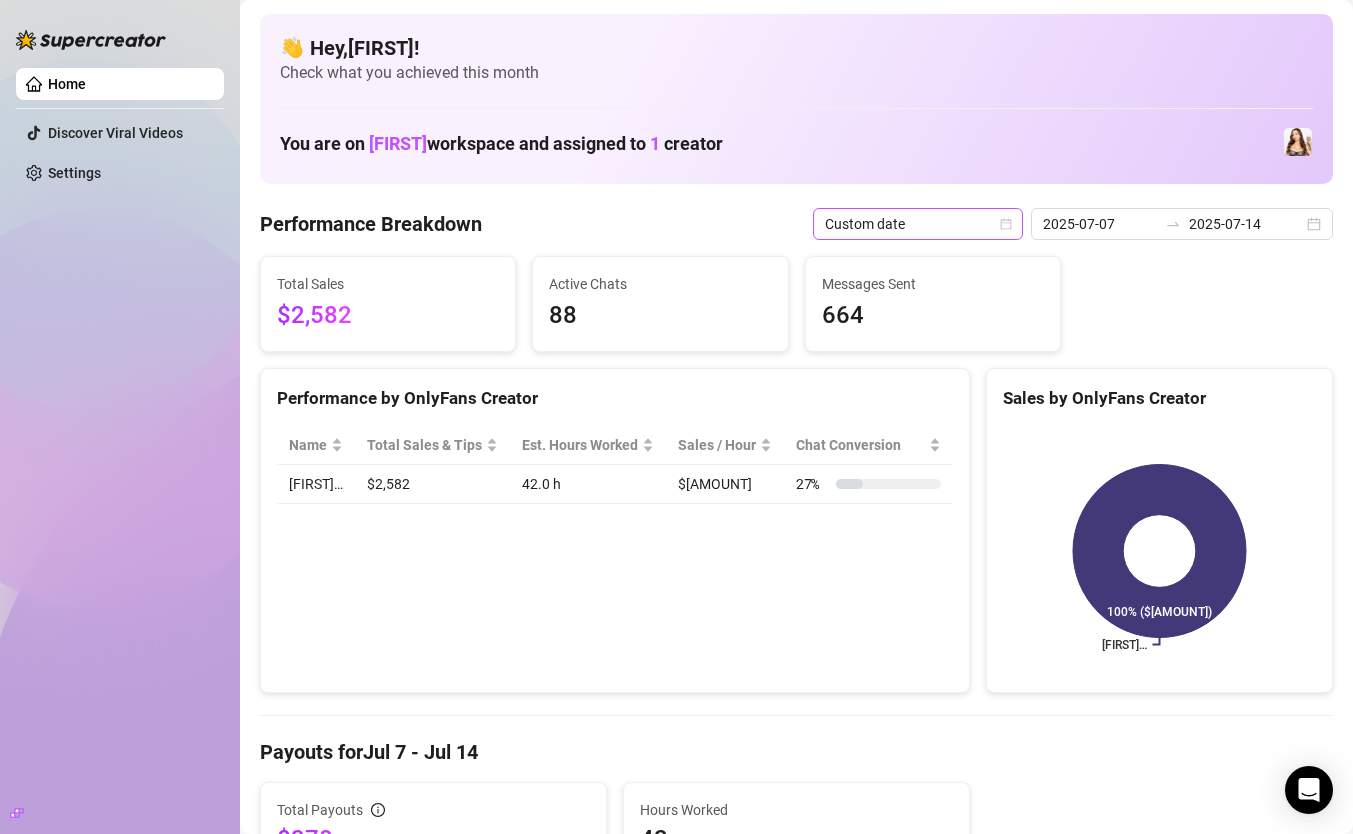 click 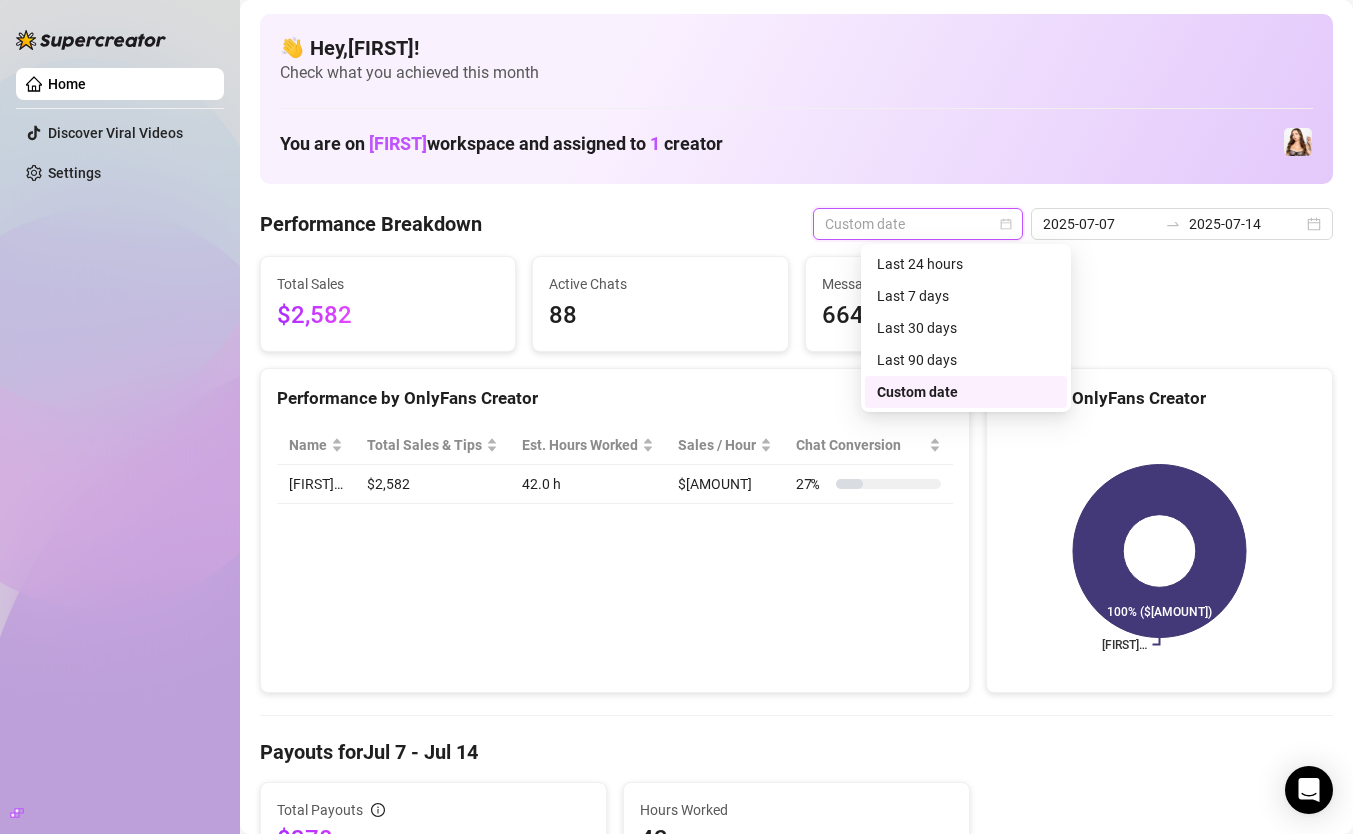 click on "Custom date" at bounding box center (966, 392) 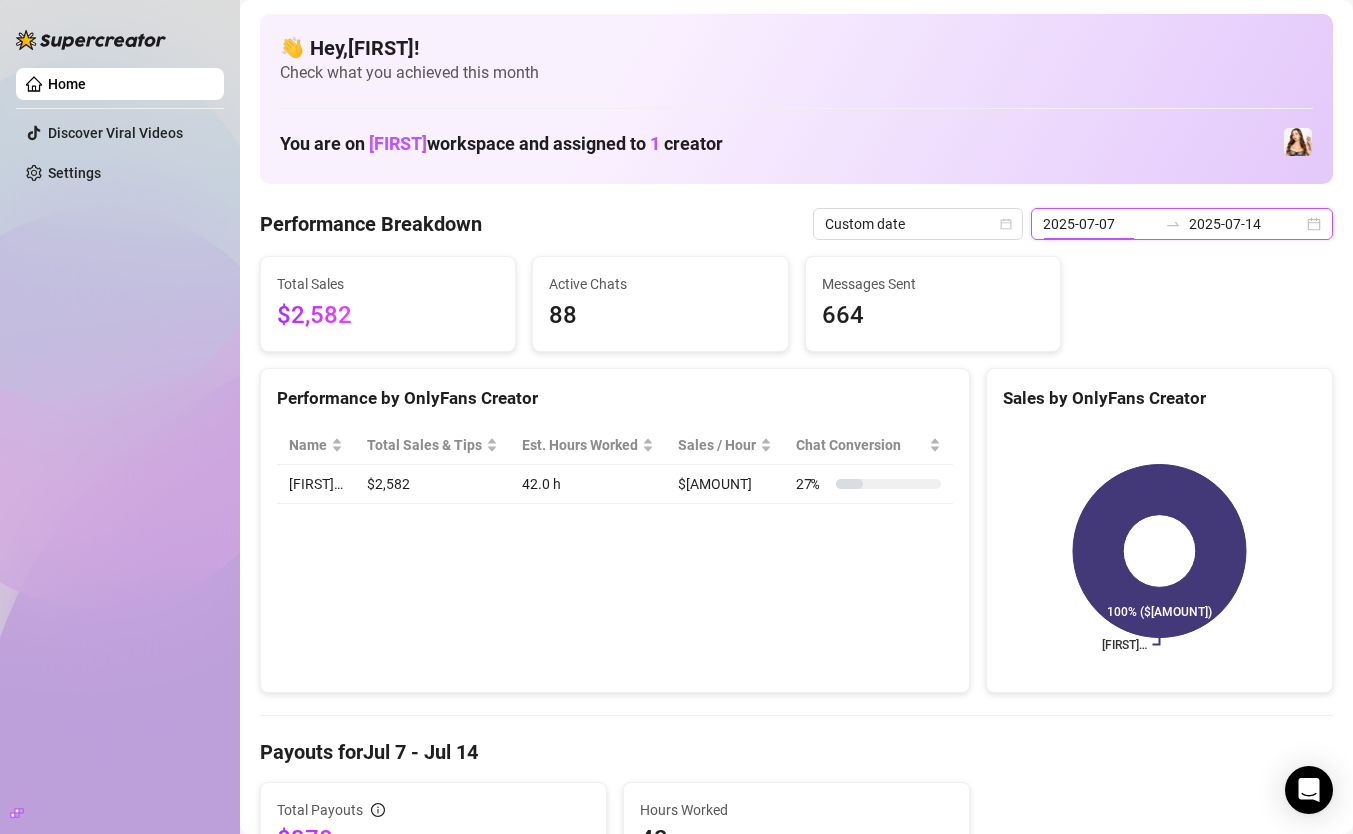 click on "2025-07-07" at bounding box center [1100, 224] 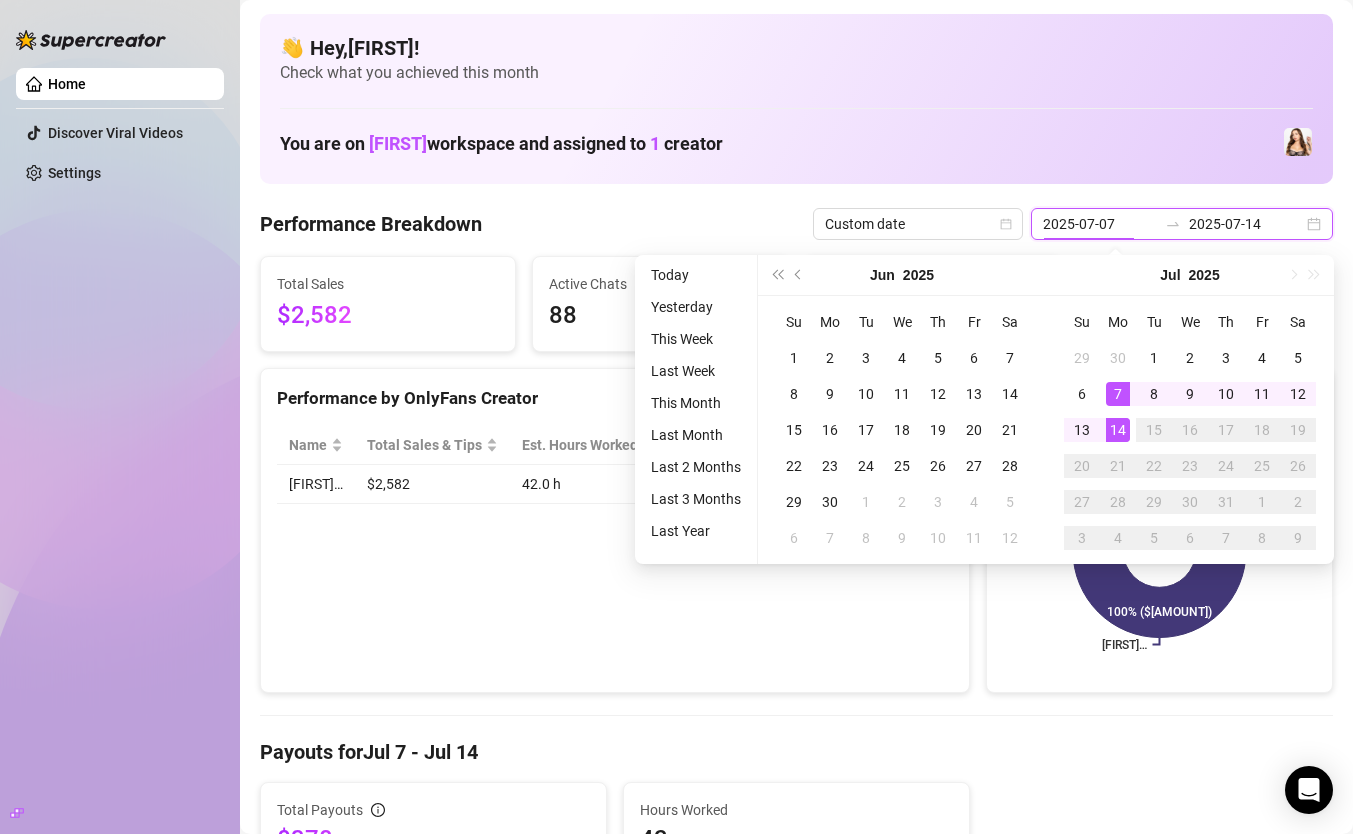 click on "2025-07-07" at bounding box center (1100, 224) 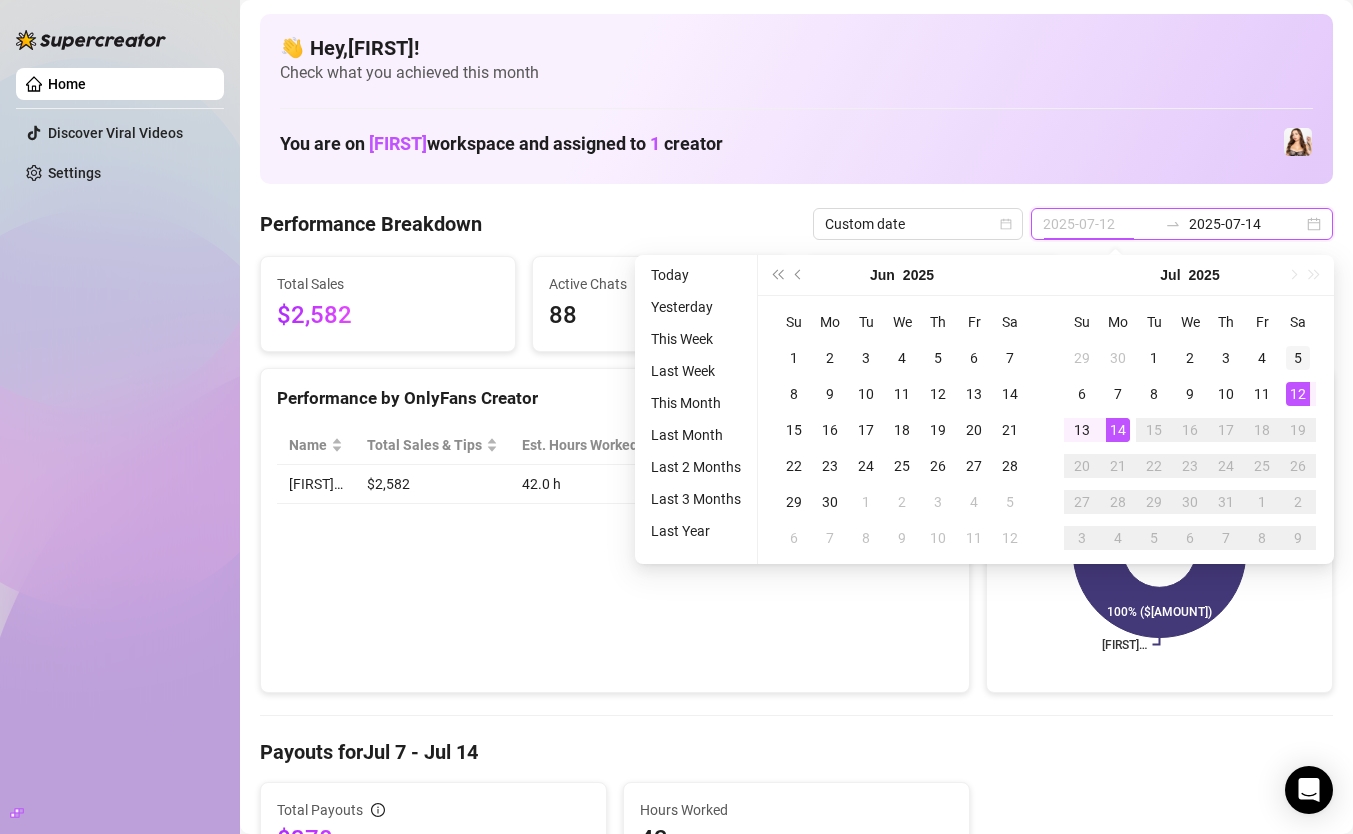 type on "[DATE]" 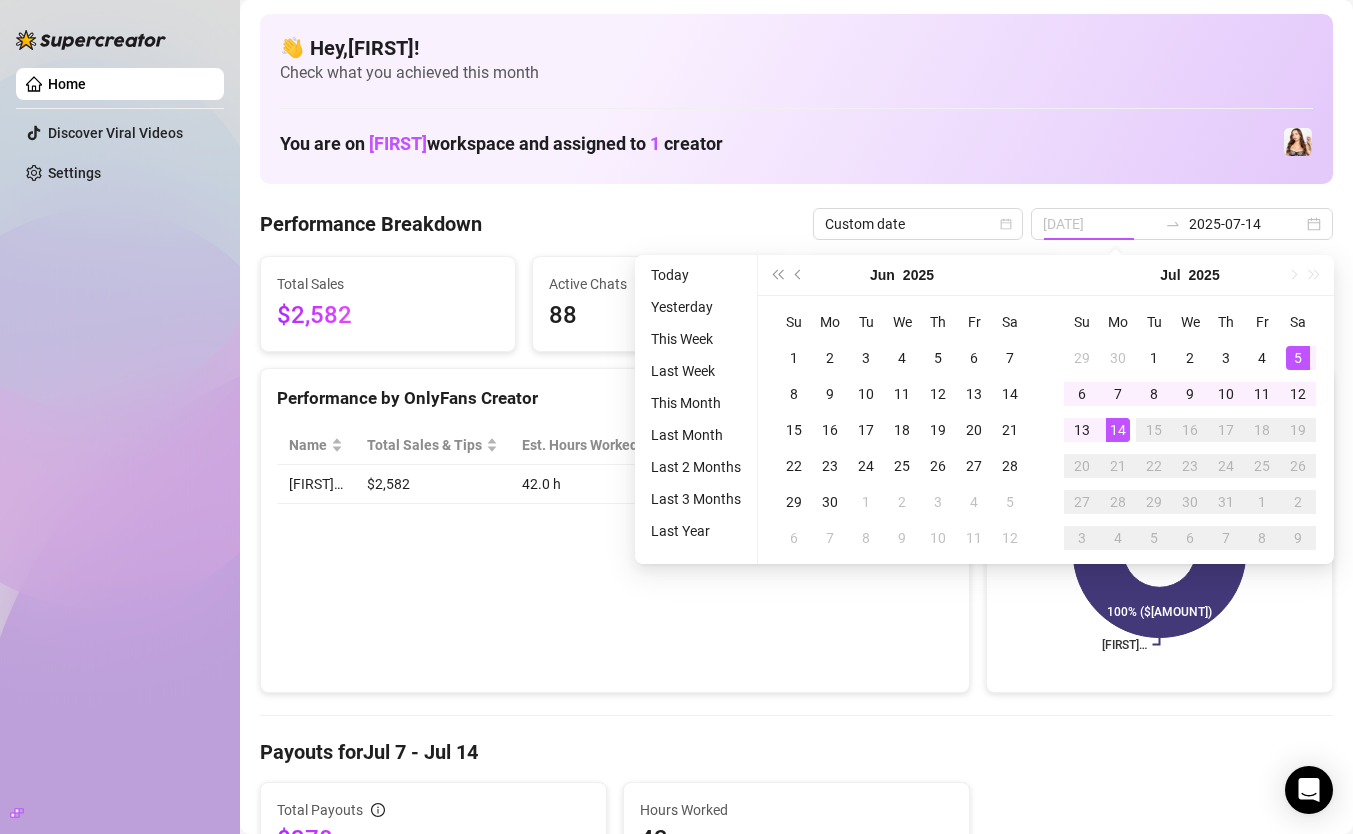 click on "5" at bounding box center [1298, 358] 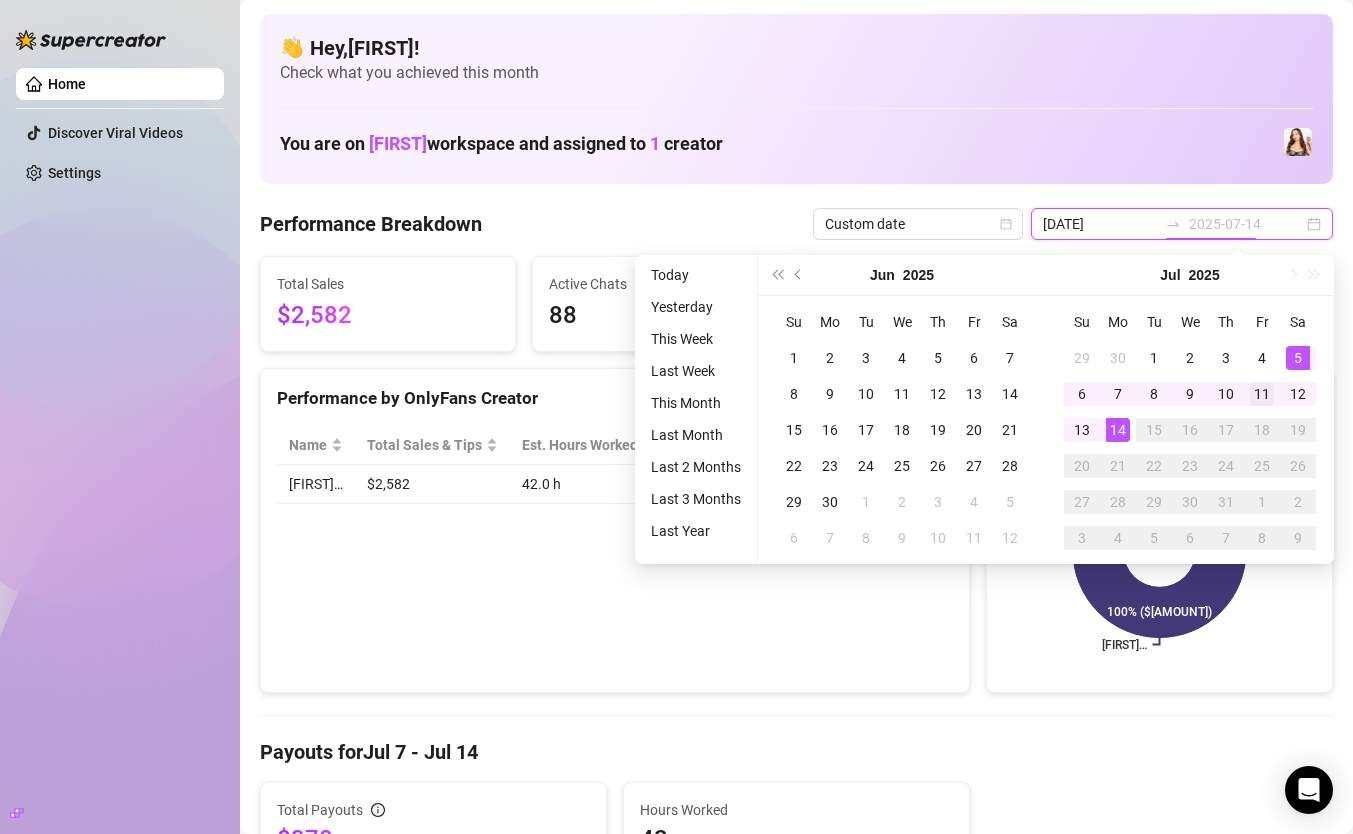 type on "2025-07-11" 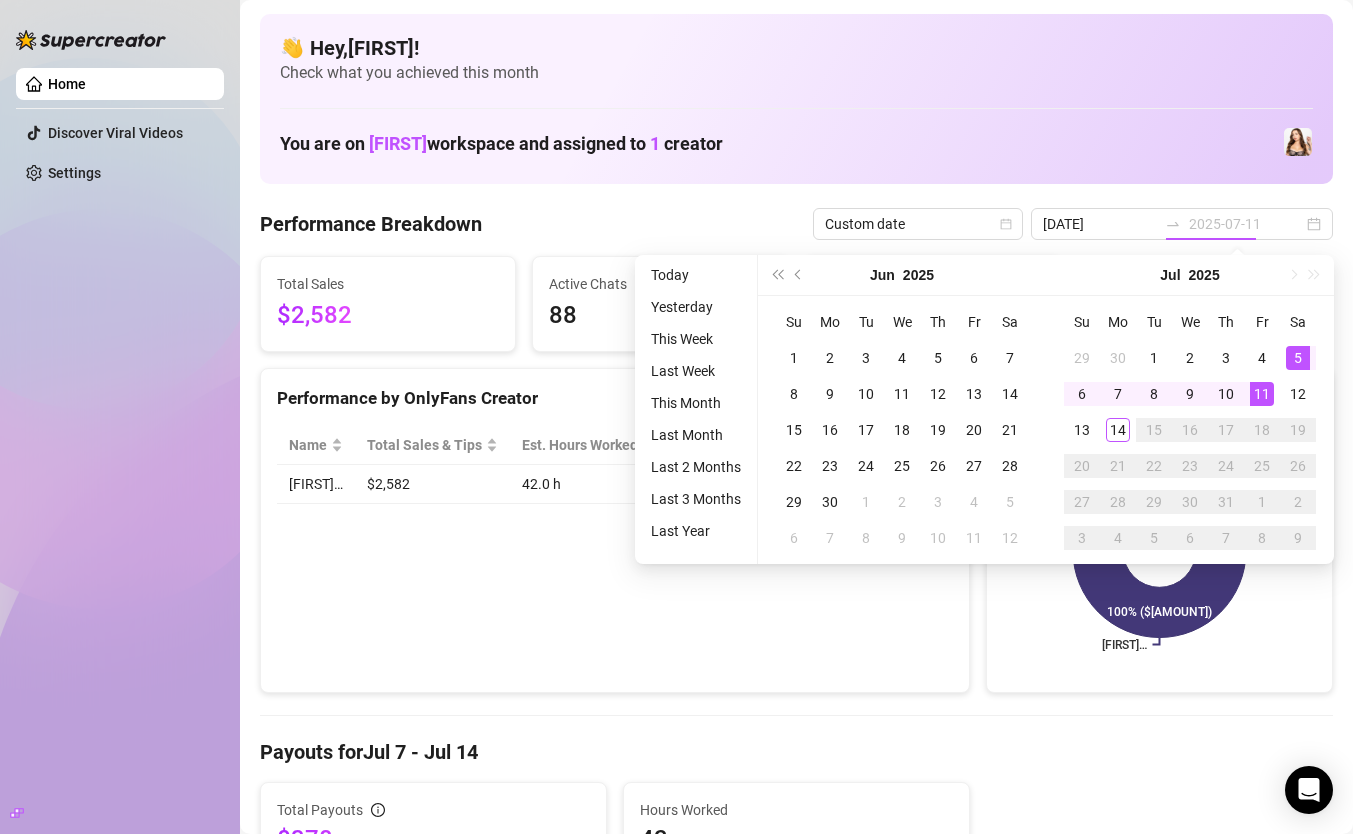 click on "11" at bounding box center (1262, 394) 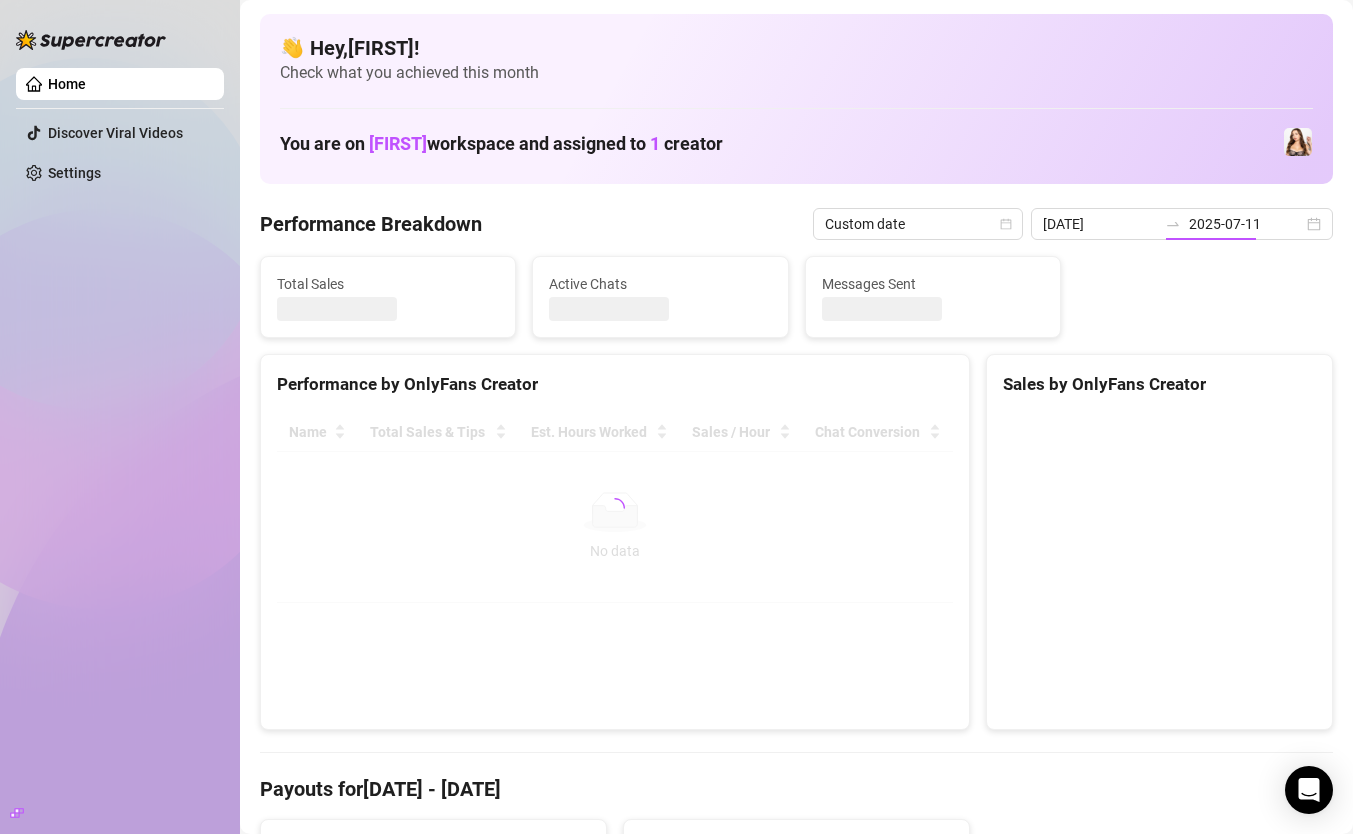 type on "[DATE]" 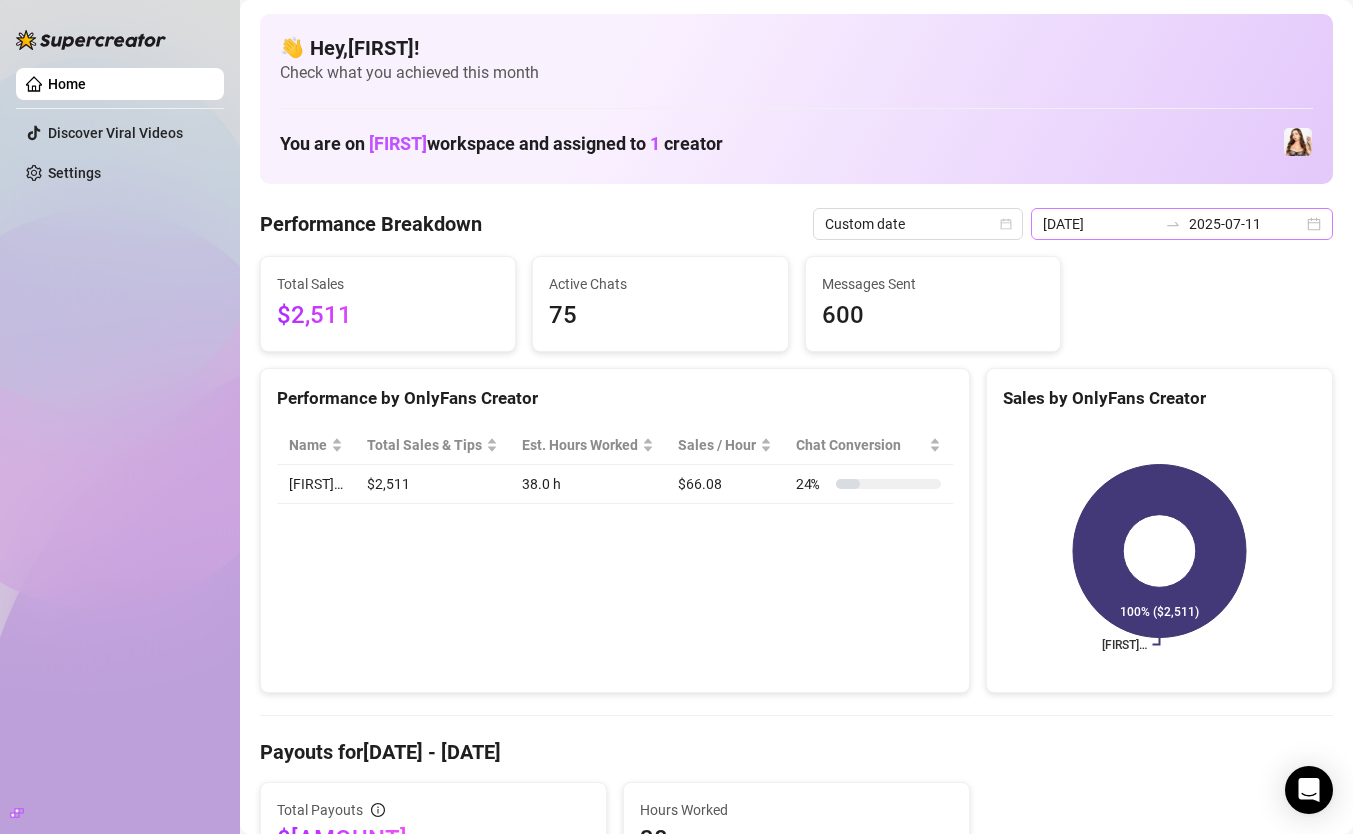 click on "[DATE] [DATE]" at bounding box center [1182, 224] 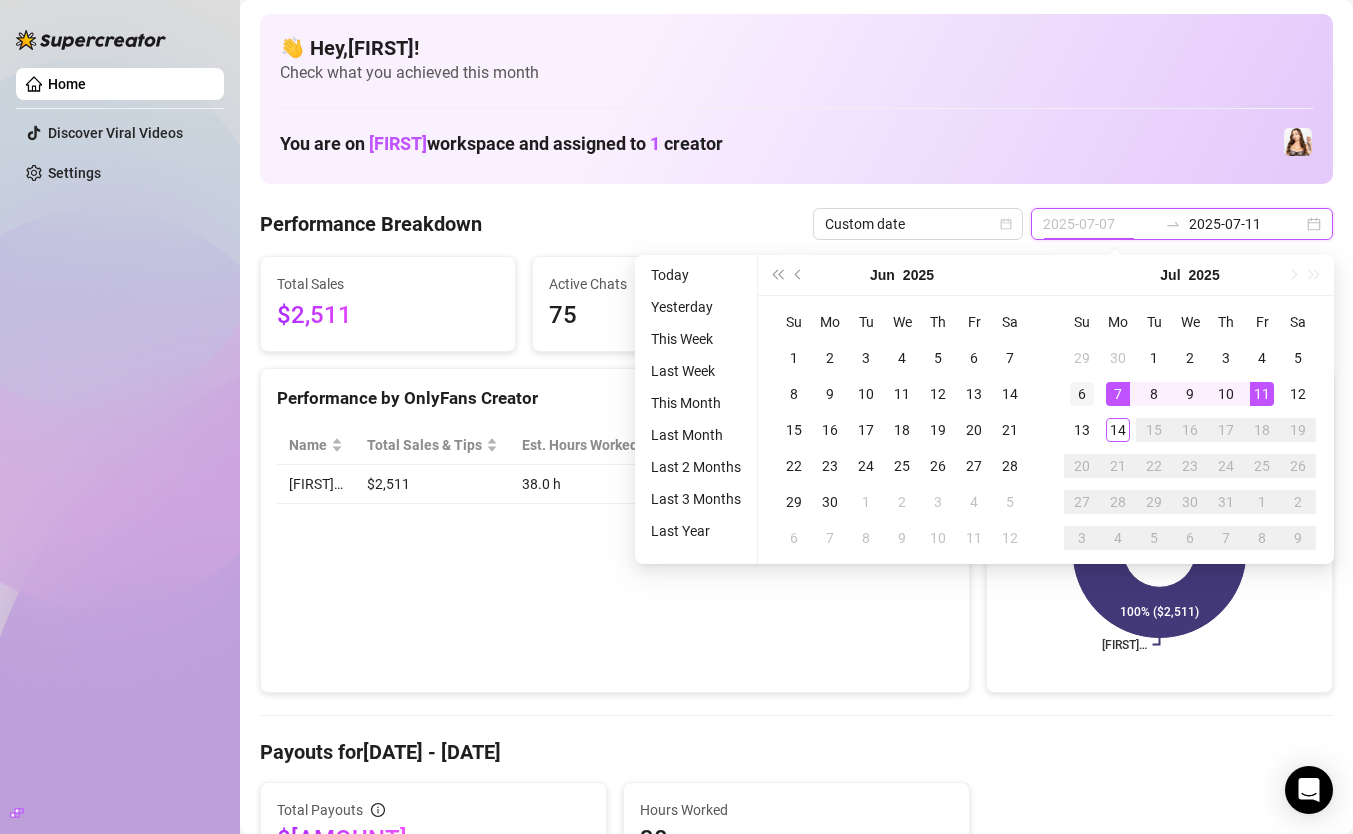 type on "2025-07-06" 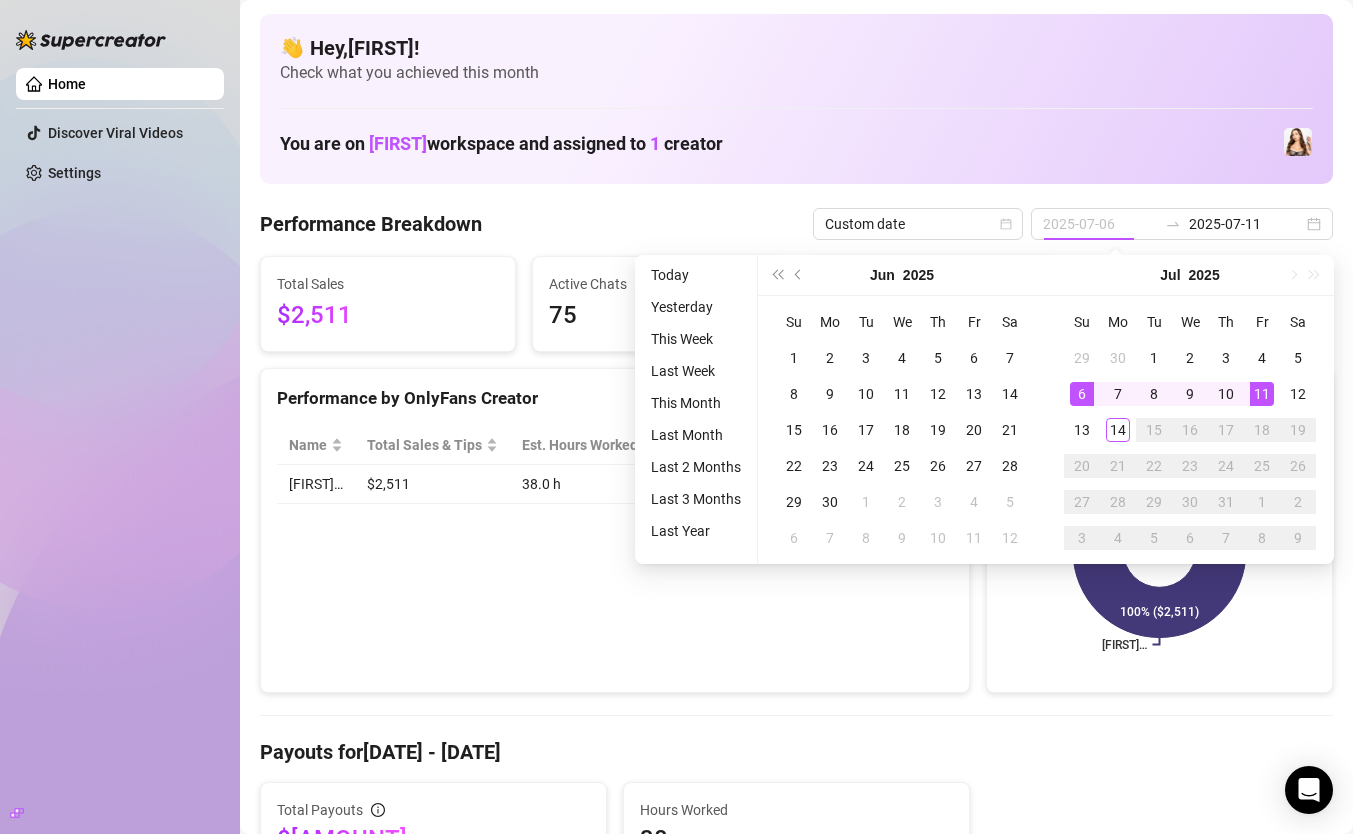 click on "6" at bounding box center (1082, 394) 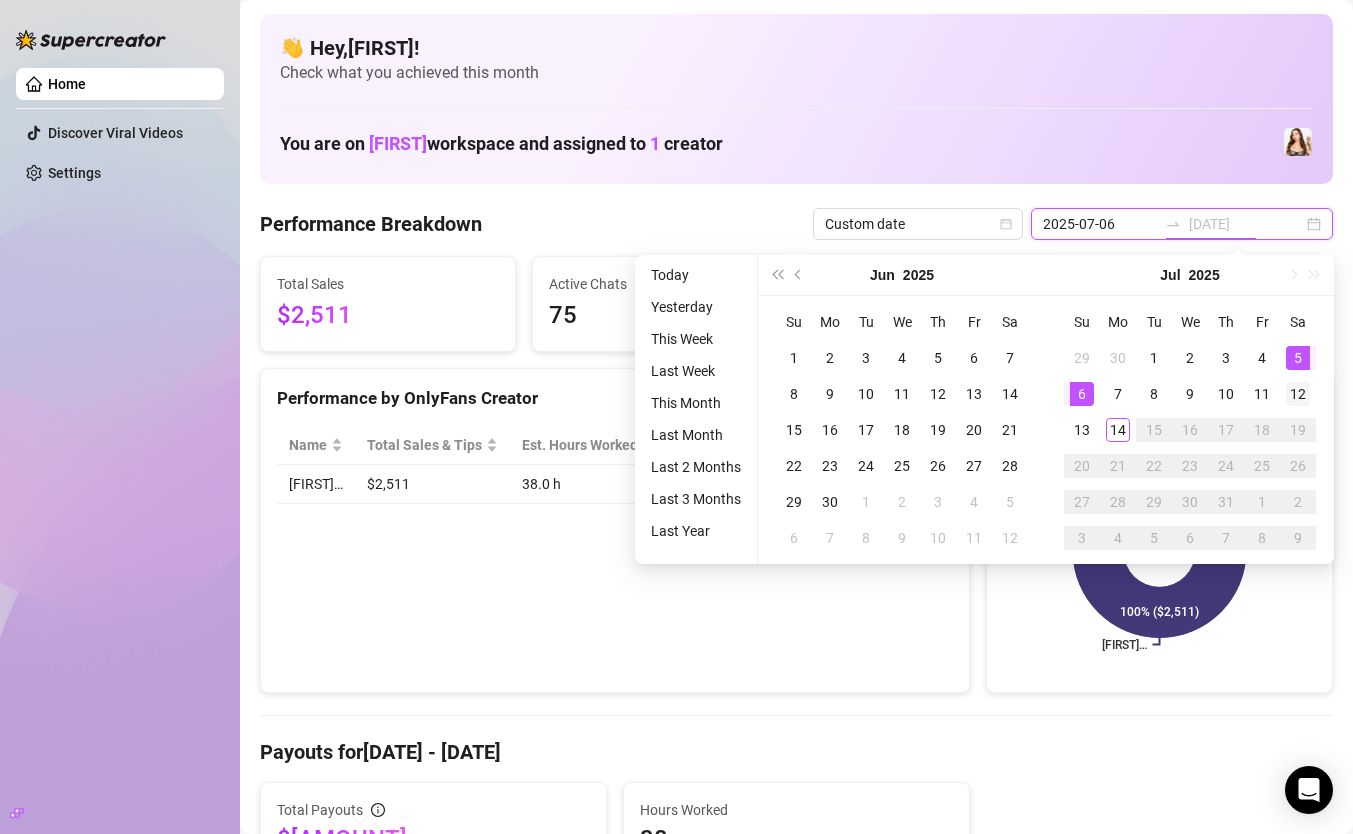 type on "2025-07-12" 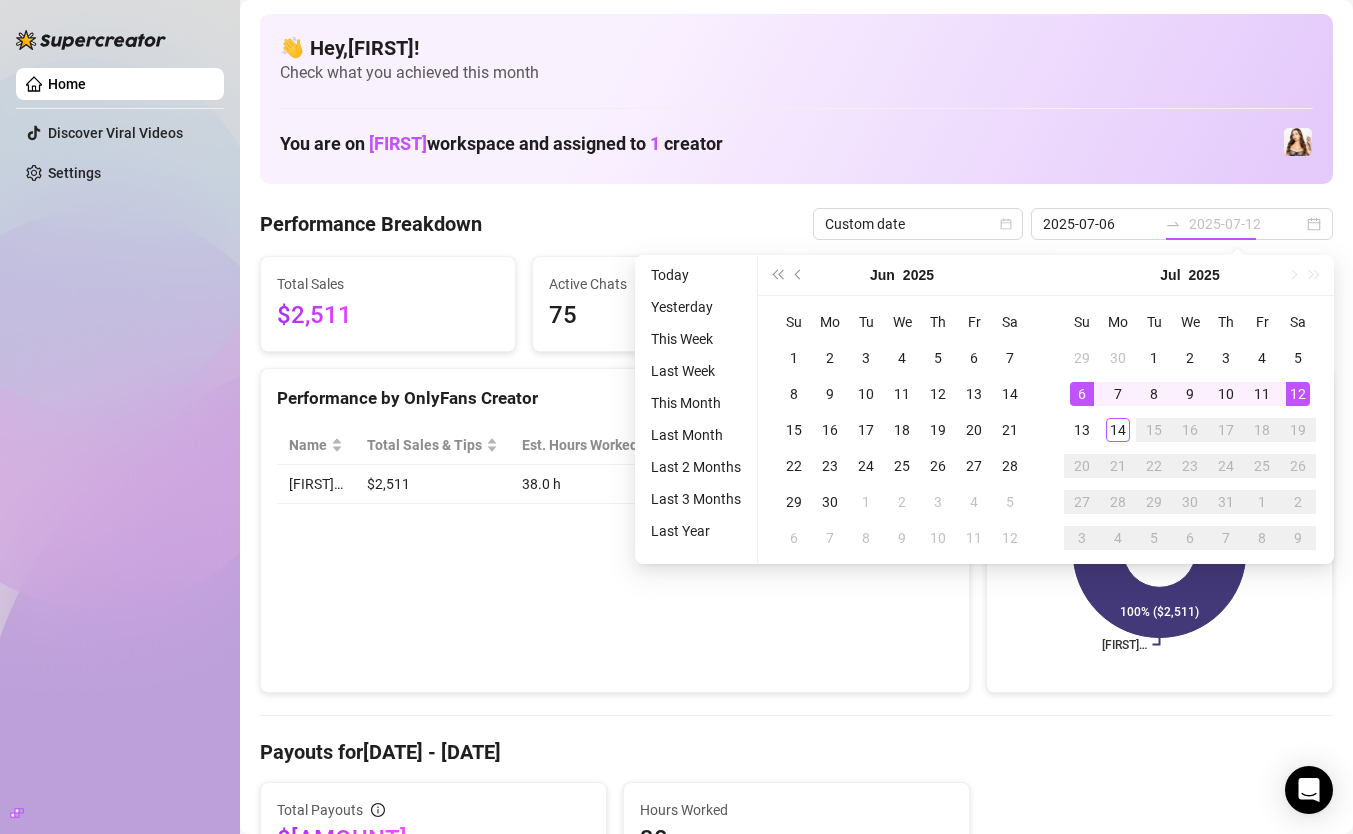 click on "12" at bounding box center (1298, 394) 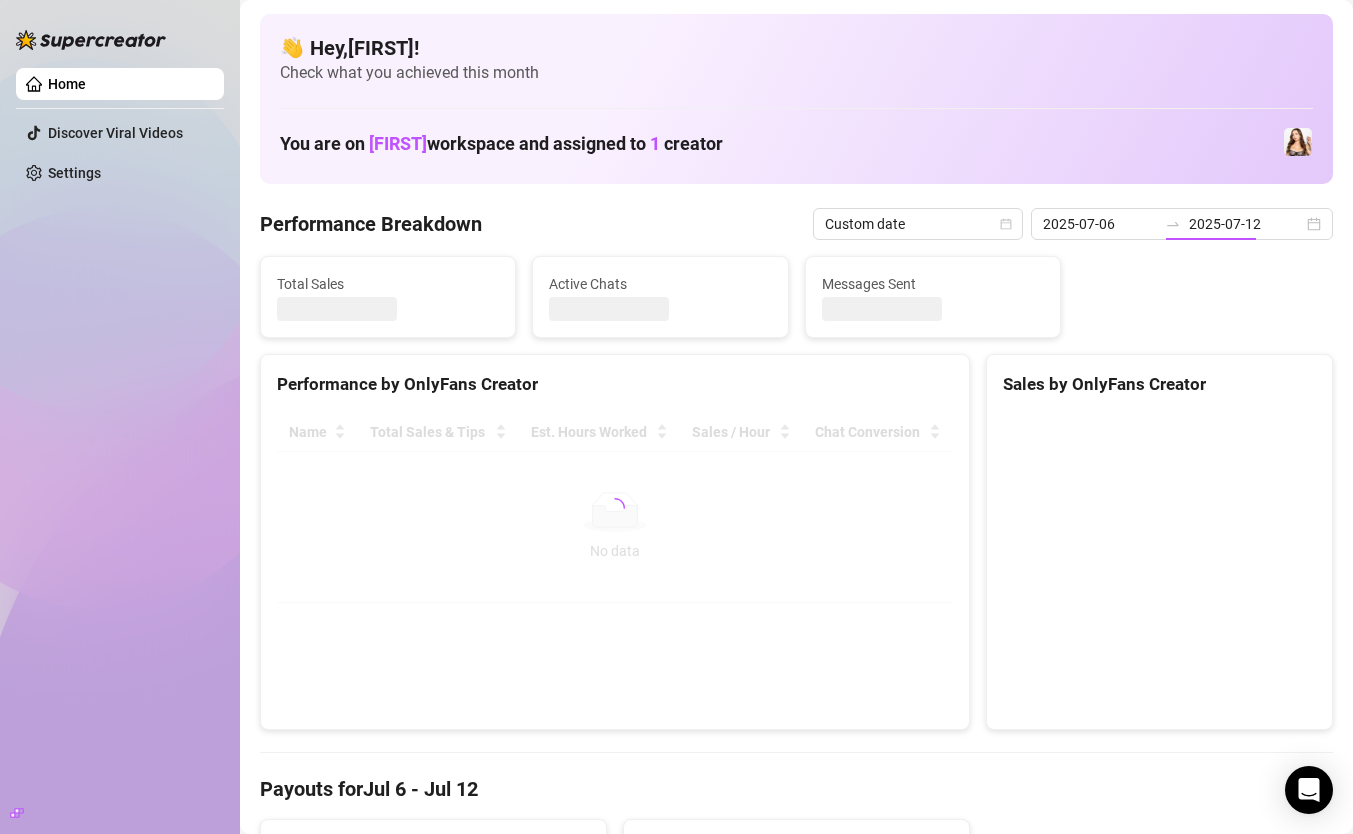 type on "2025-07-06" 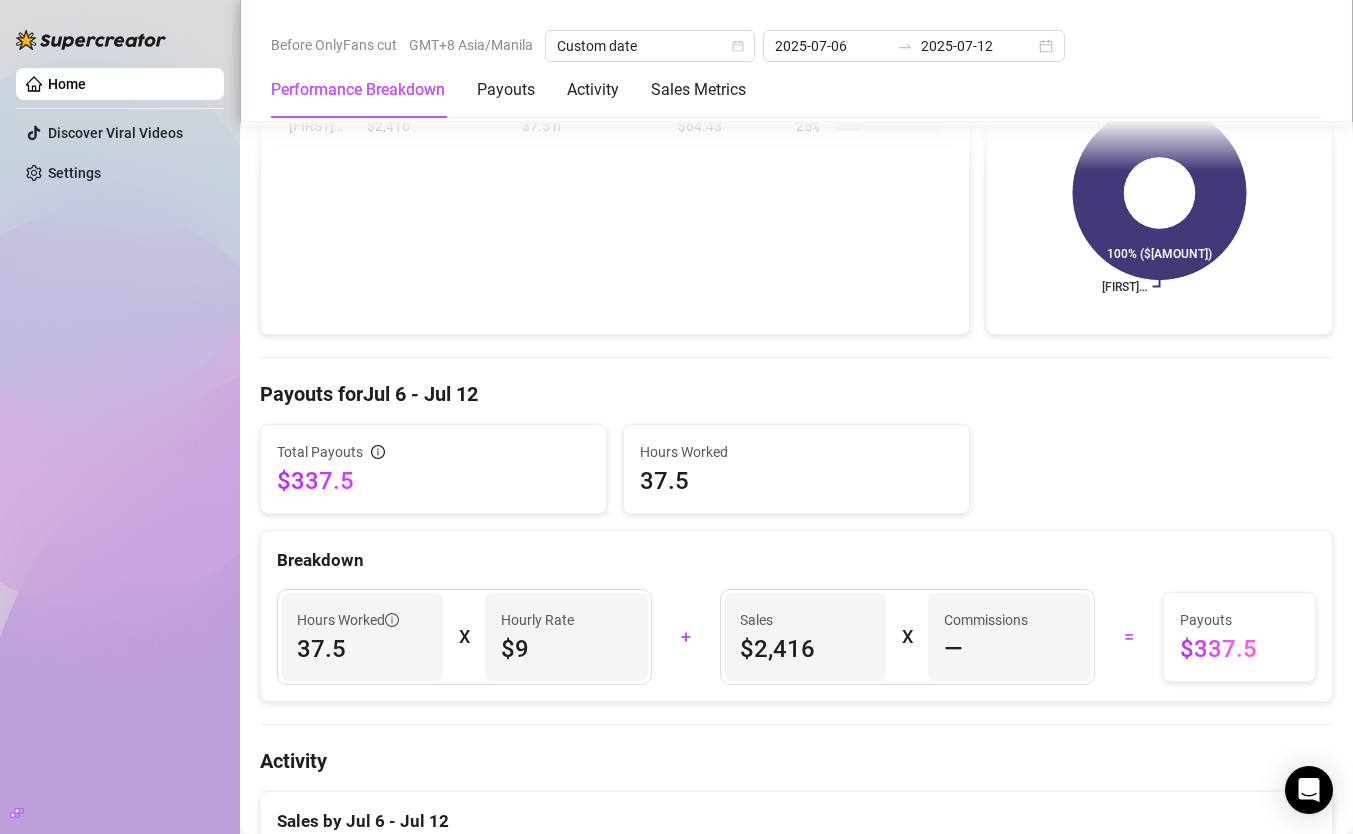 scroll, scrollTop: 0, scrollLeft: 0, axis: both 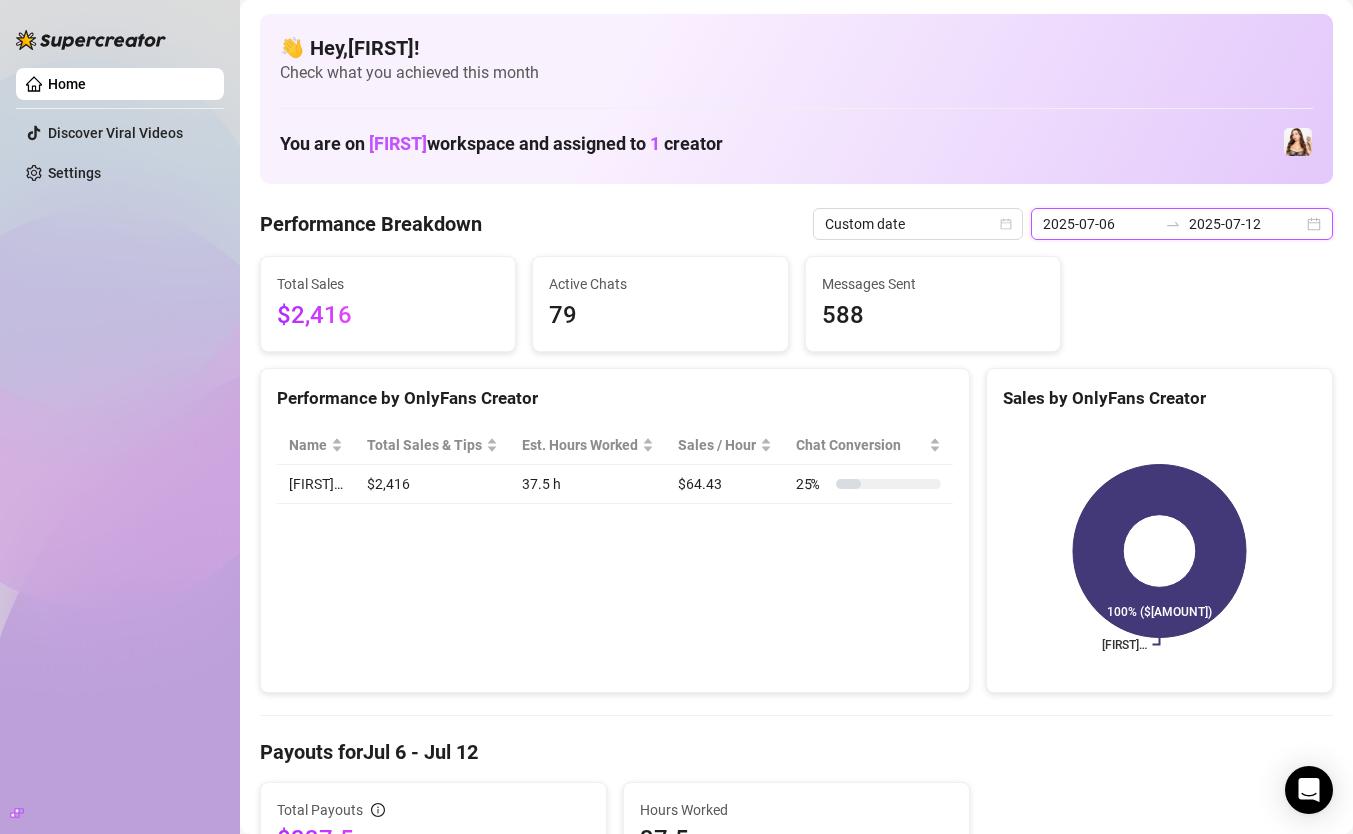click on "2025-07-06" at bounding box center [1100, 224] 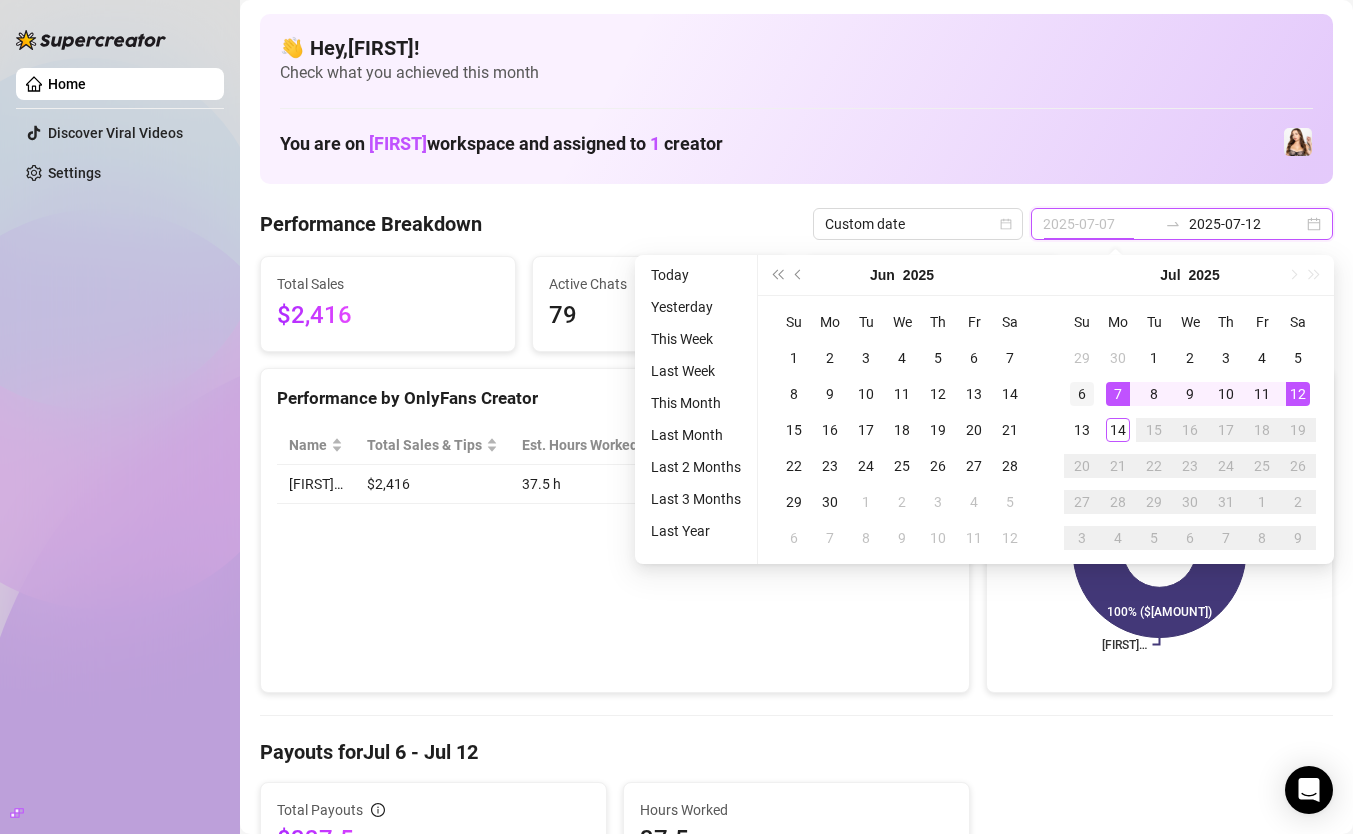 type on "2025-07-06" 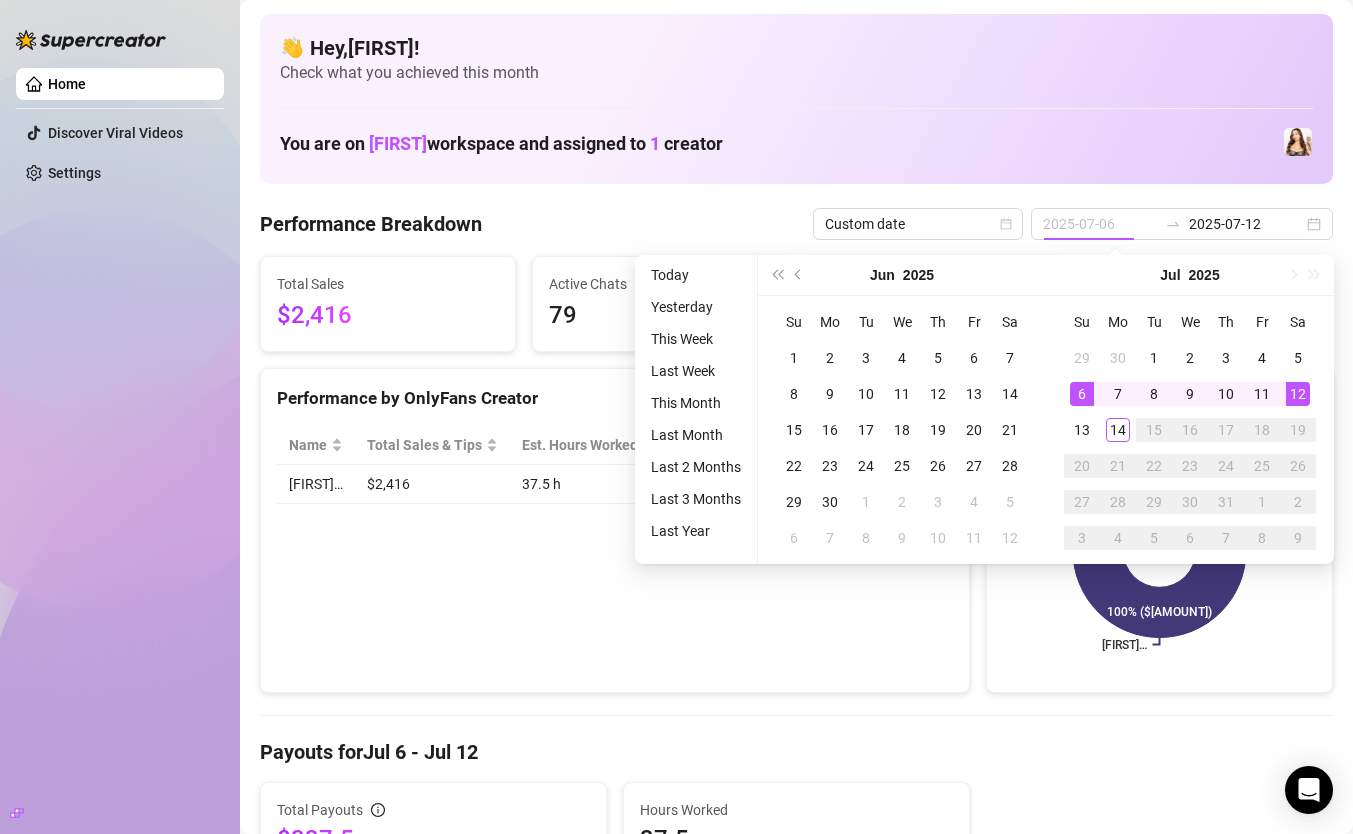 click on "6" at bounding box center (1082, 394) 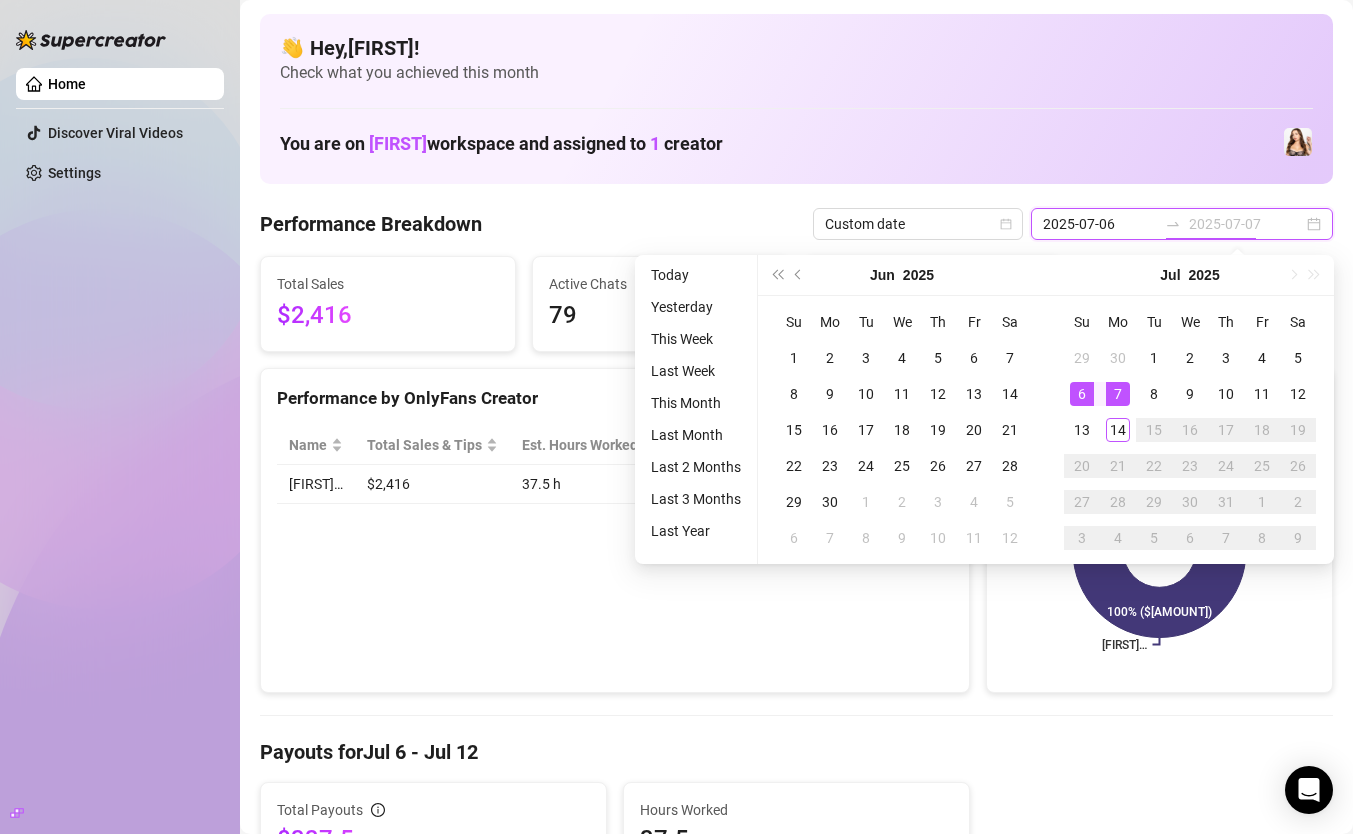 type on "2025-07-06" 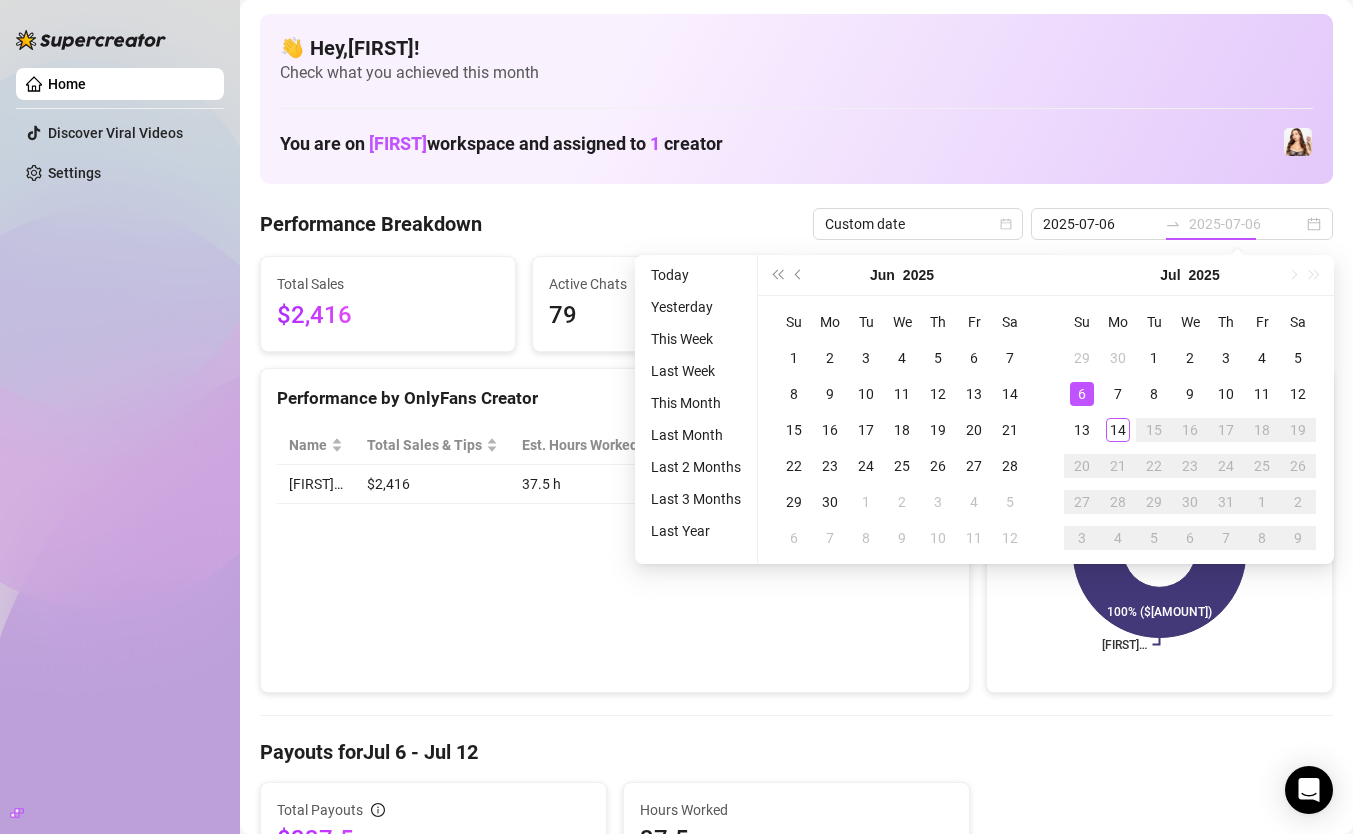 click on "6" at bounding box center (1082, 394) 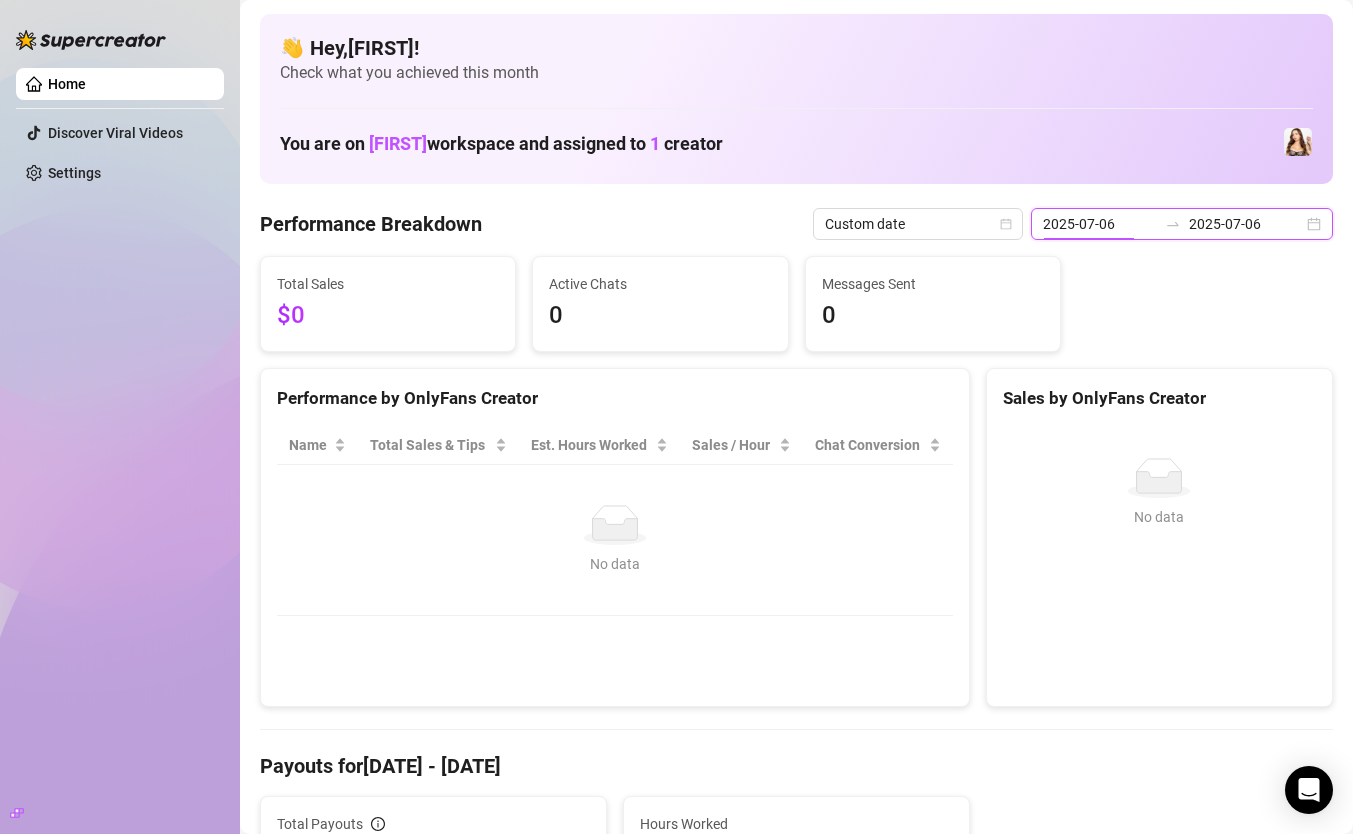 click on "2025-07-06" at bounding box center [1100, 224] 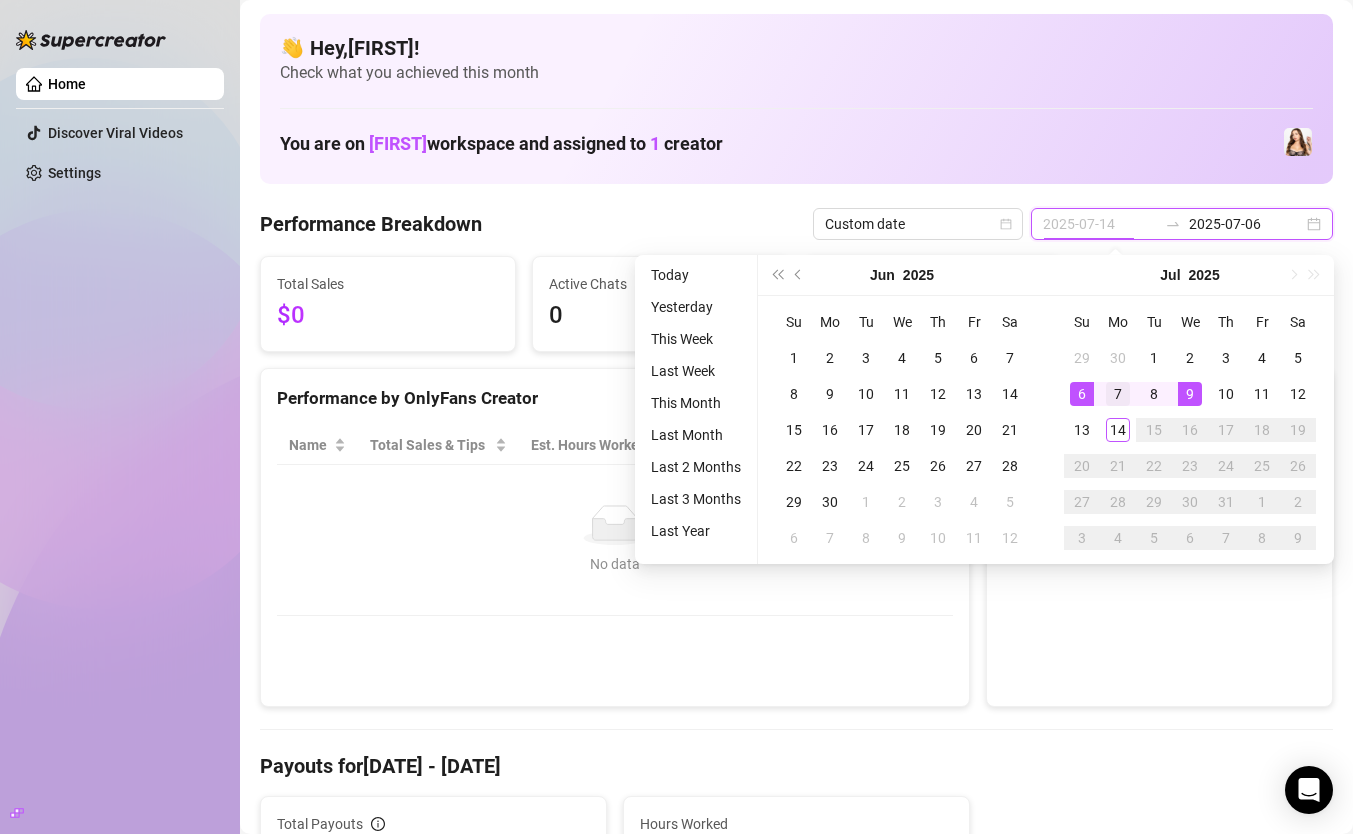 type on "2025-07-07" 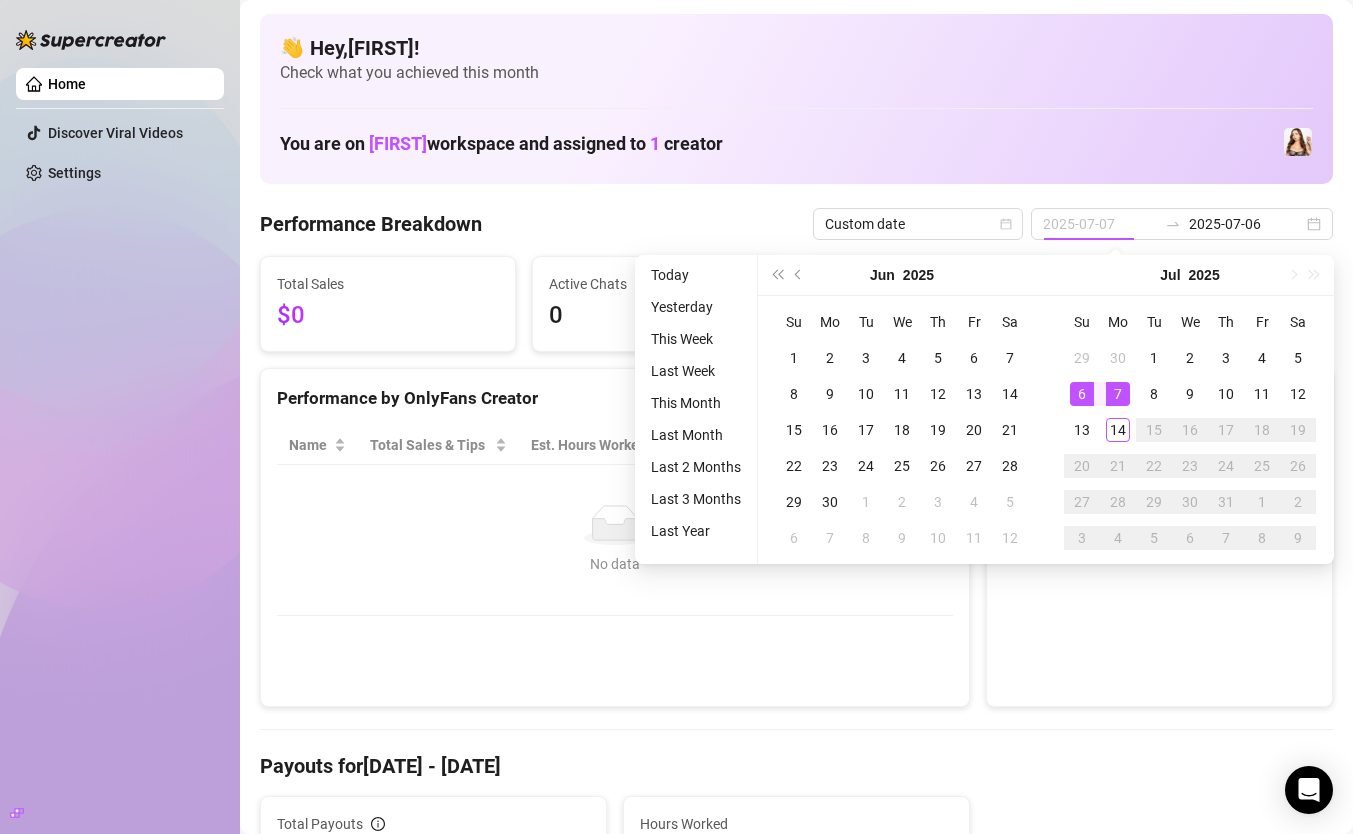 click on "7" at bounding box center (1118, 394) 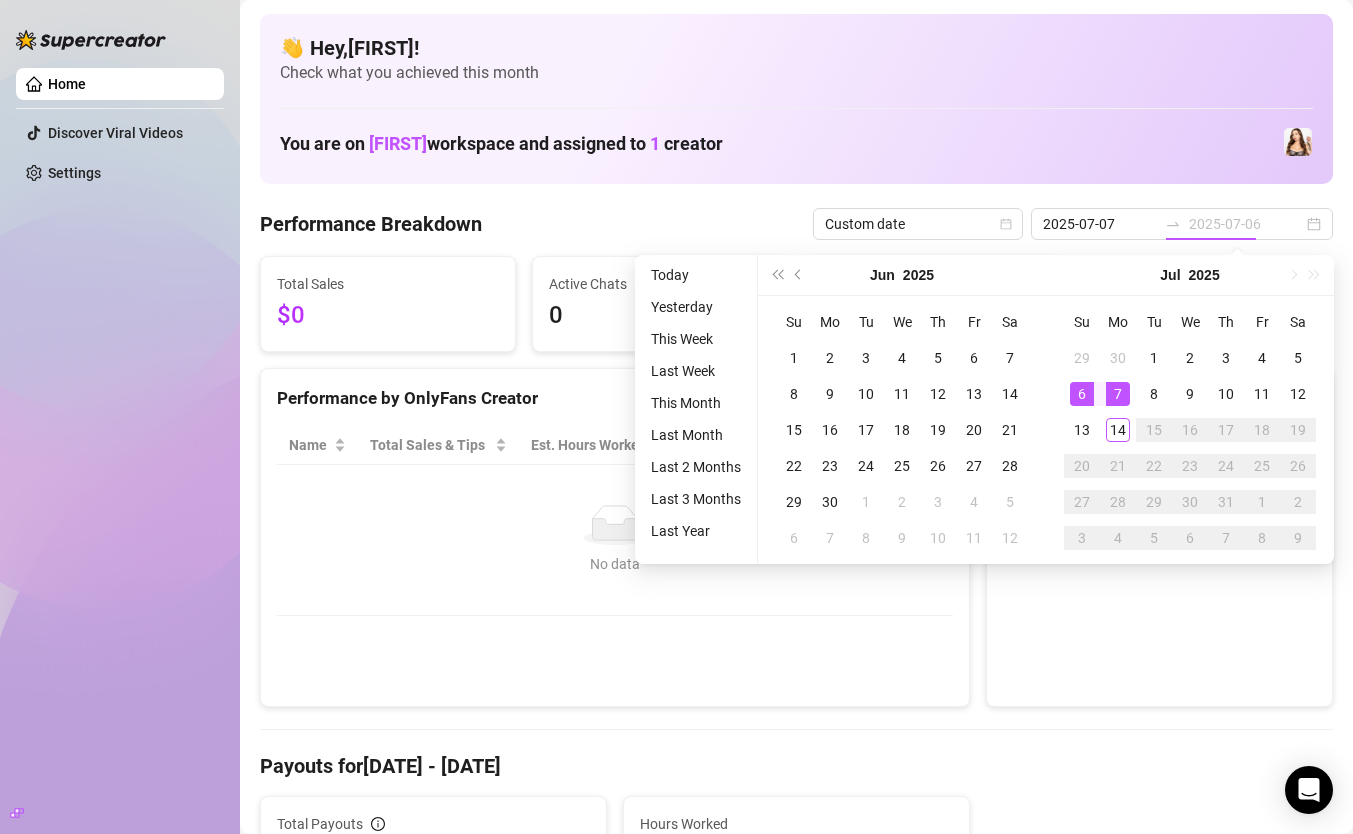 click on "7" at bounding box center [1118, 394] 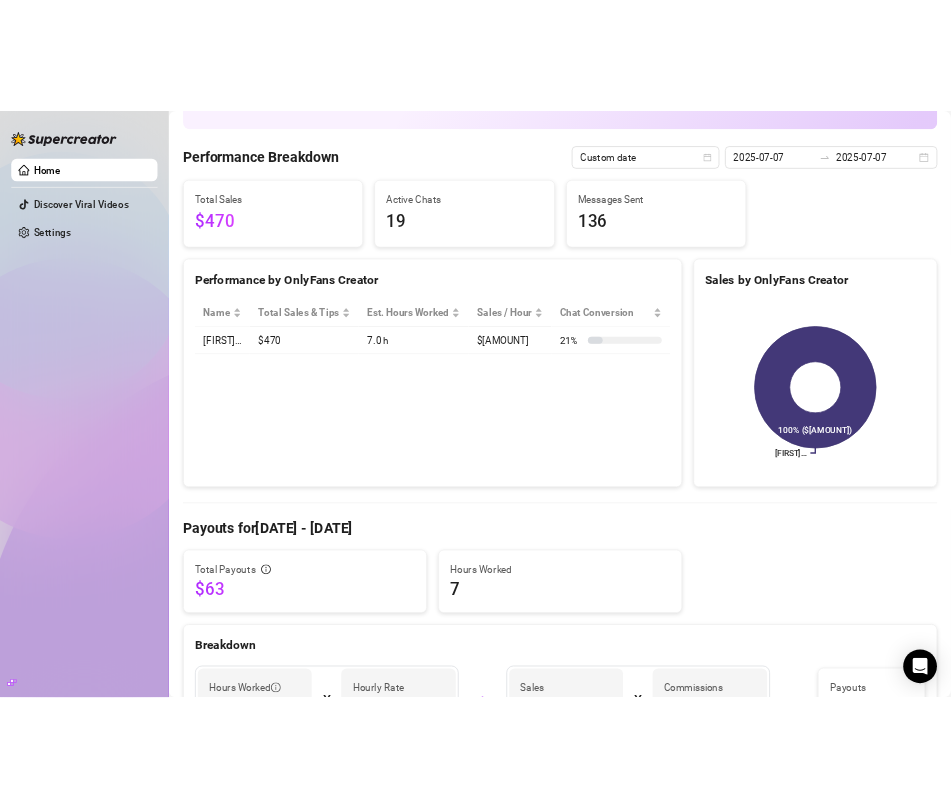 scroll, scrollTop: 160, scrollLeft: 0, axis: vertical 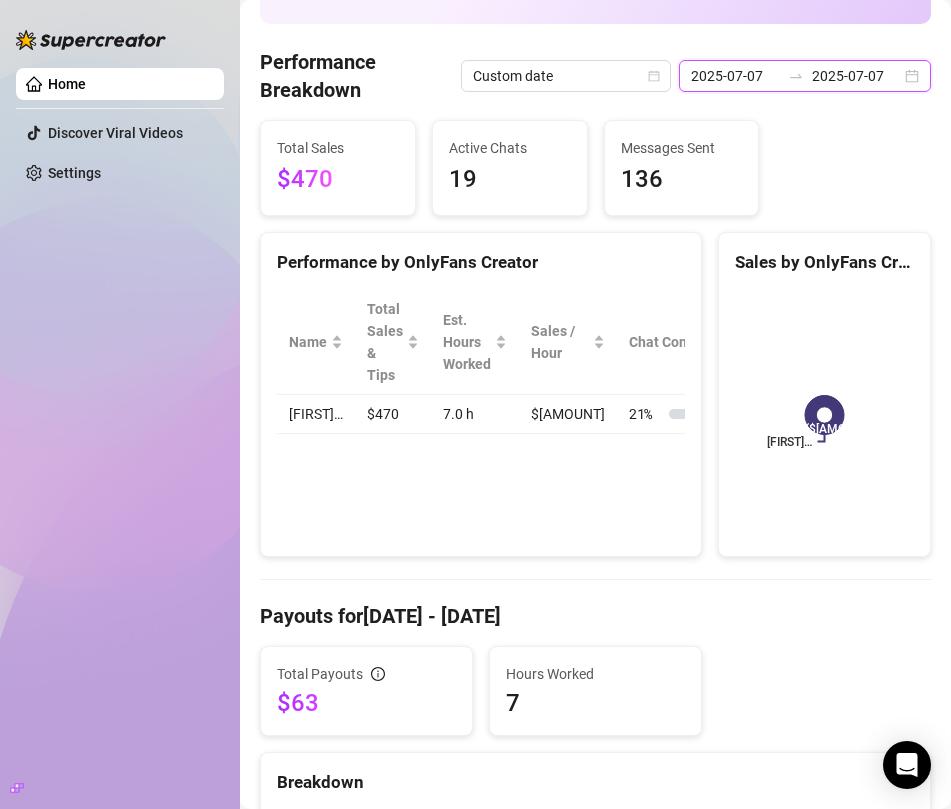 click on "2025-07-07" at bounding box center (735, 76) 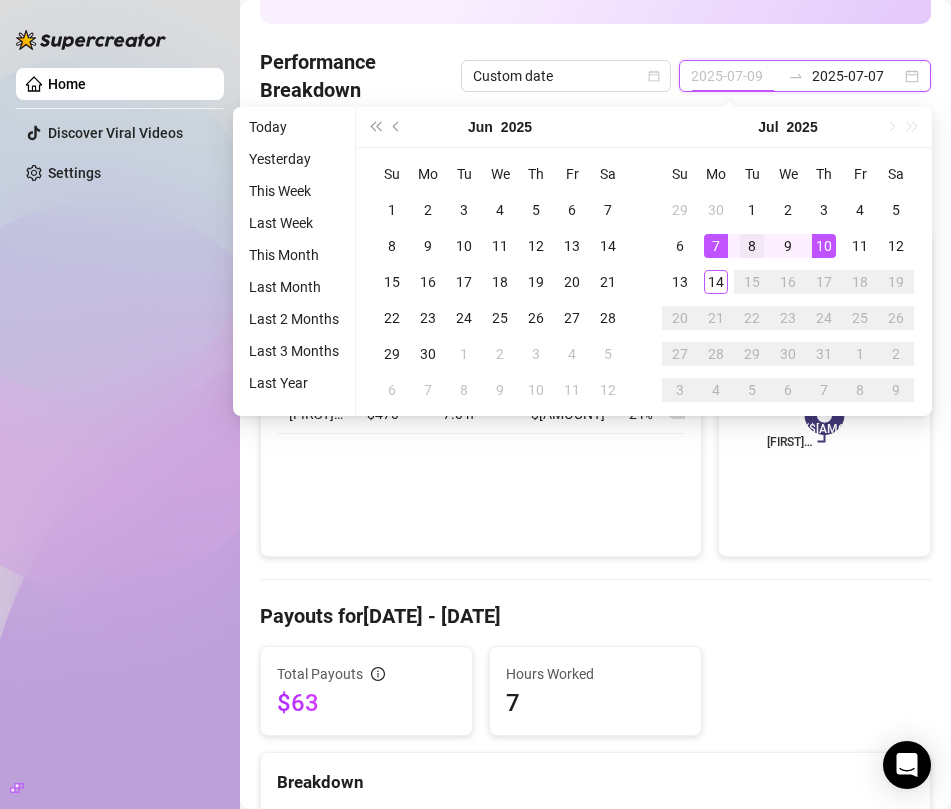 type on "2025-07-08" 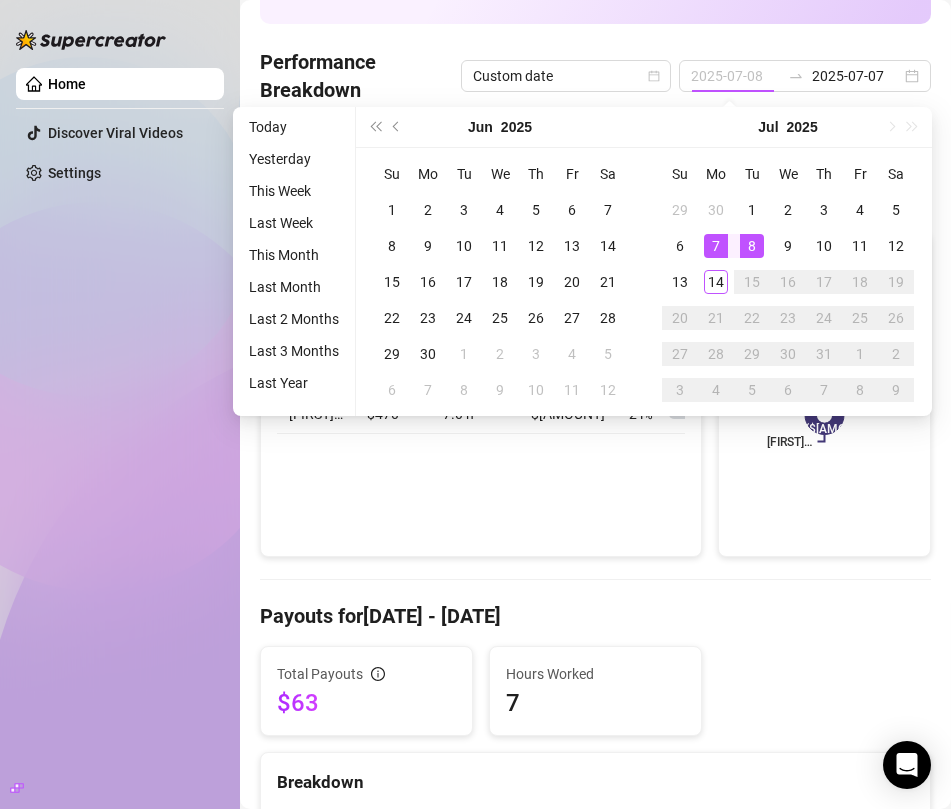click on "8" at bounding box center [752, 246] 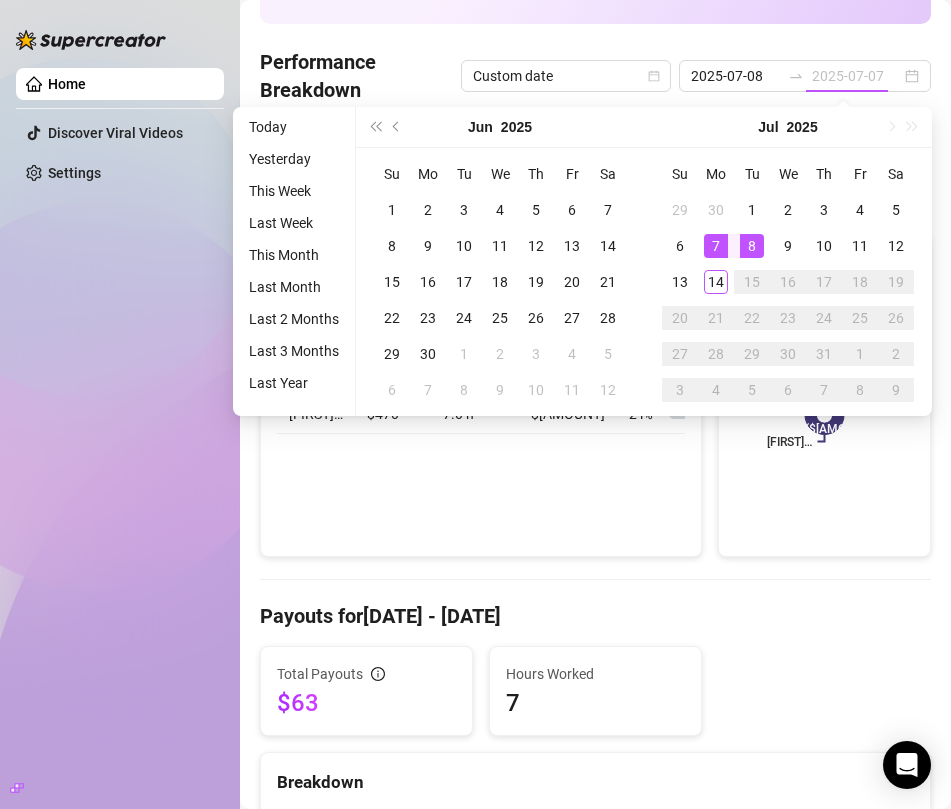 click on "8" at bounding box center [752, 246] 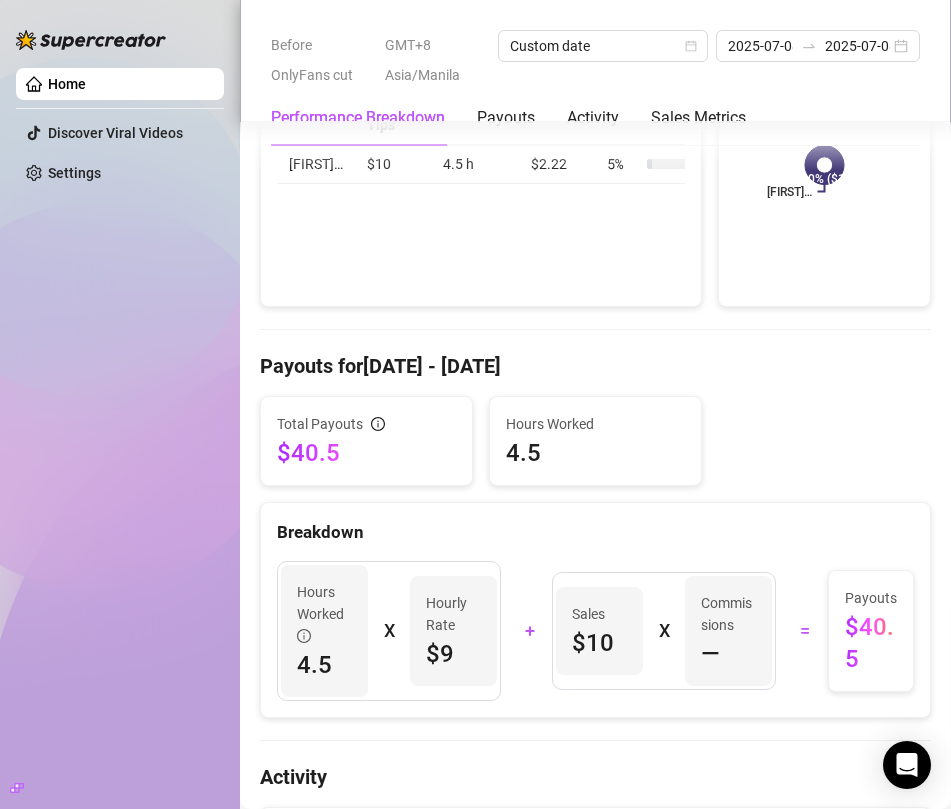 scroll, scrollTop: 424, scrollLeft: 0, axis: vertical 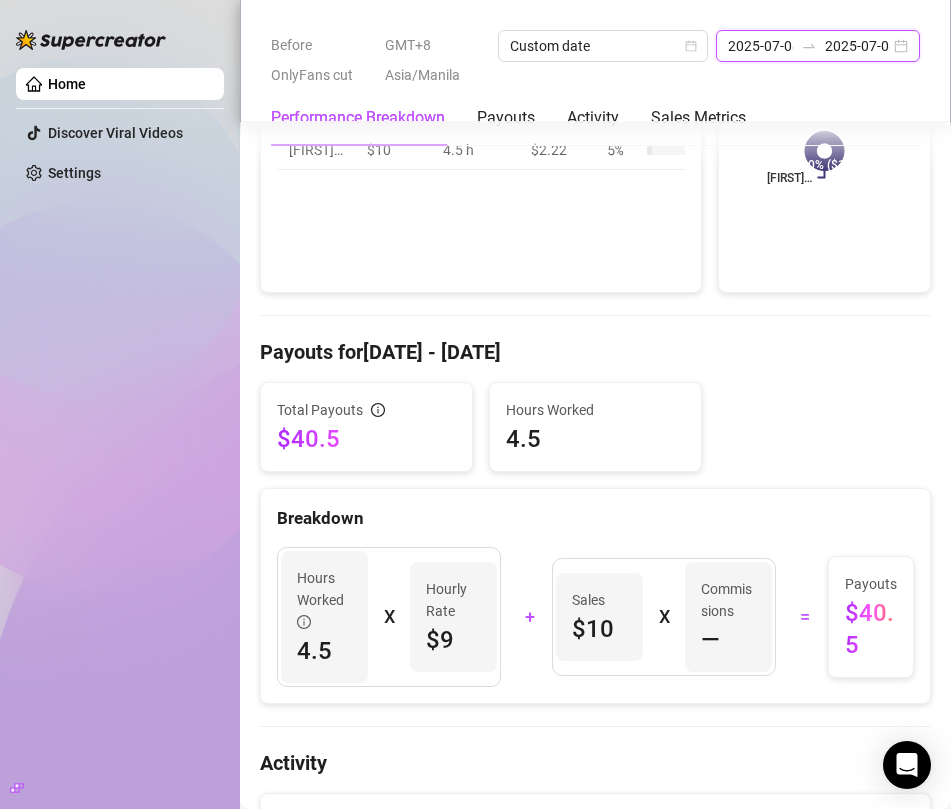 click on "2025-07-08" at bounding box center [760, 46] 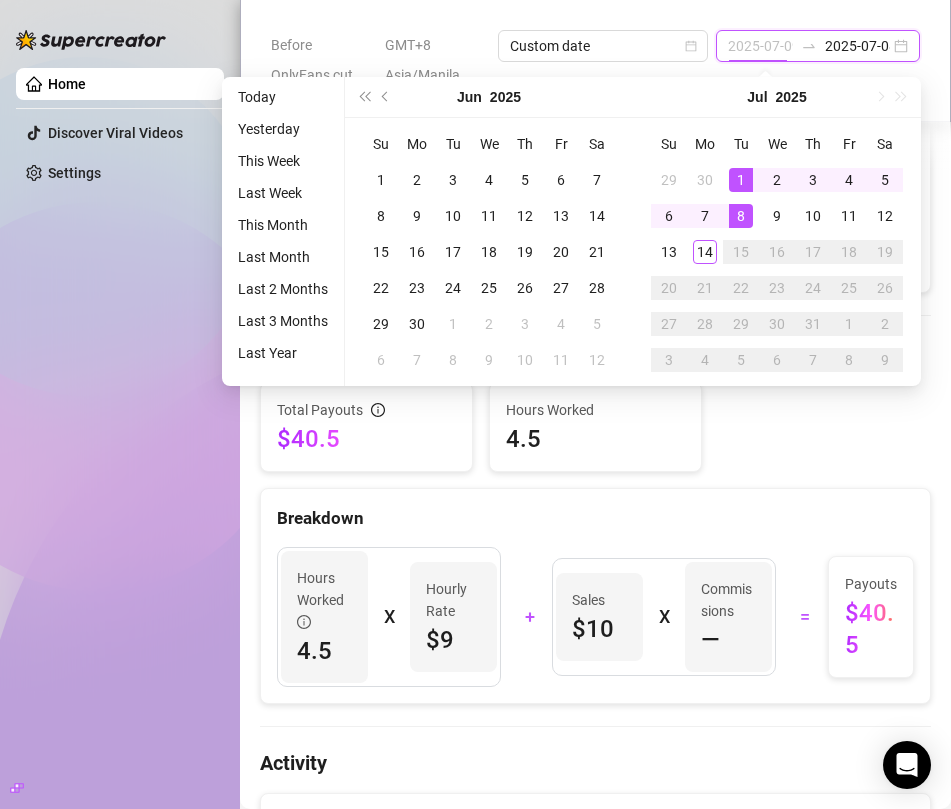 type on "2025-07-08" 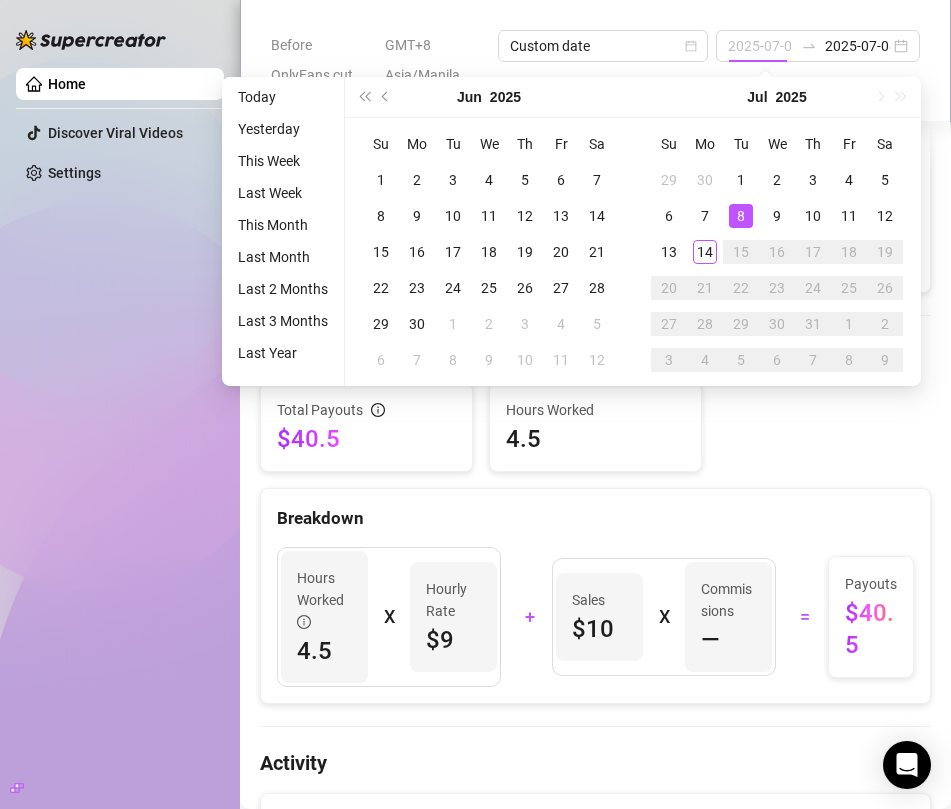 click on "8" at bounding box center (741, 216) 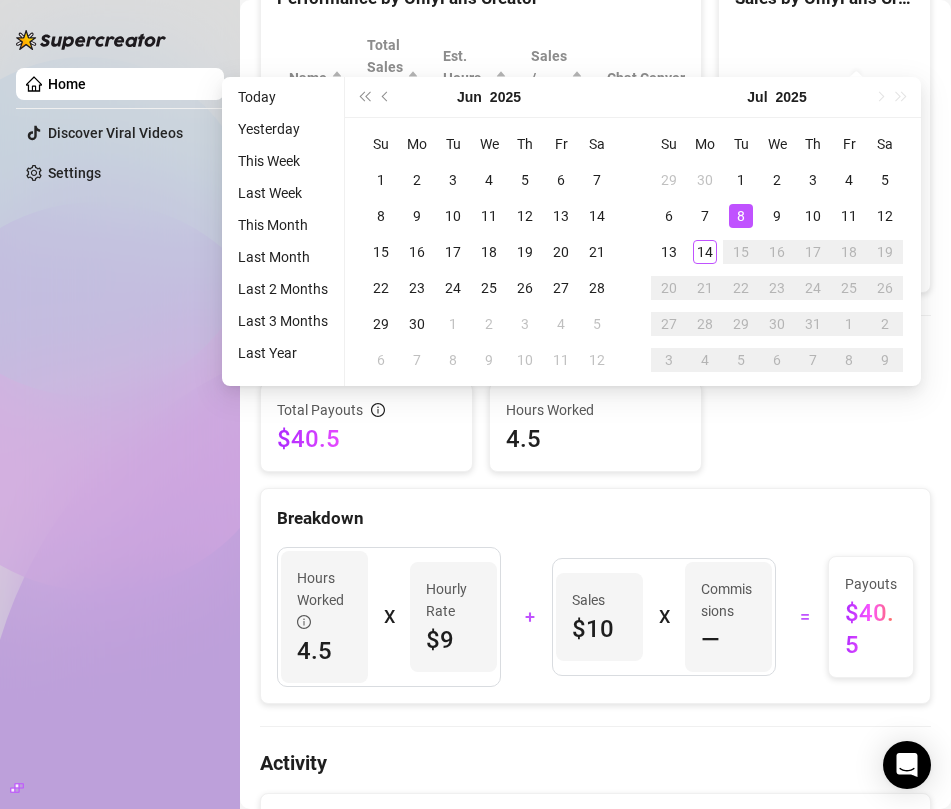 scroll, scrollTop: 0, scrollLeft: 0, axis: both 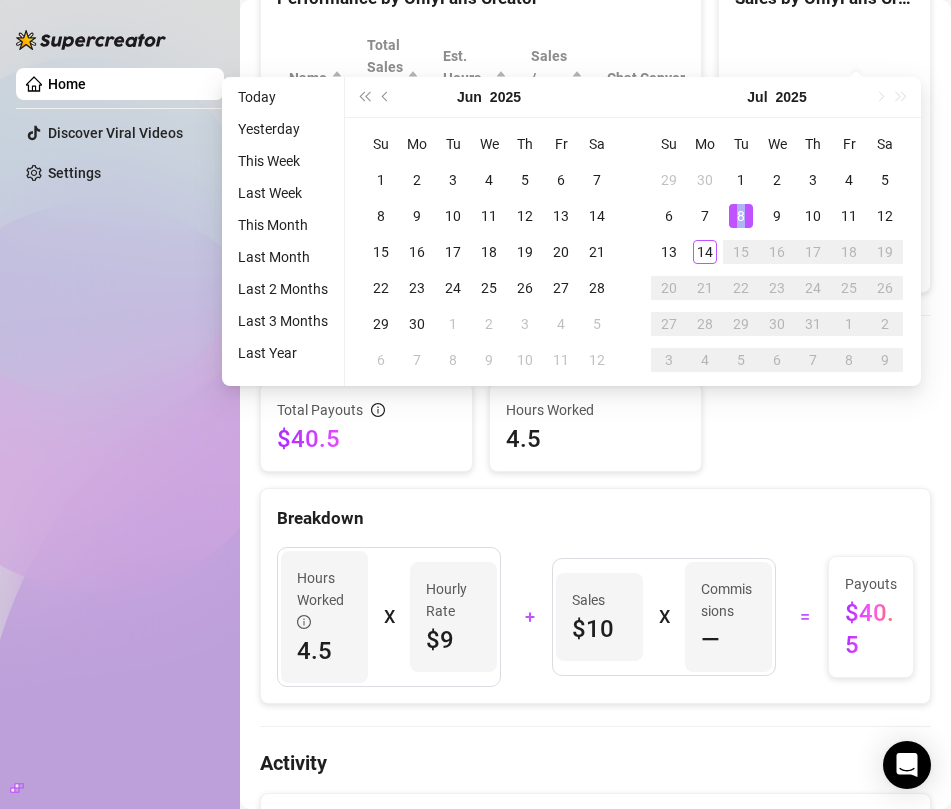 click on "8" at bounding box center [741, 216] 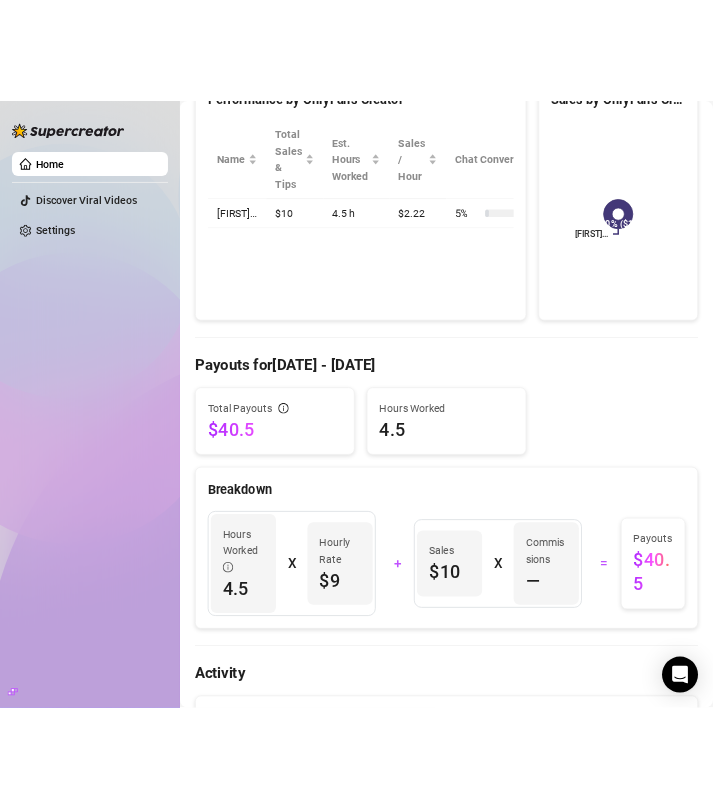 scroll, scrollTop: 181, scrollLeft: 0, axis: vertical 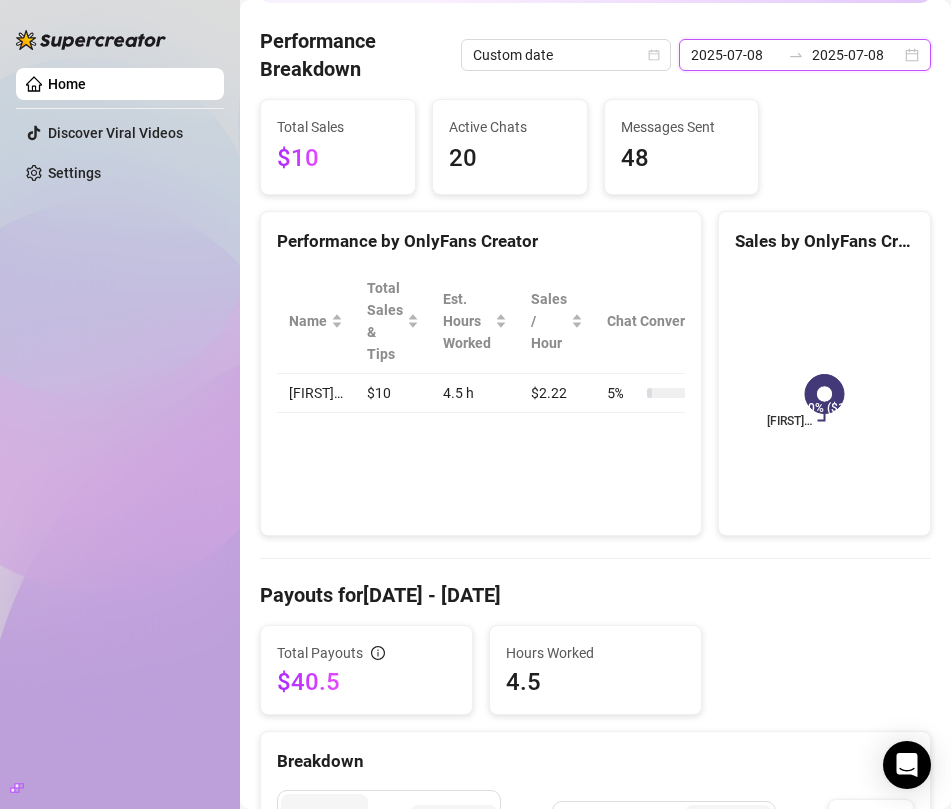 click on "2025-07-08" at bounding box center (735, 55) 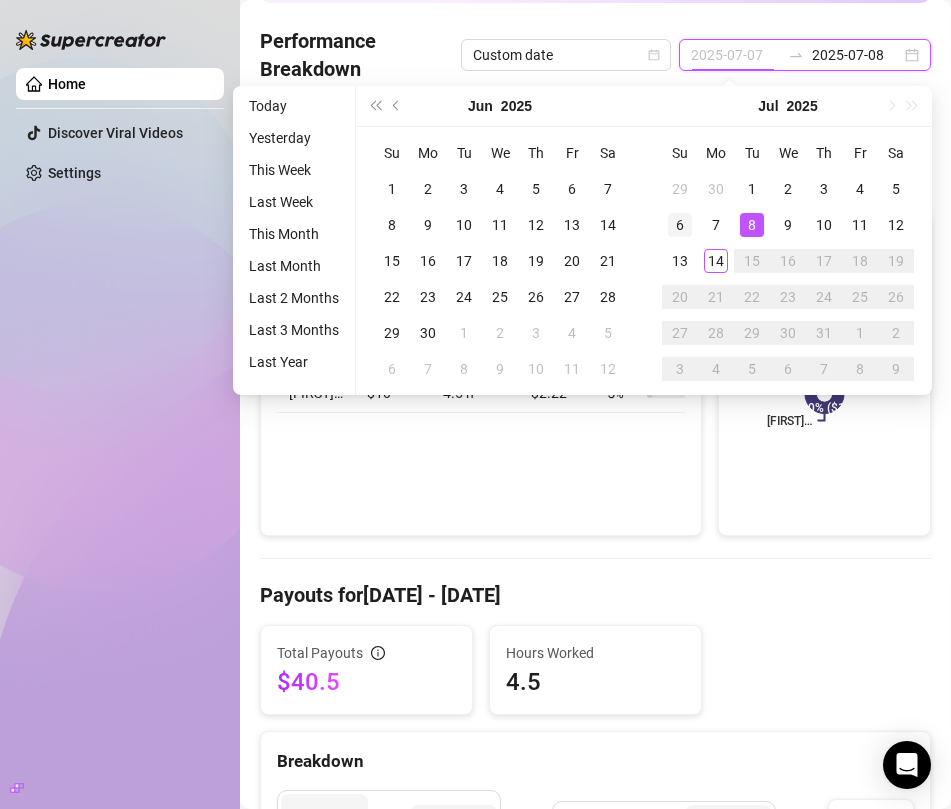 type on "2025-07-06" 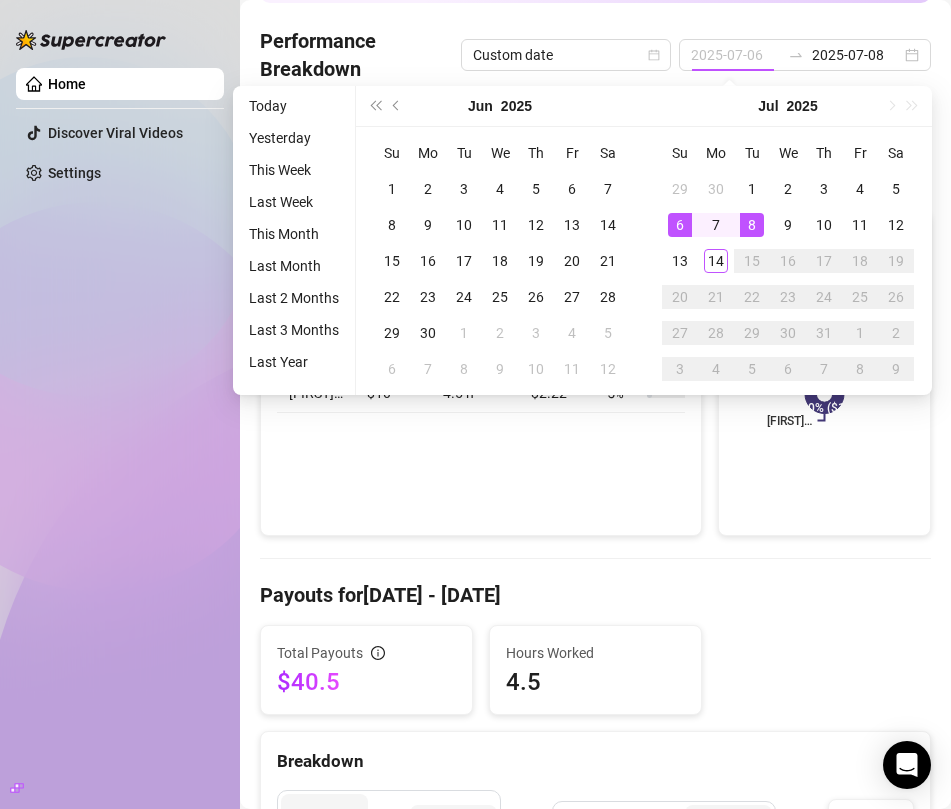 click on "6" at bounding box center [680, 225] 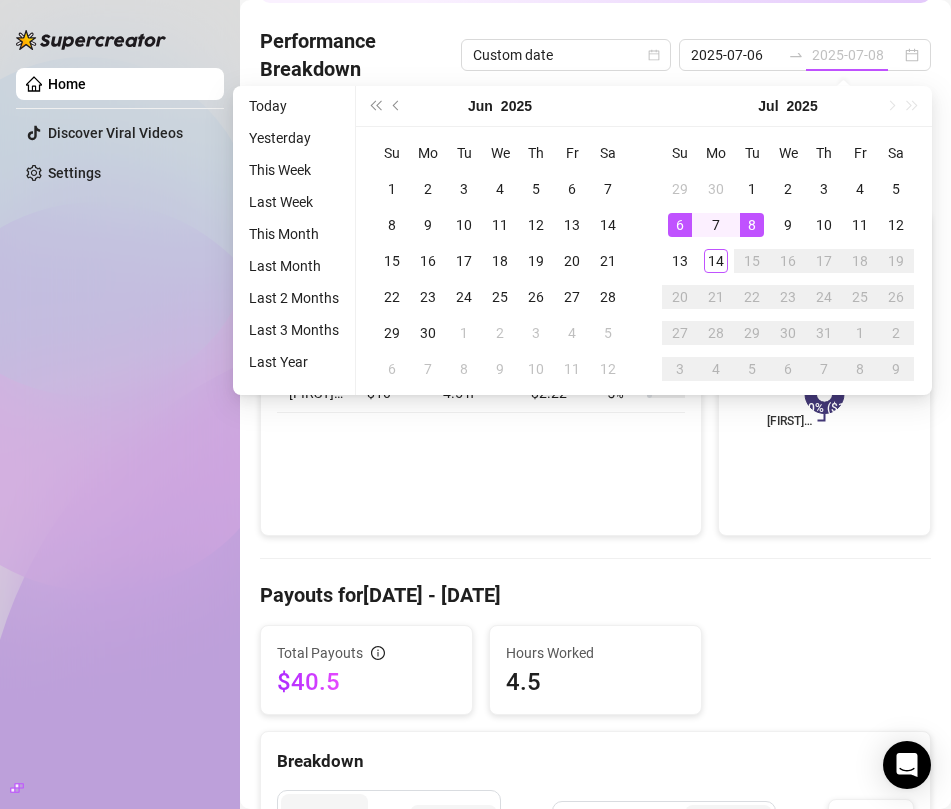 click on "6" at bounding box center [680, 225] 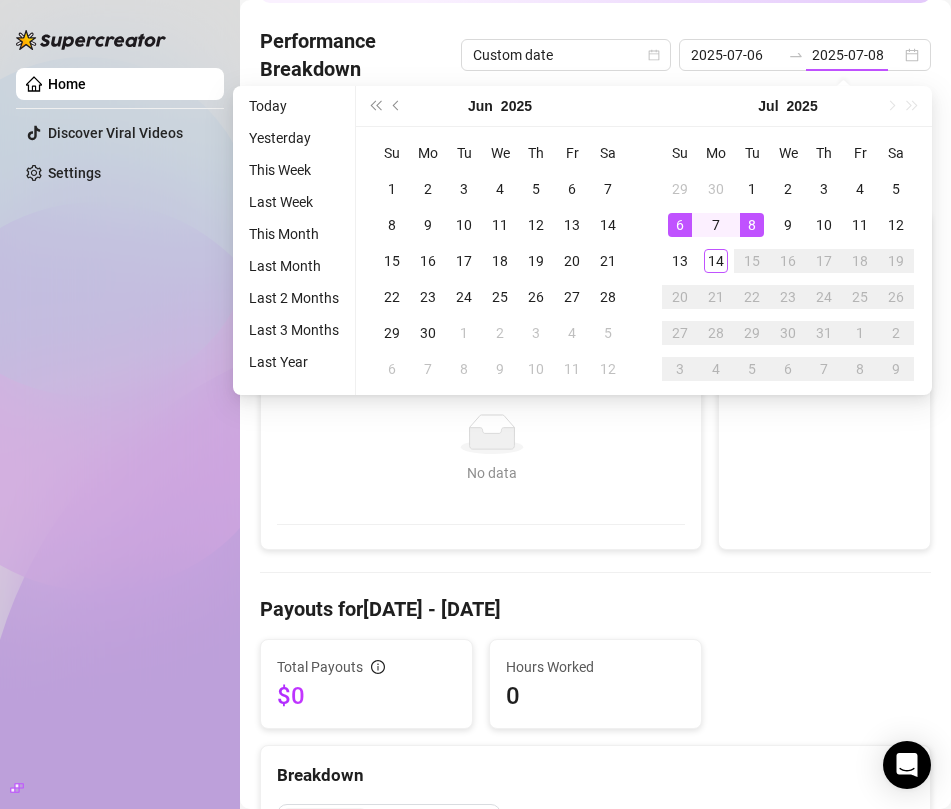 type on "2025-07-06" 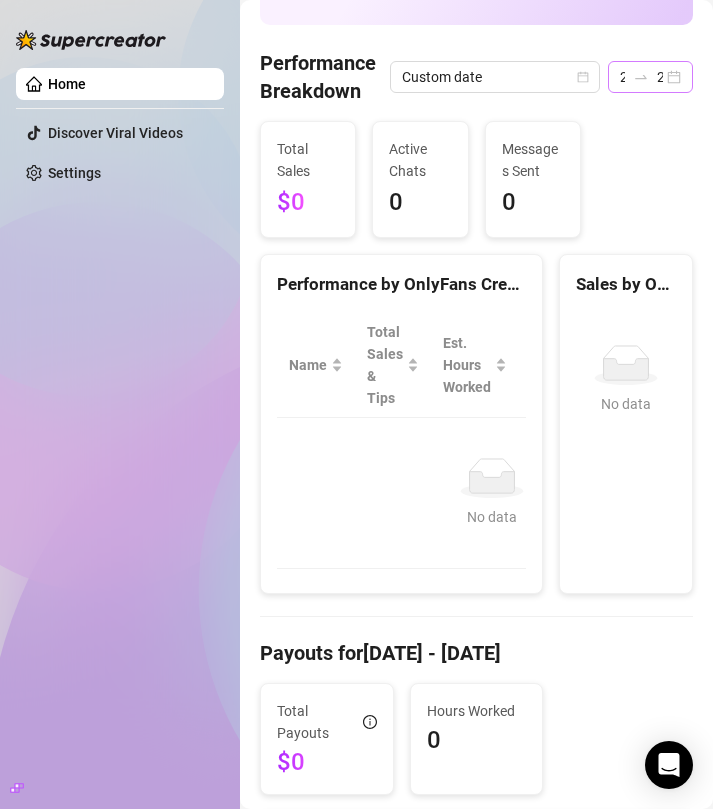 click on "[DATE] [DATE]" at bounding box center [650, 77] 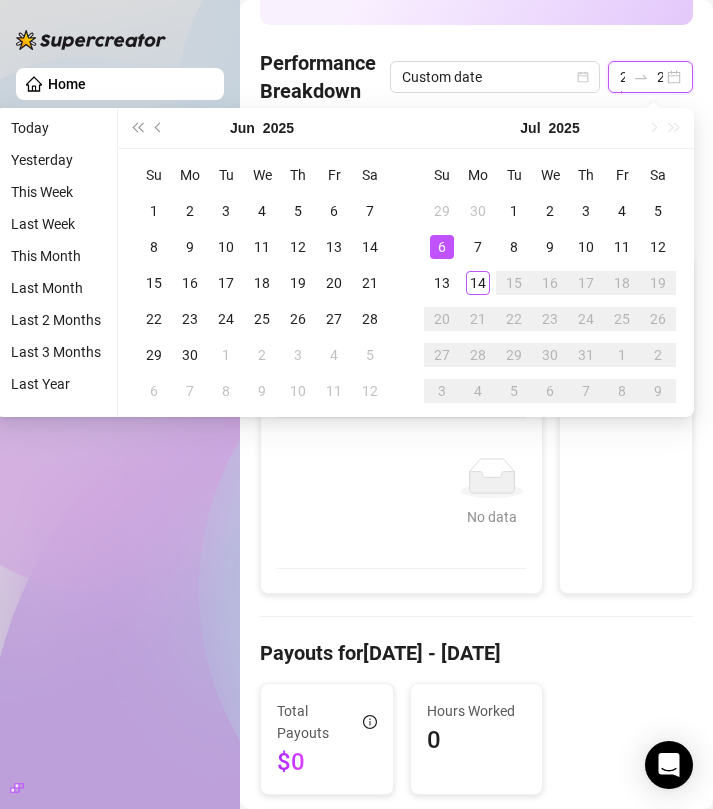 scroll, scrollTop: 0, scrollLeft: 69, axis: horizontal 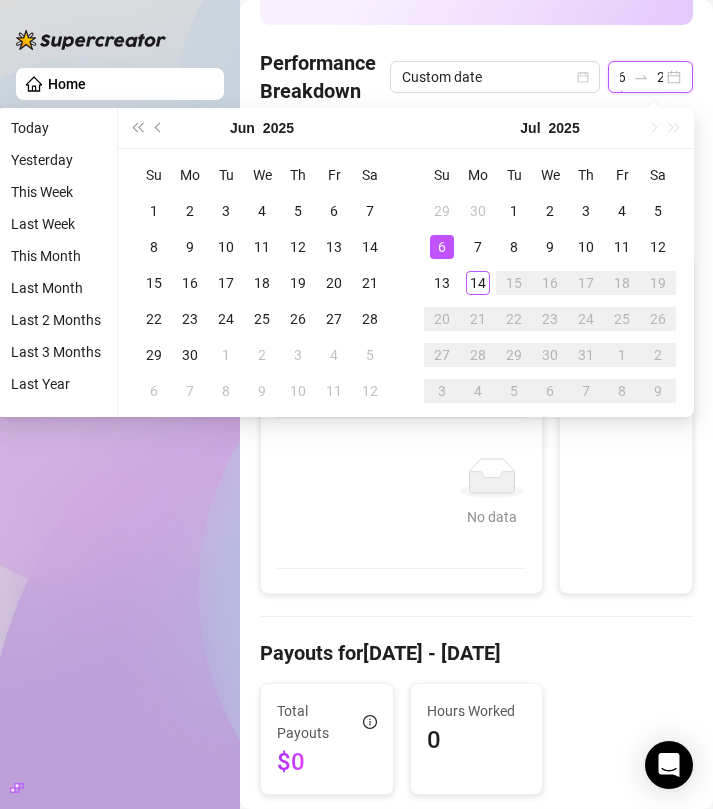 type on "2025-07-07" 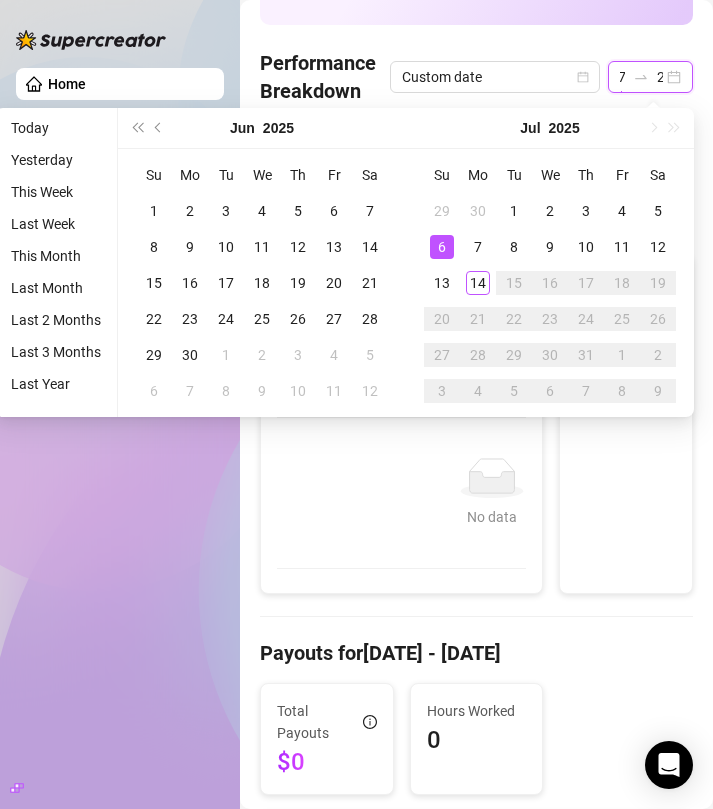 type on "2025-07-06" 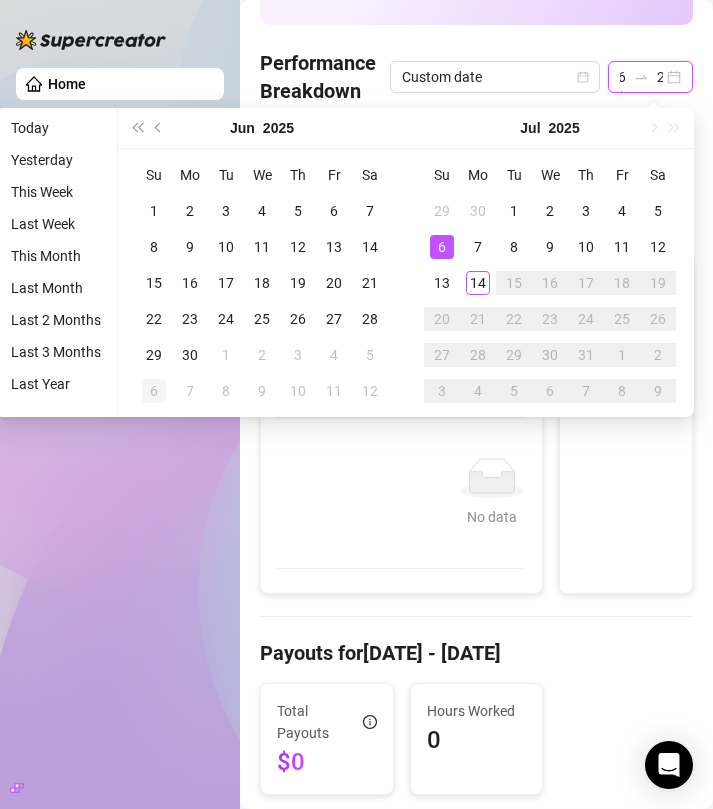 type on "2024-07-14" 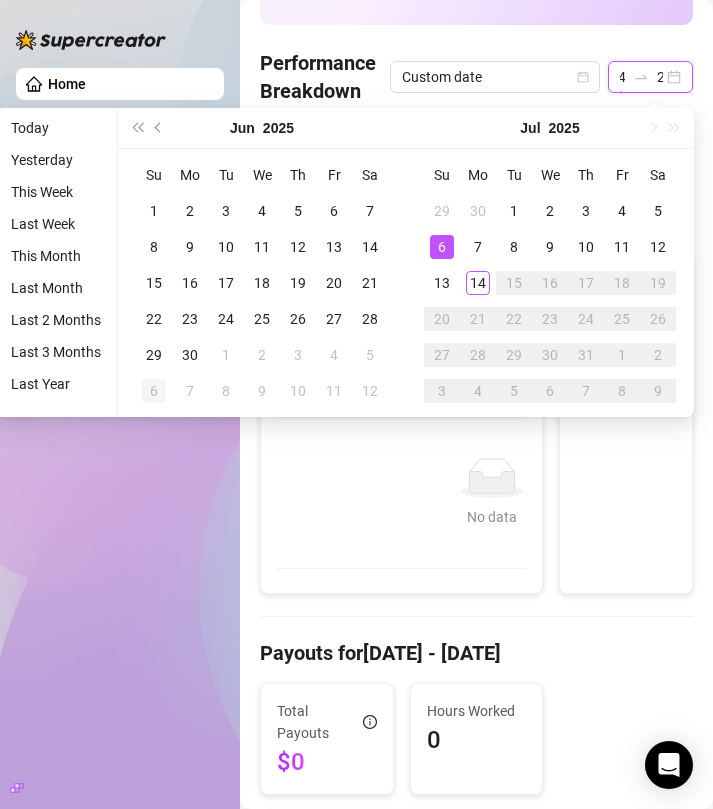type on "2025-07-06" 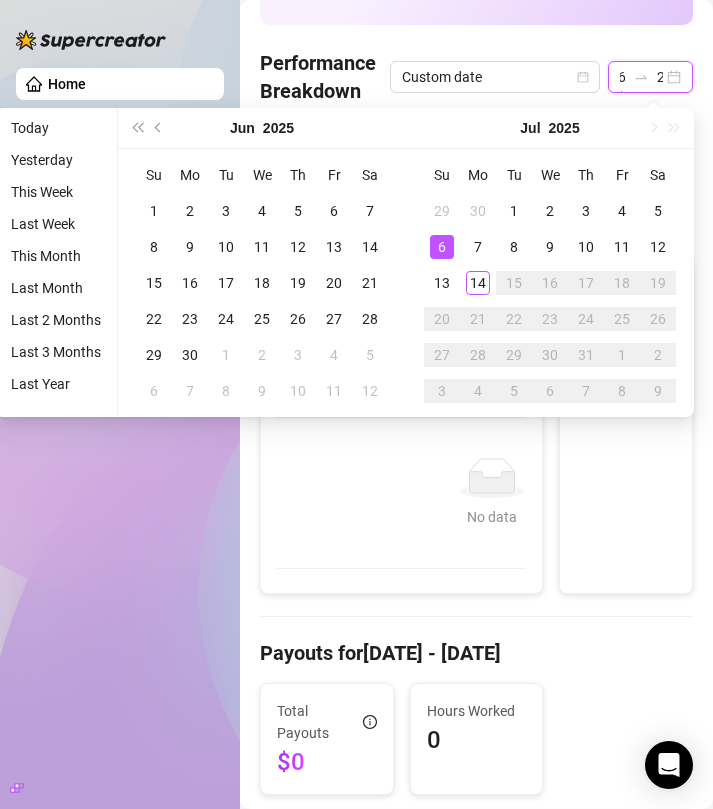 type on "2025-04-14" 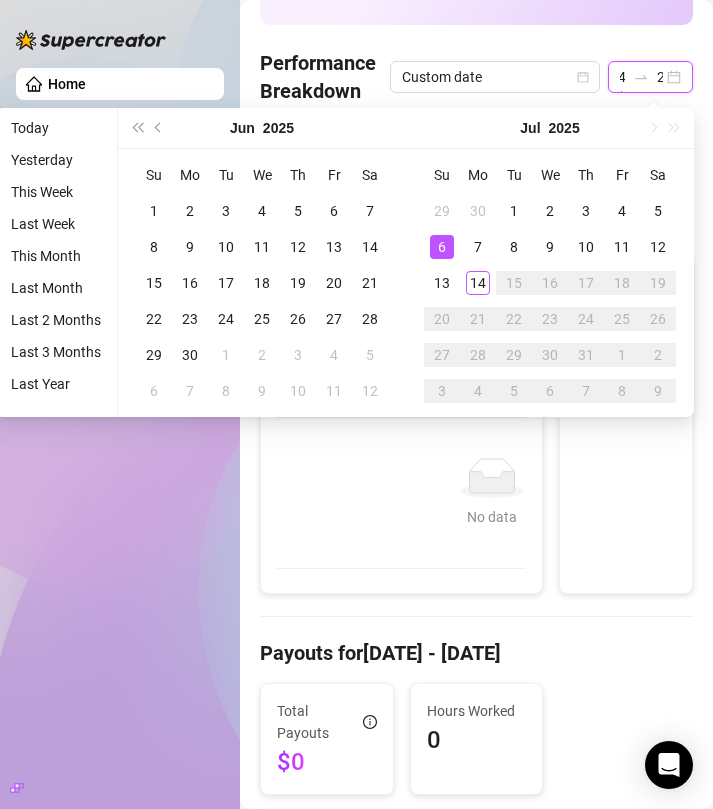 type on "[DATE]" 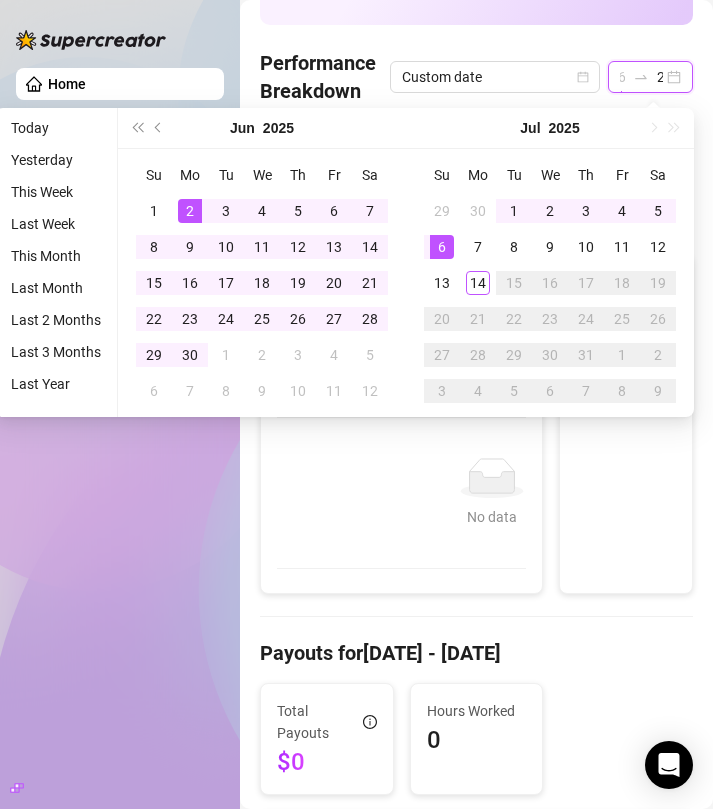 type on "2025-07-01" 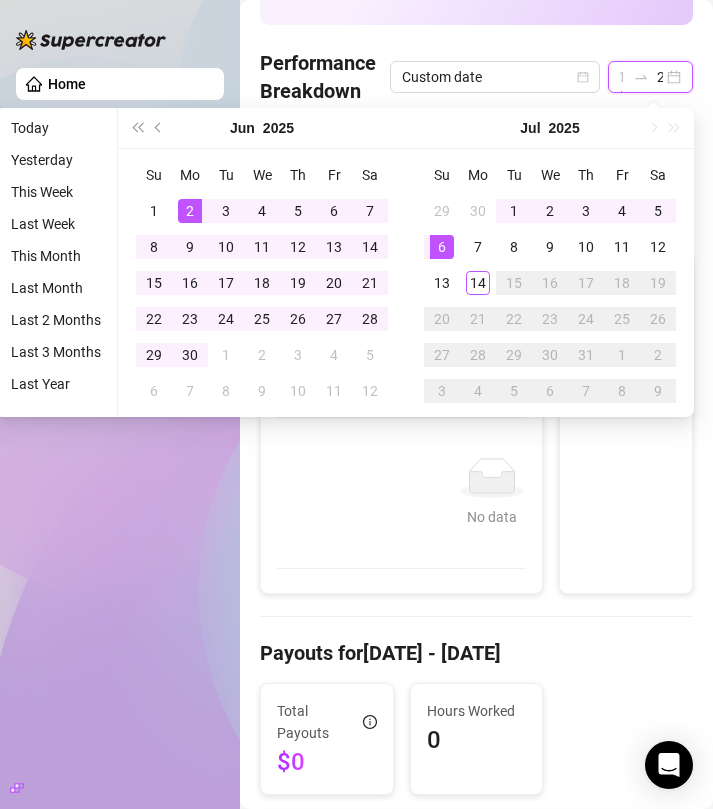 type on "2025-07-06" 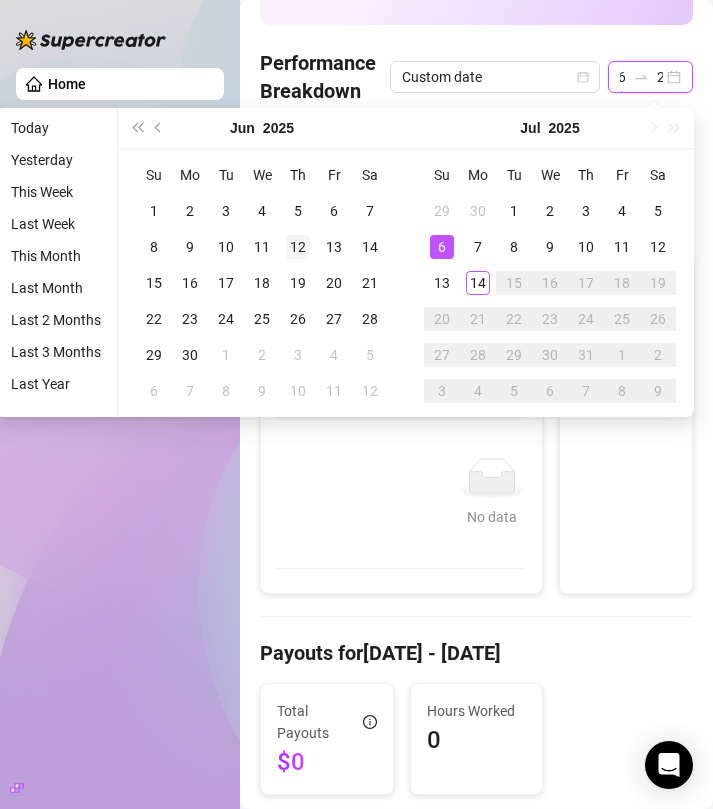 type on "2025-07-01" 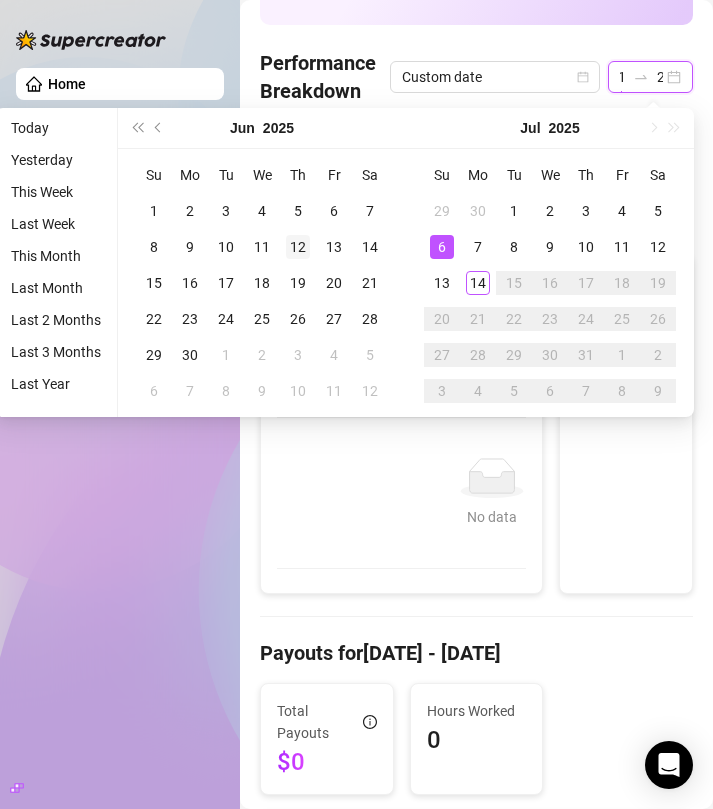 type on "2025-07-06" 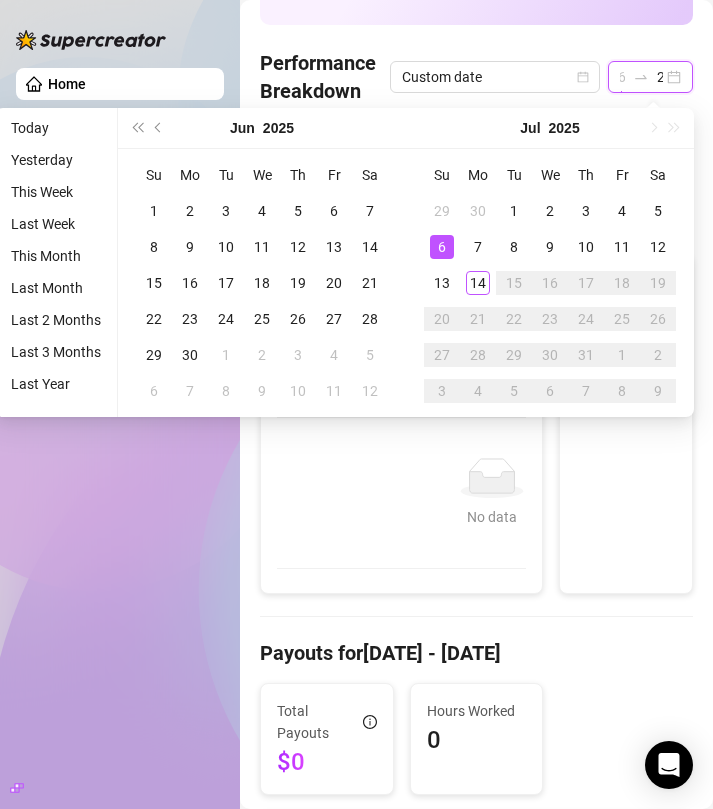 type on "2025-07-14" 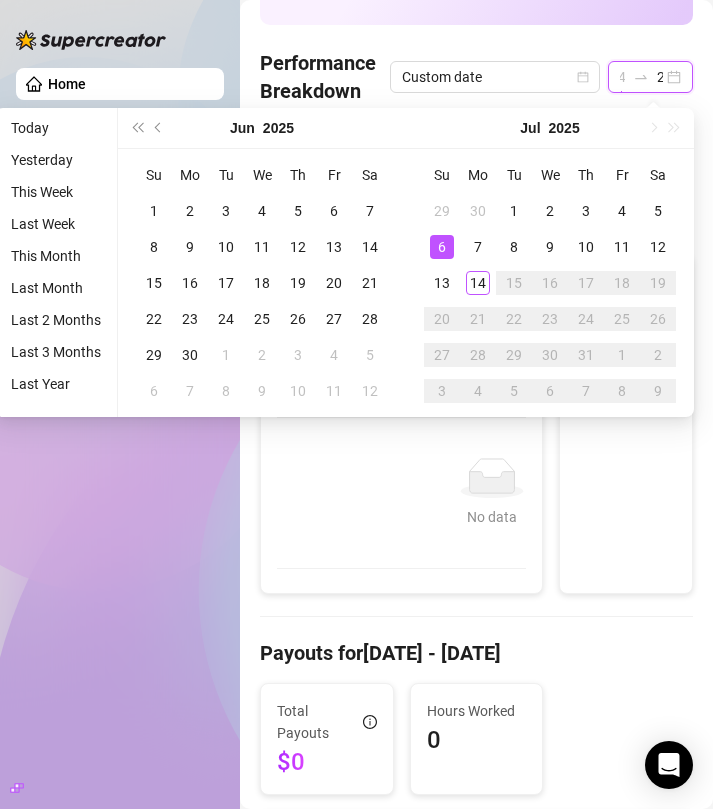 type on "2025-07-06" 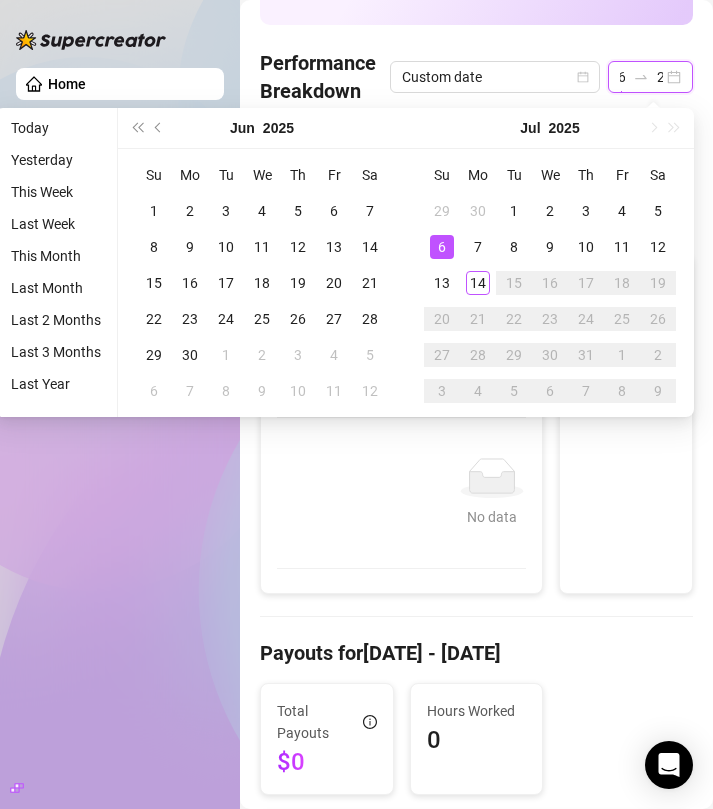 type on "2025-07-14" 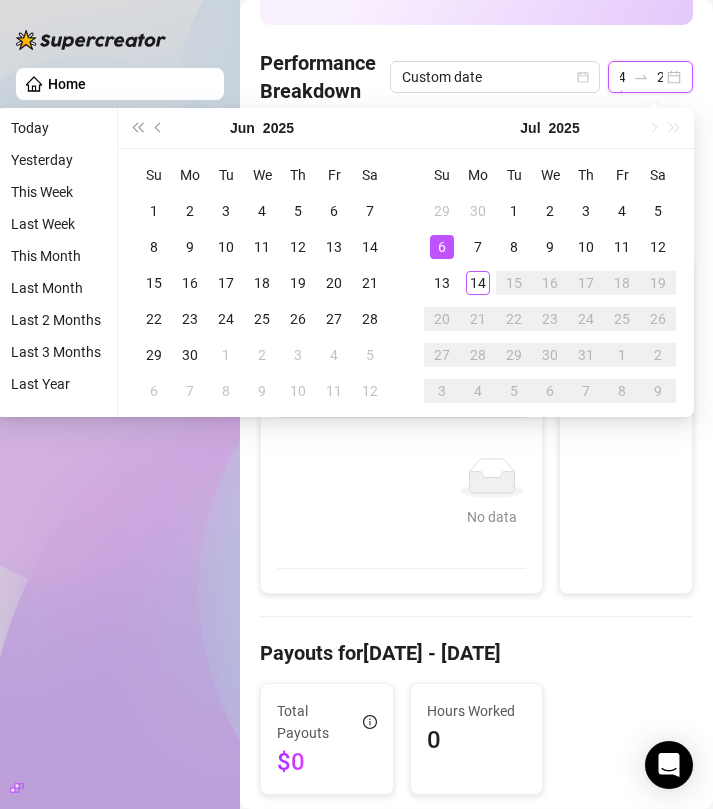 type on "2025-07-06" 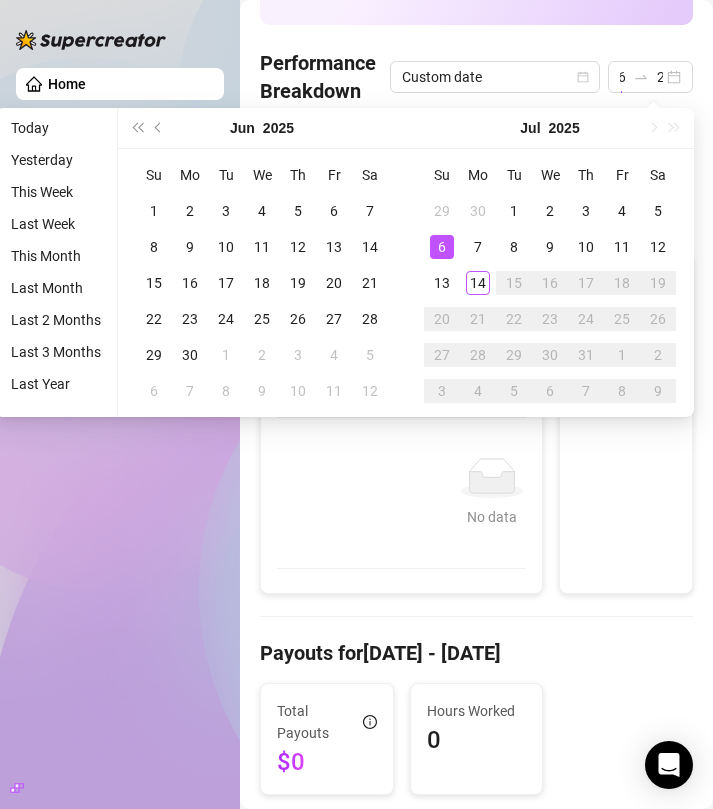 scroll, scrollTop: 0, scrollLeft: 0, axis: both 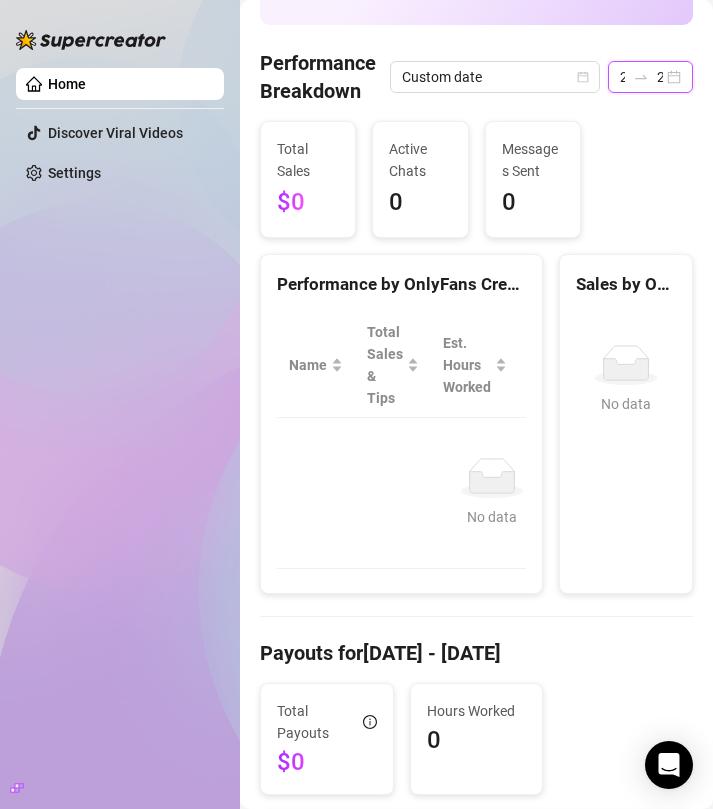 click on "[DATE] [DATE]" at bounding box center [650, 77] 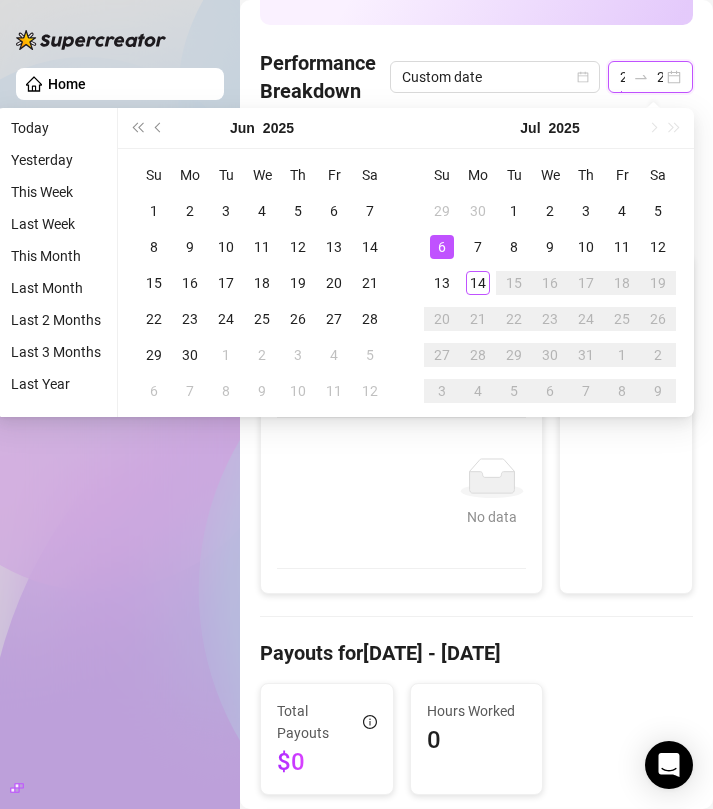 type on "2025-07-14" 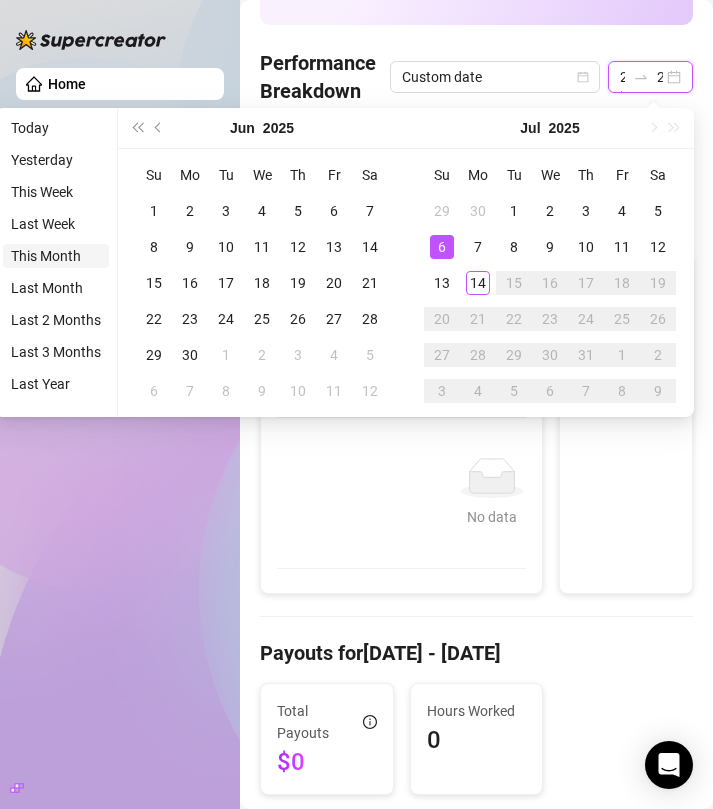 type on "2025-07-06" 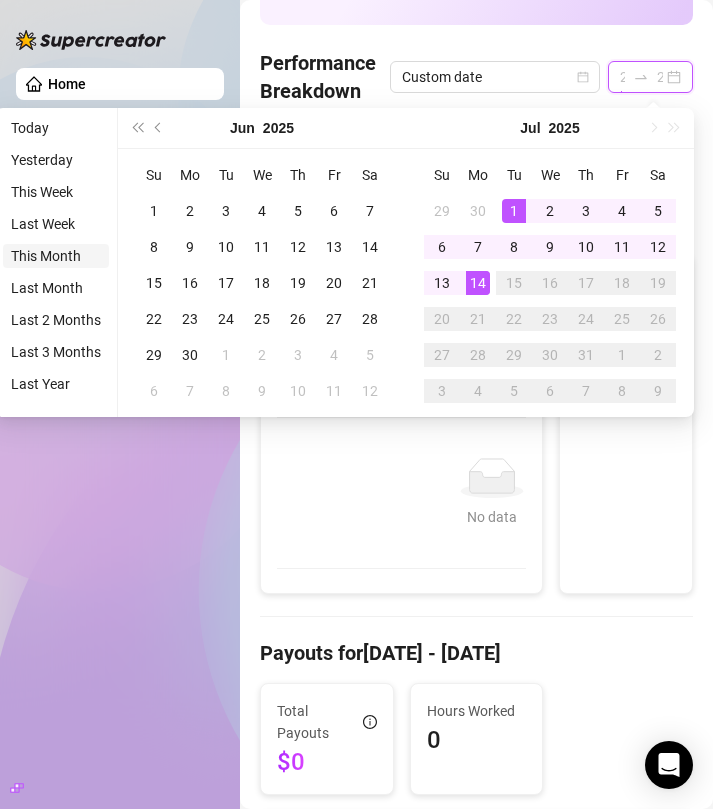 type on "2025-07-06" 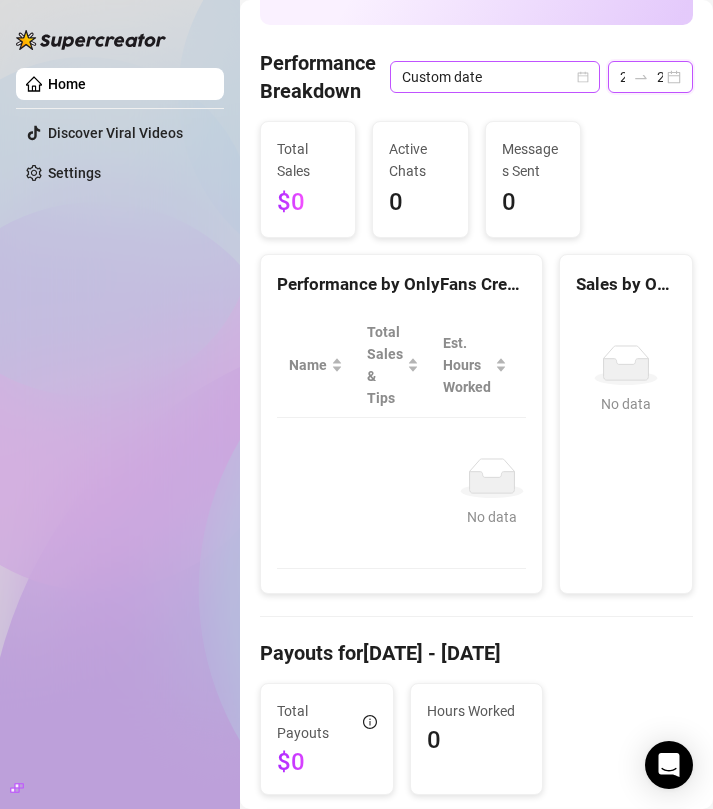 click 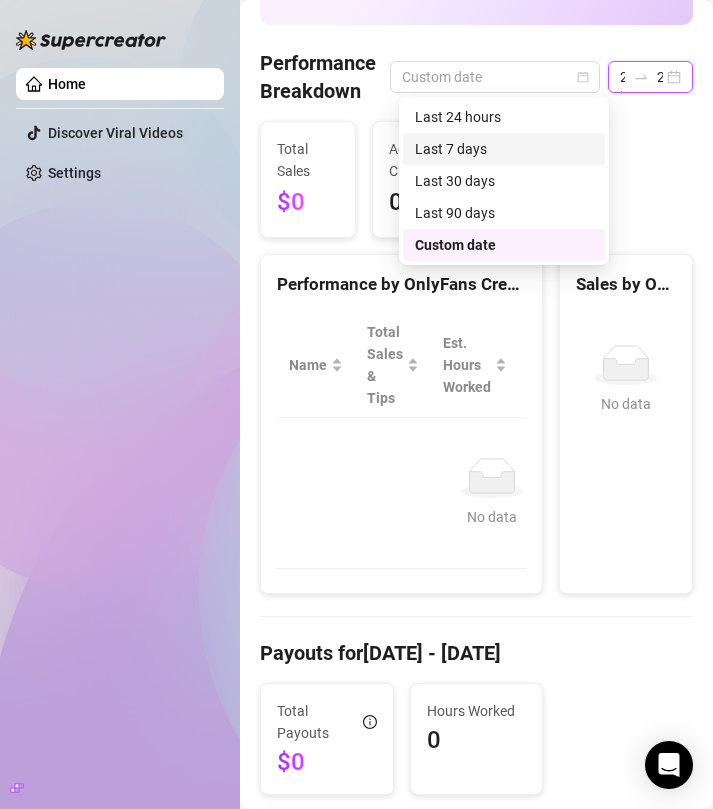 click 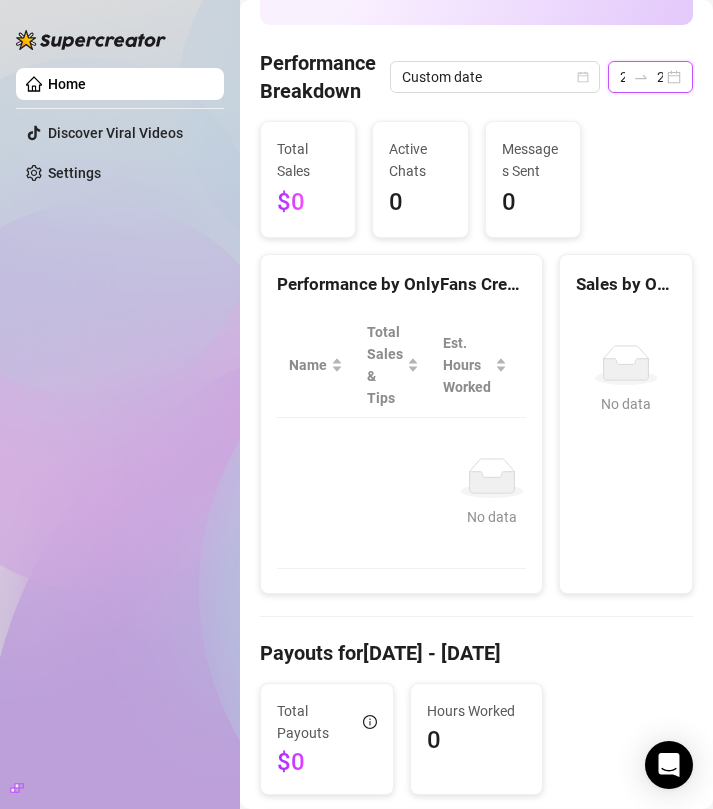click on "[DATE] [DATE]" at bounding box center (650, 77) 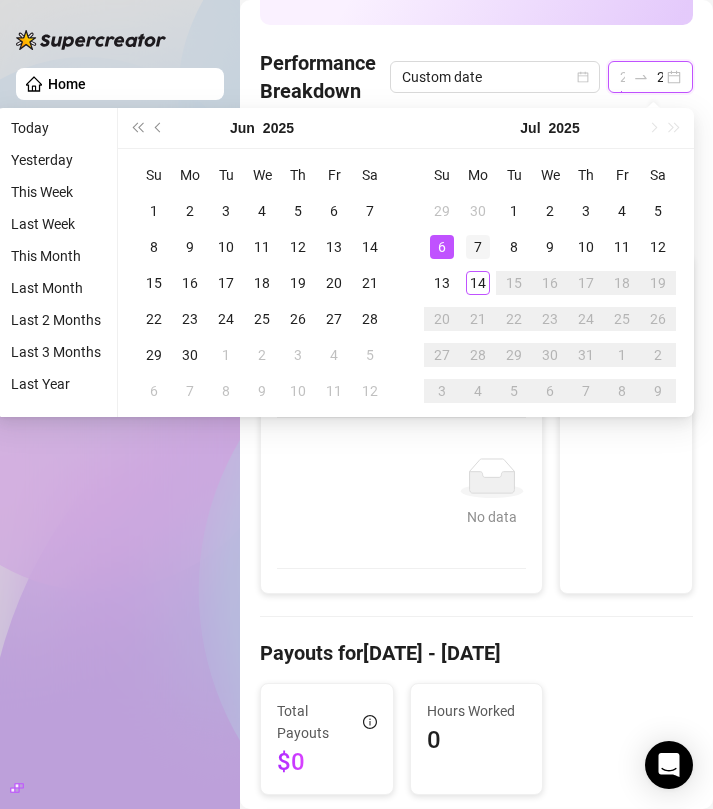 type on "2025-07-07" 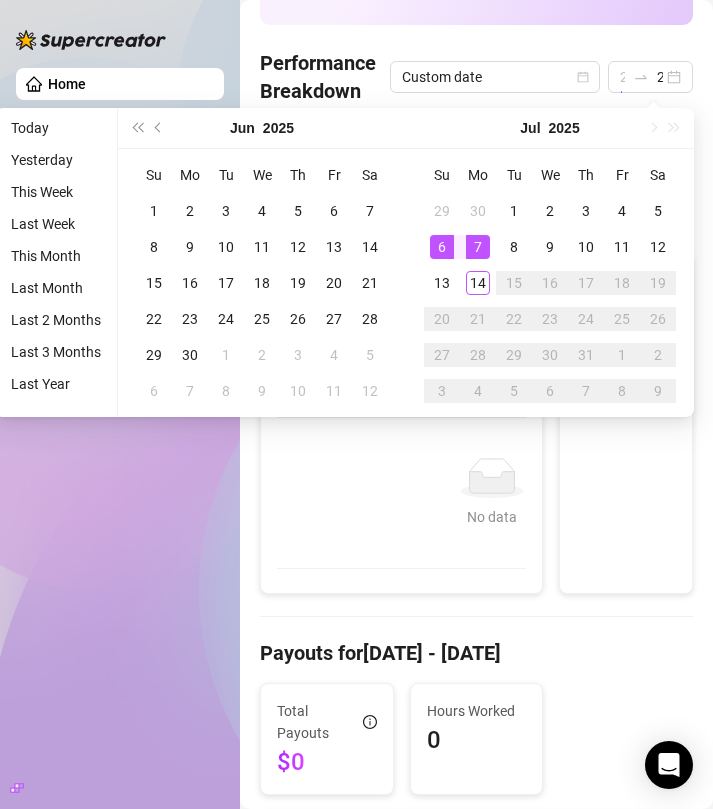 click on "7" at bounding box center [478, 247] 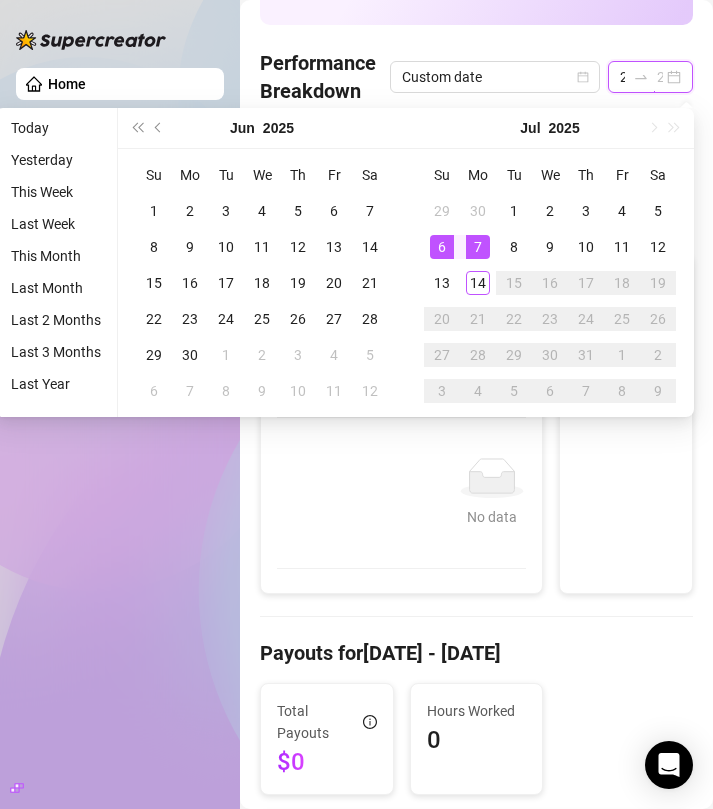 scroll, scrollTop: 0, scrollLeft: 69, axis: horizontal 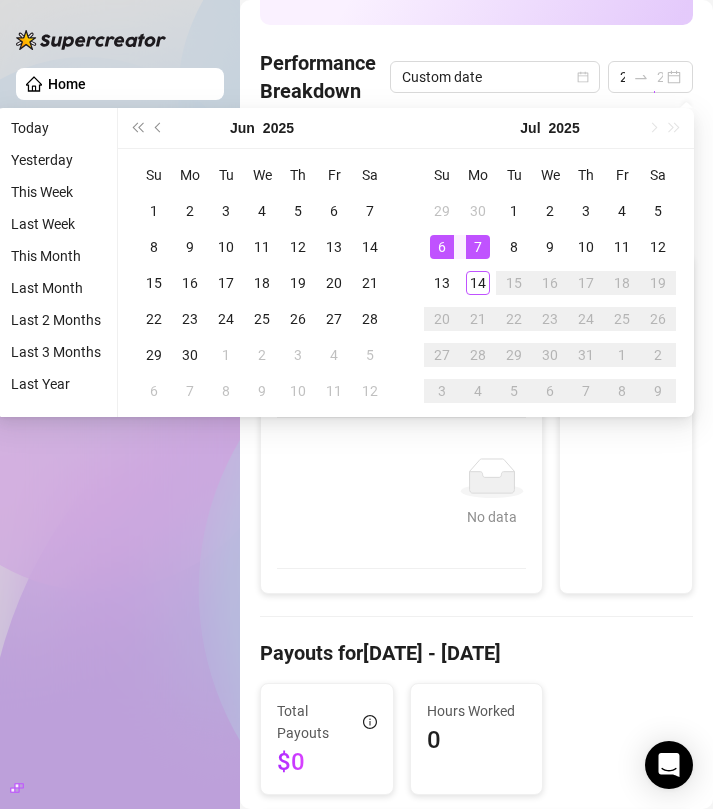 click on "7" at bounding box center (478, 247) 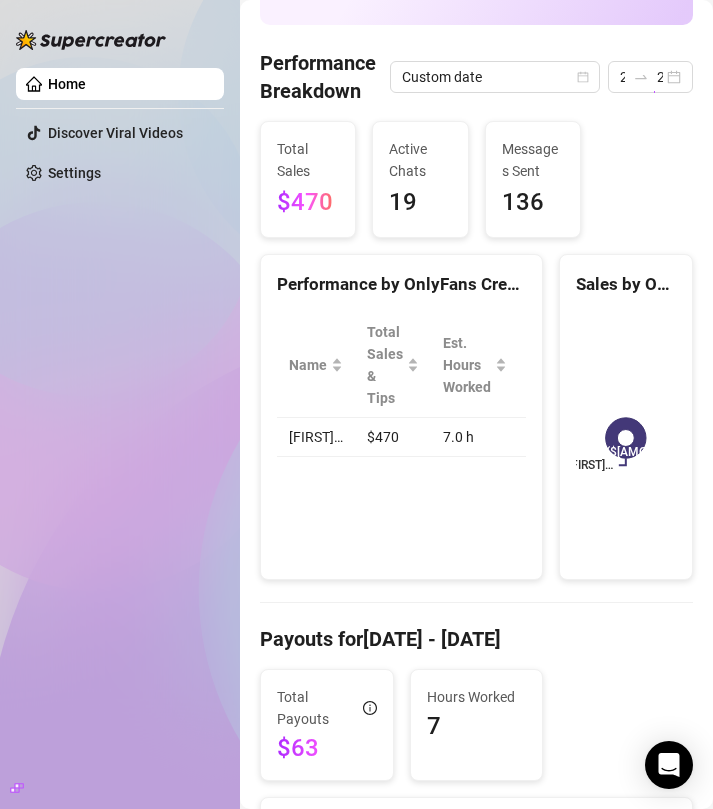 type on "2025-07-07" 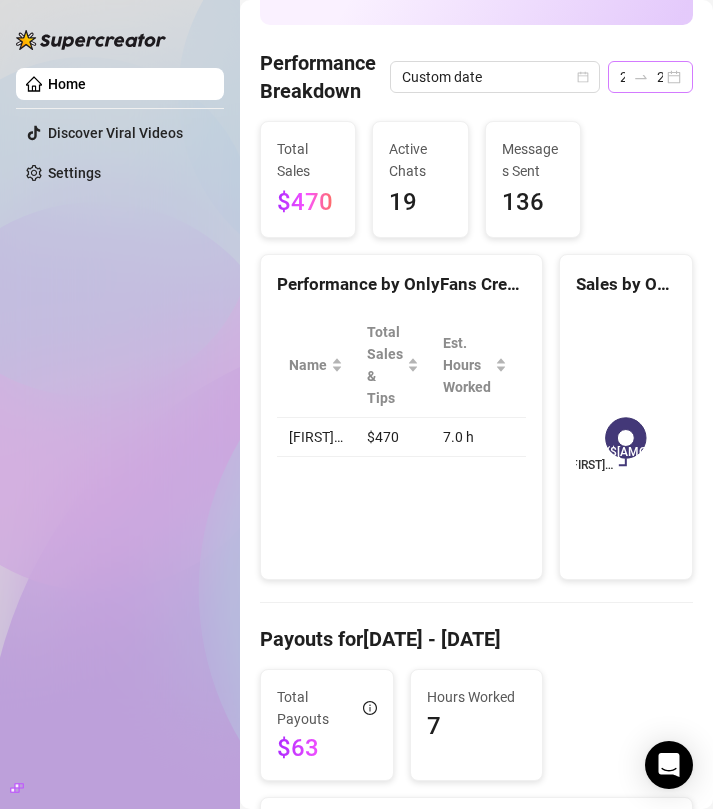 click on "[DATE] [DATE]" at bounding box center [650, 77] 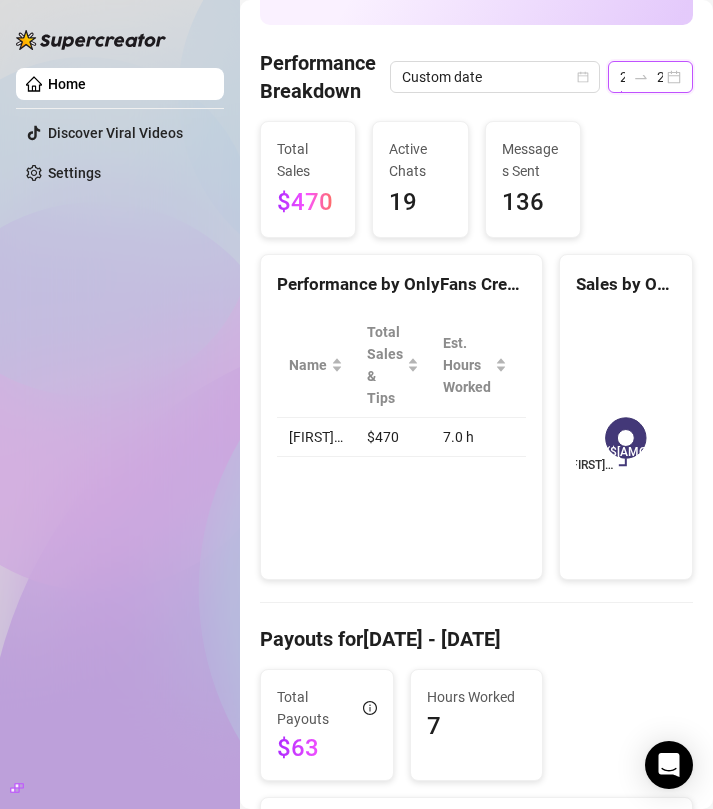 scroll, scrollTop: 0, scrollLeft: 69, axis: horizontal 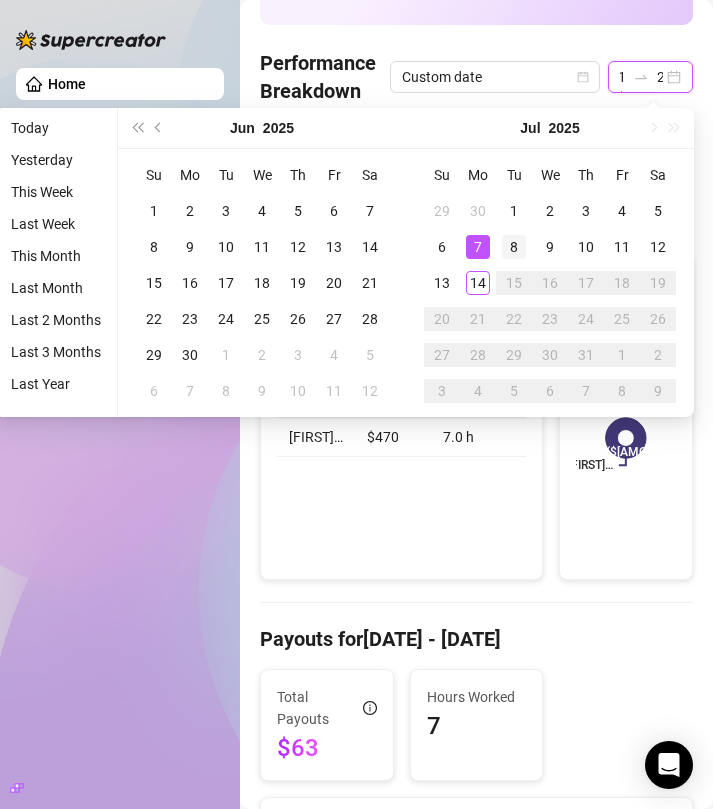 type on "2025-07-08" 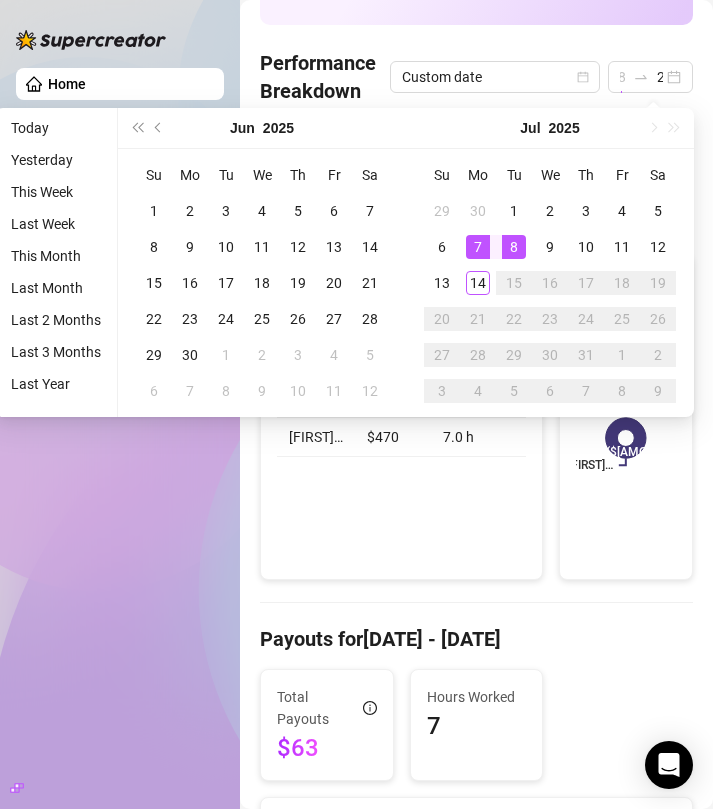 click on "8" at bounding box center [514, 247] 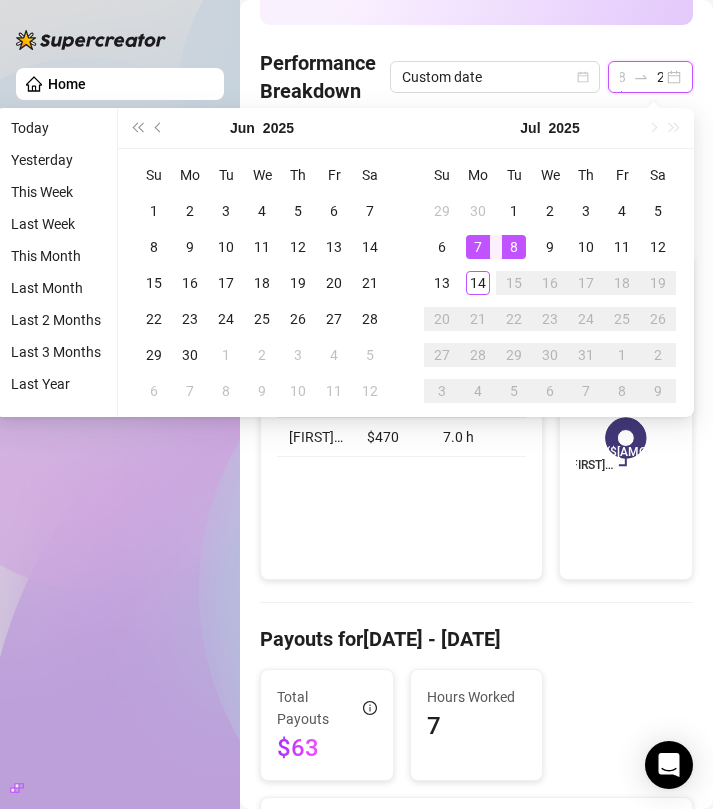 scroll, scrollTop: 0, scrollLeft: 0, axis: both 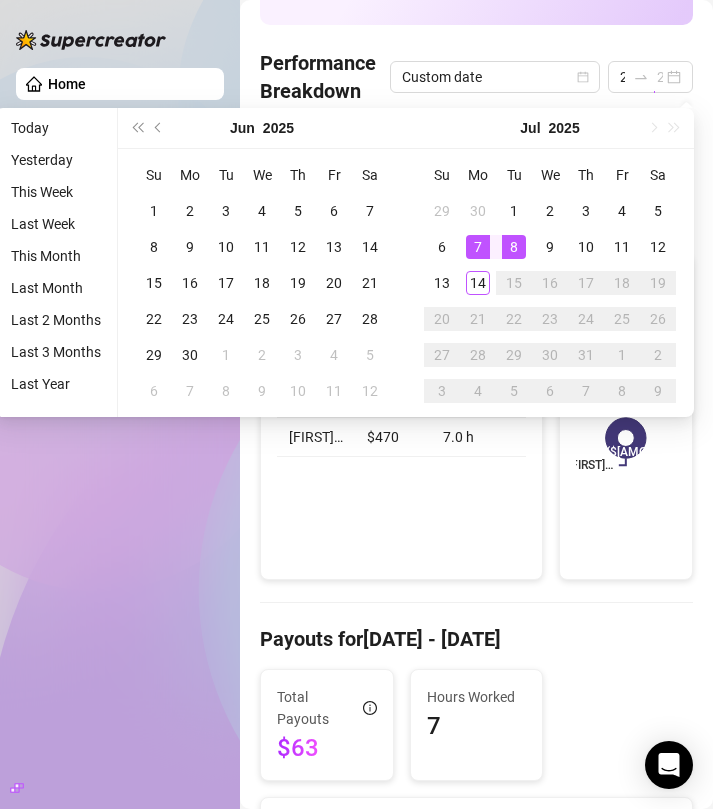 click on "8" at bounding box center (514, 247) 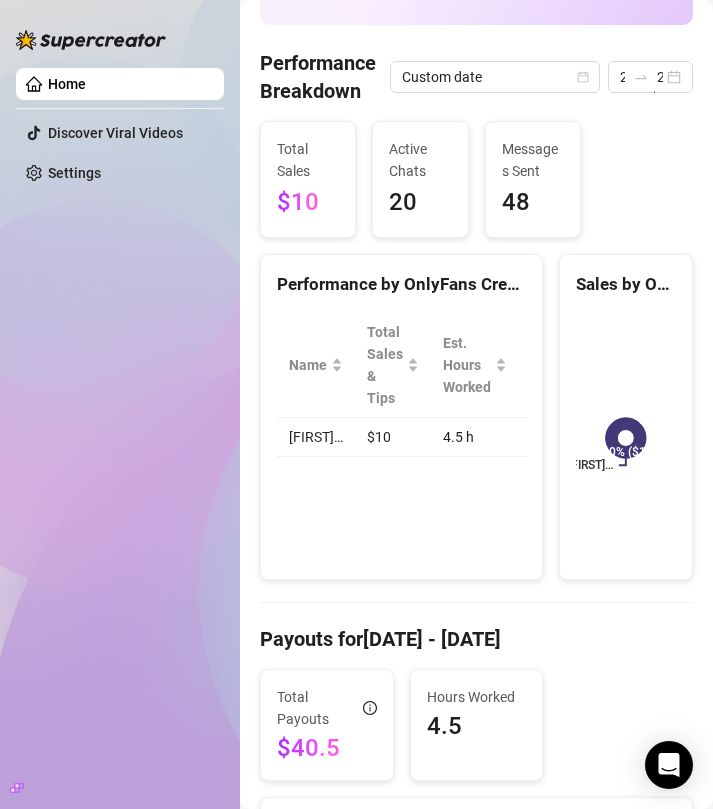 type on "2025-07-08" 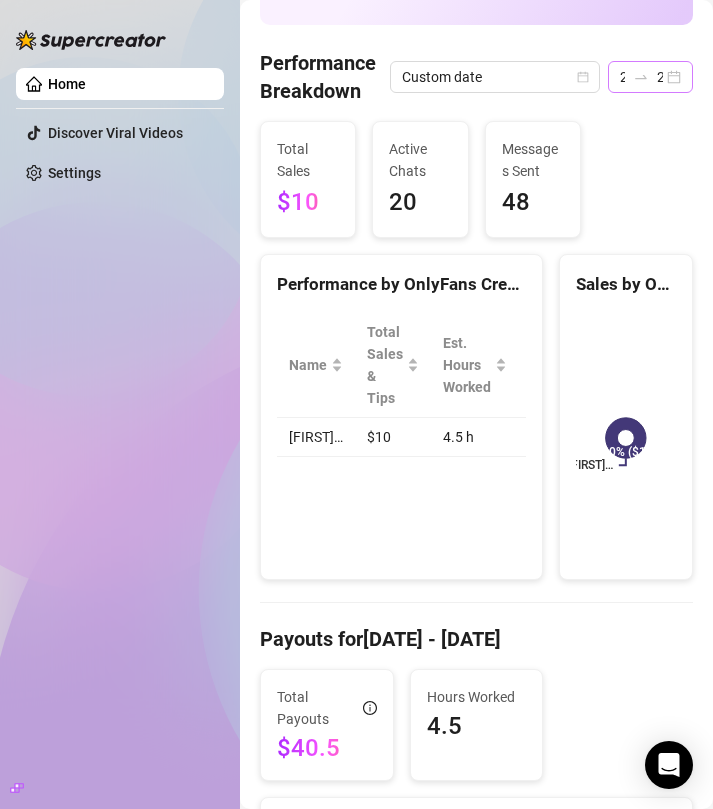 click on "[DATE] [DATE]" at bounding box center (650, 77) 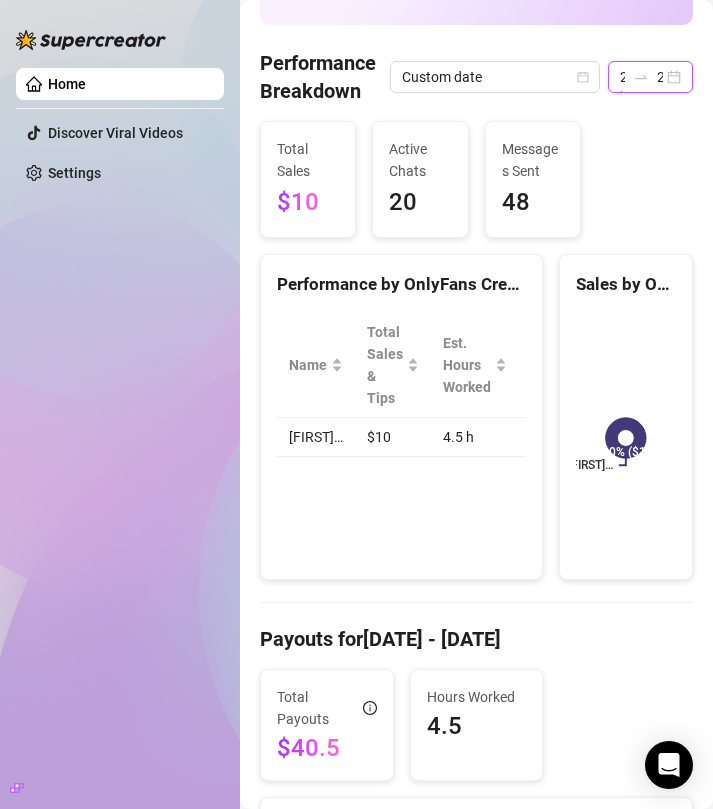 scroll, scrollTop: 0, scrollLeft: 69, axis: horizontal 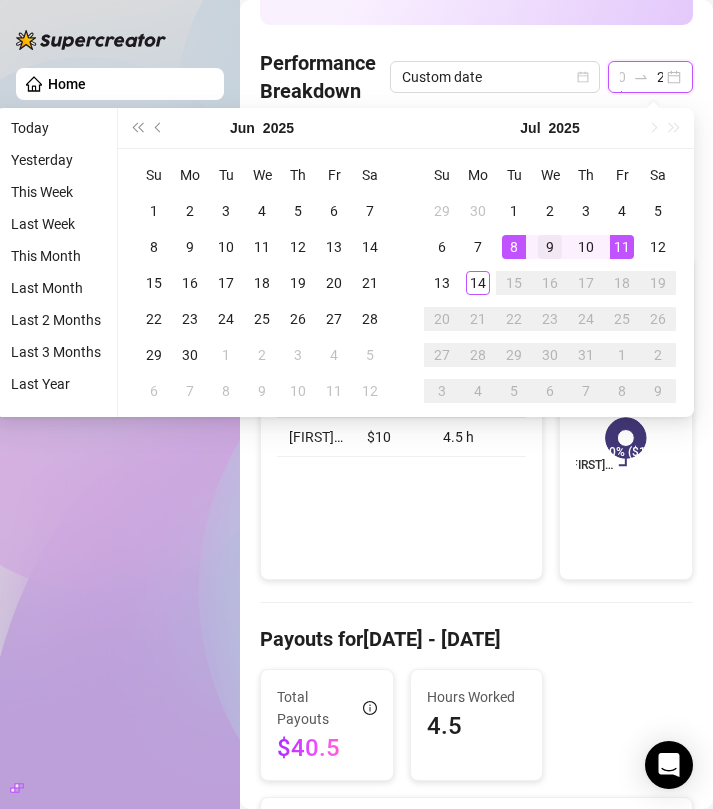 type on "2025-07-09" 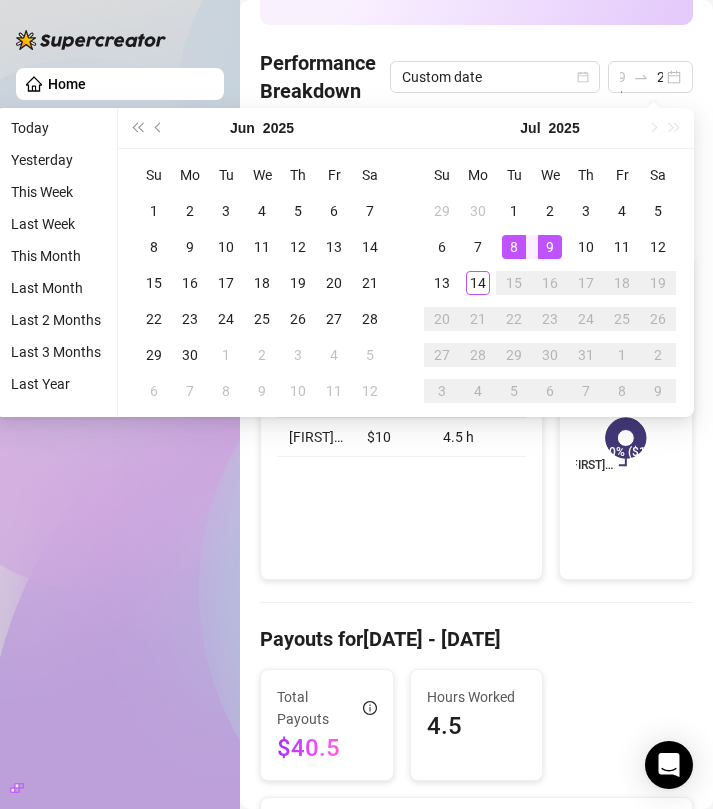 click on "9" at bounding box center [550, 247] 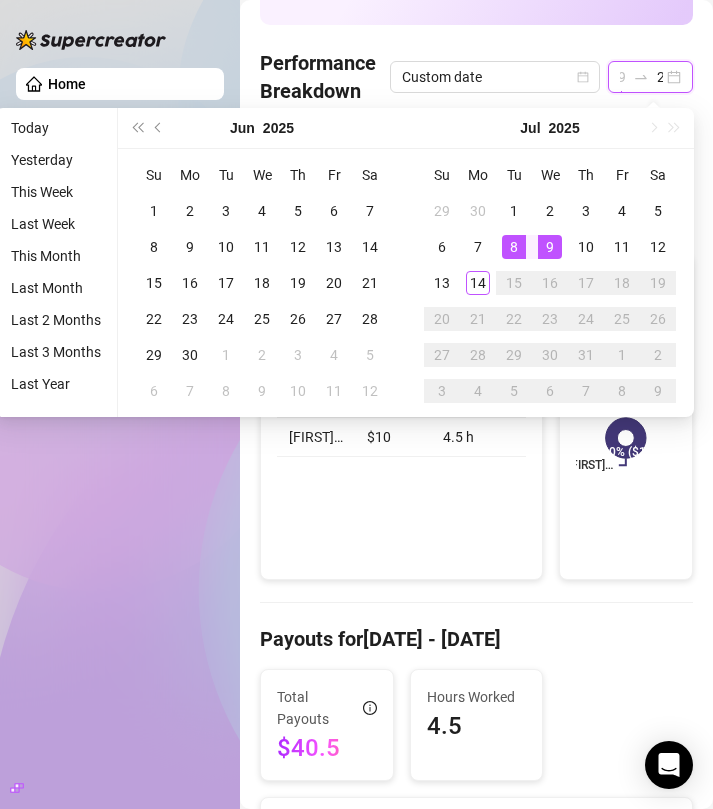 scroll, scrollTop: 0, scrollLeft: 0, axis: both 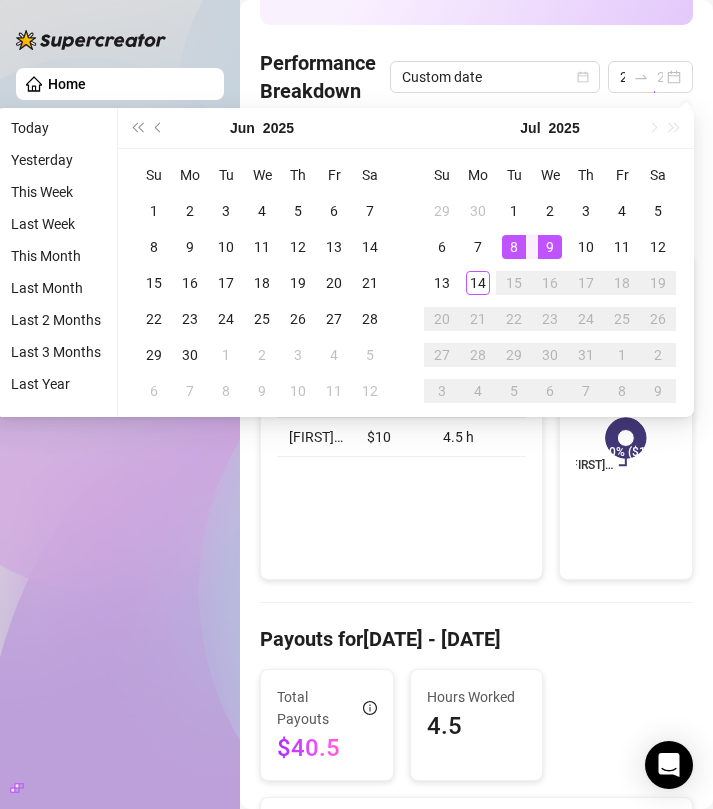 click on "9" at bounding box center [550, 247] 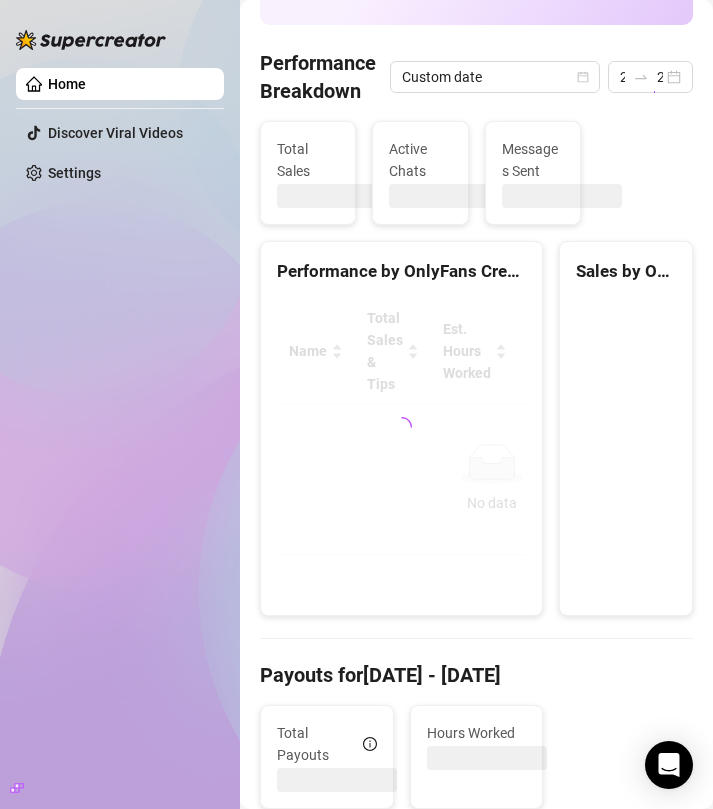 type on "2025-07-09" 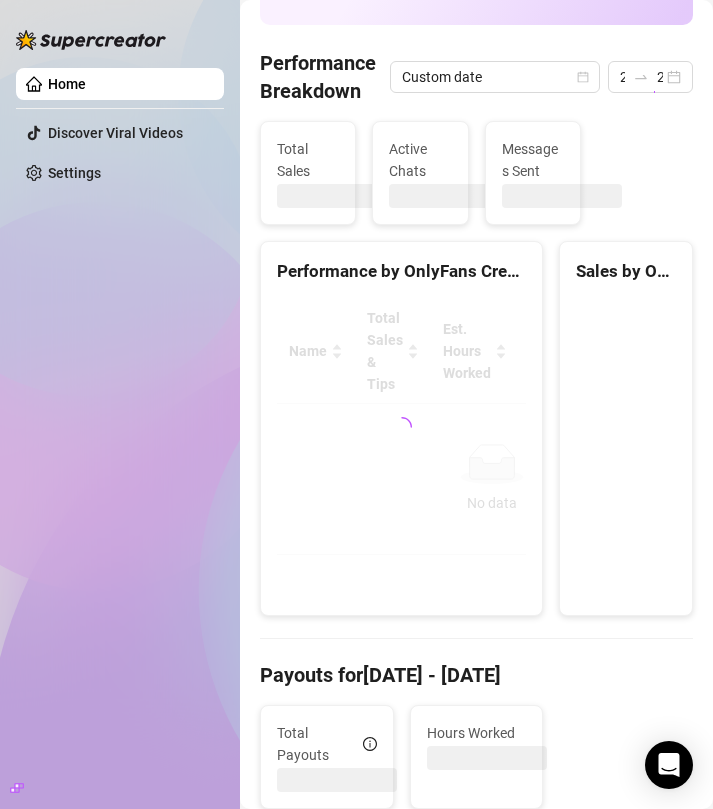 type on "2025-07-09" 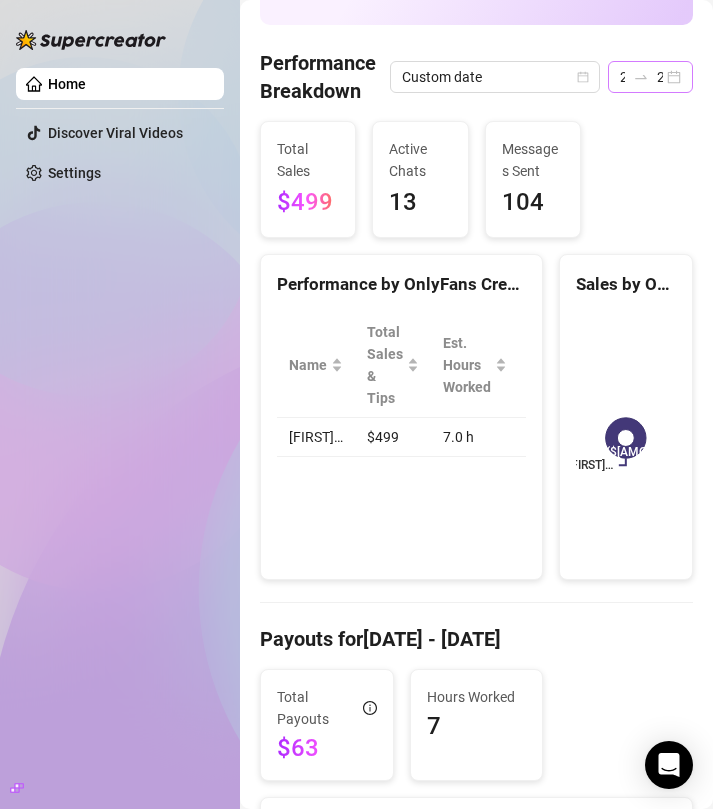 click on "[DATE] [DATE]" at bounding box center [650, 77] 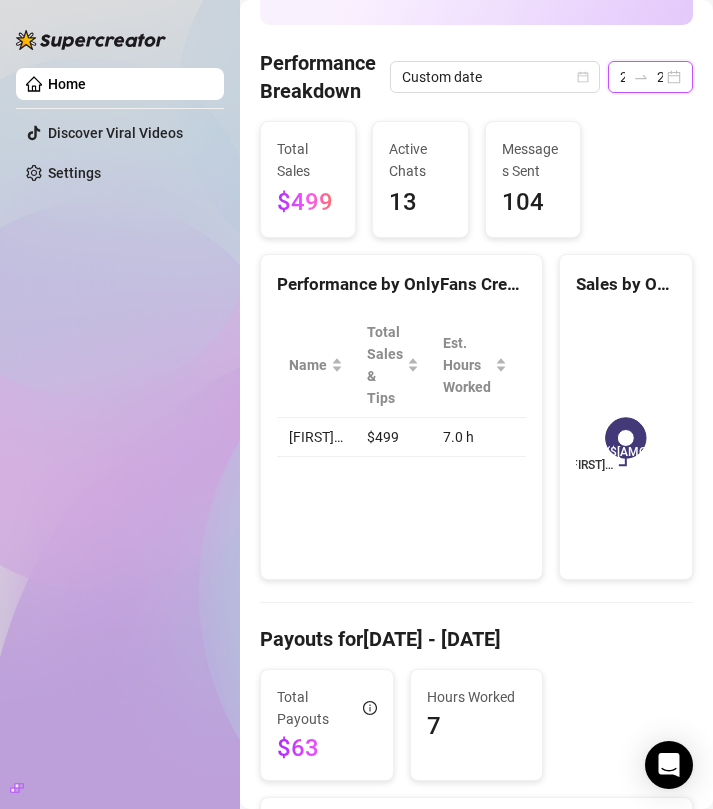 scroll, scrollTop: 0, scrollLeft: 69, axis: horizontal 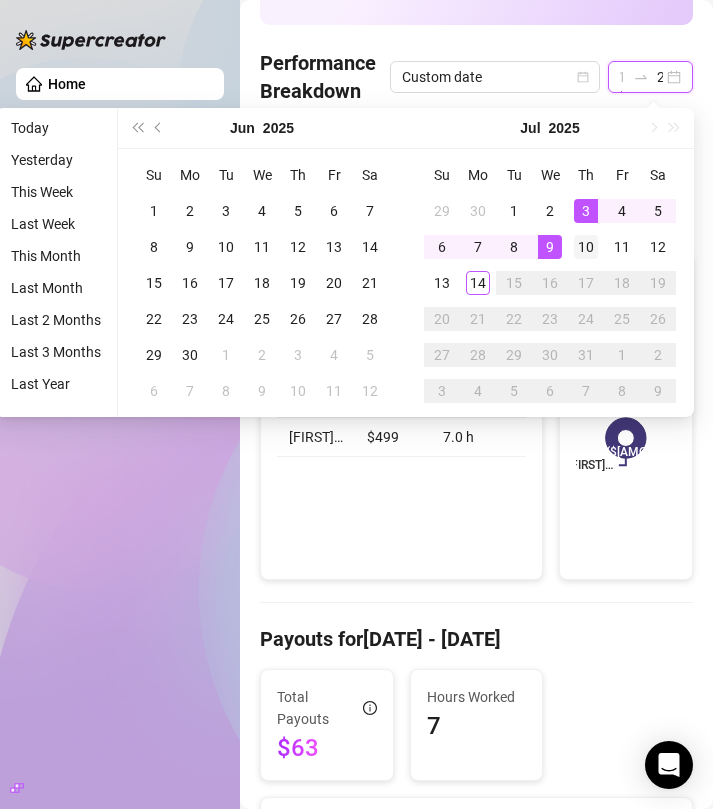 type on "2025-07-10" 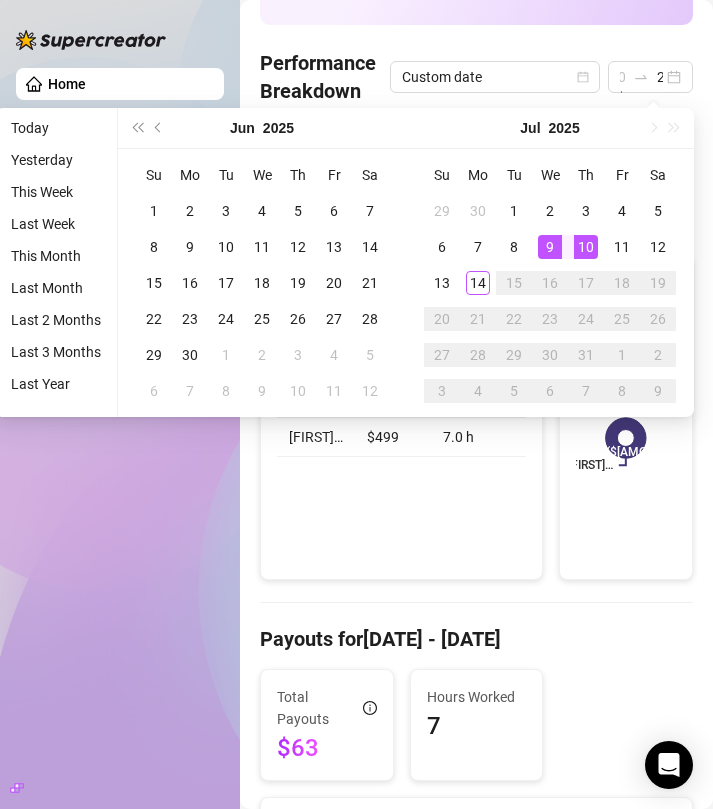 scroll, scrollTop: 0, scrollLeft: 0, axis: both 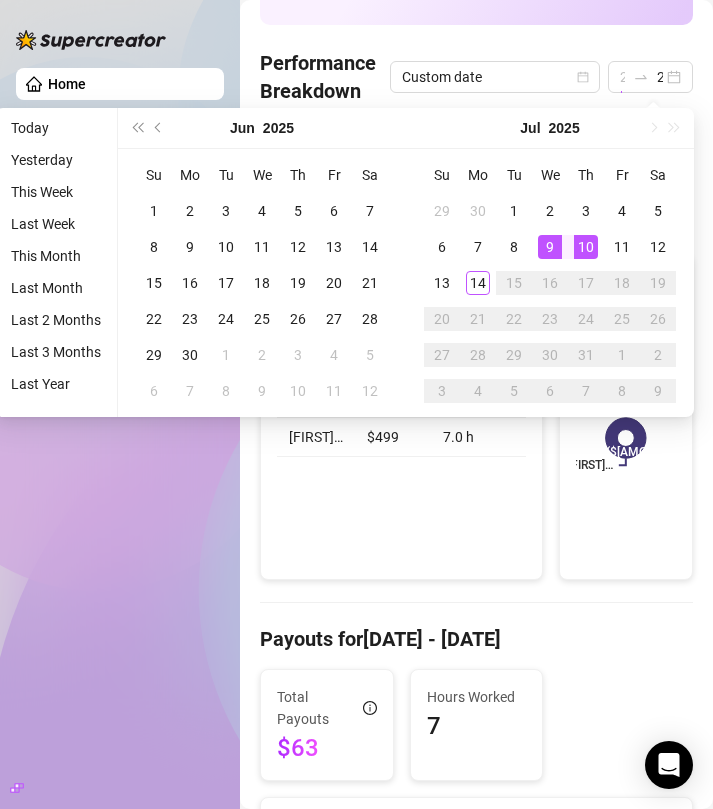 click on "10" at bounding box center (586, 247) 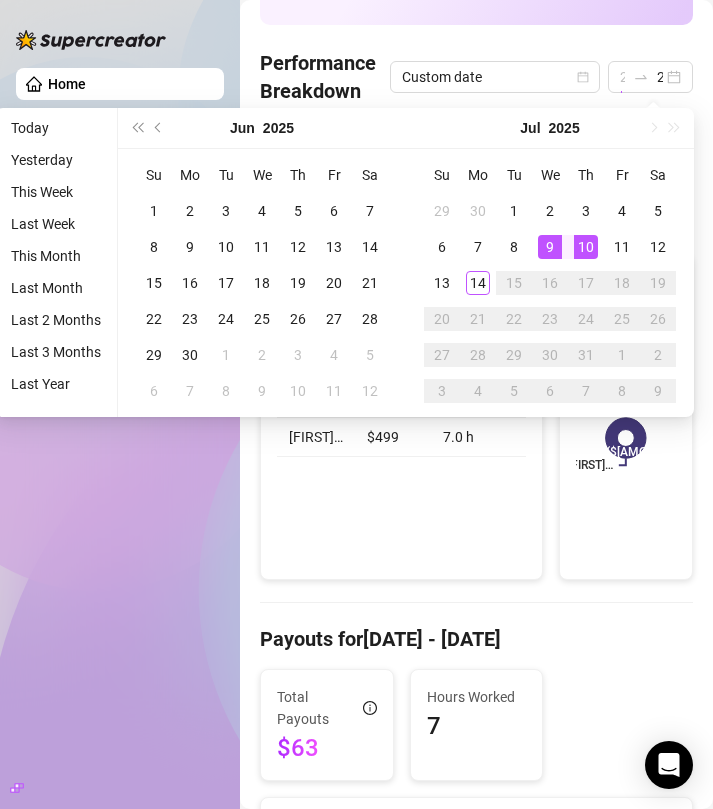 scroll, scrollTop: 0, scrollLeft: 0, axis: both 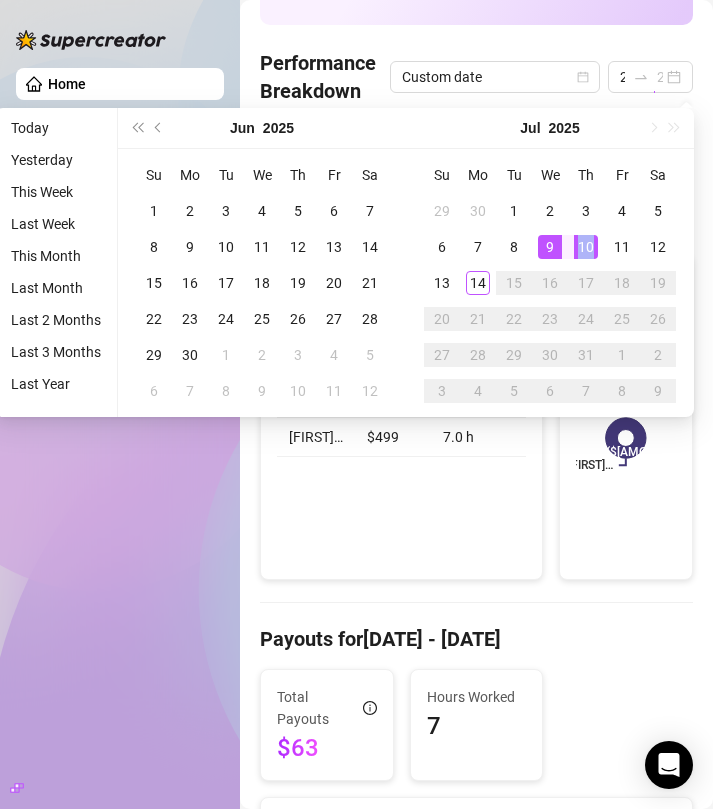 click on "10" at bounding box center [586, 247] 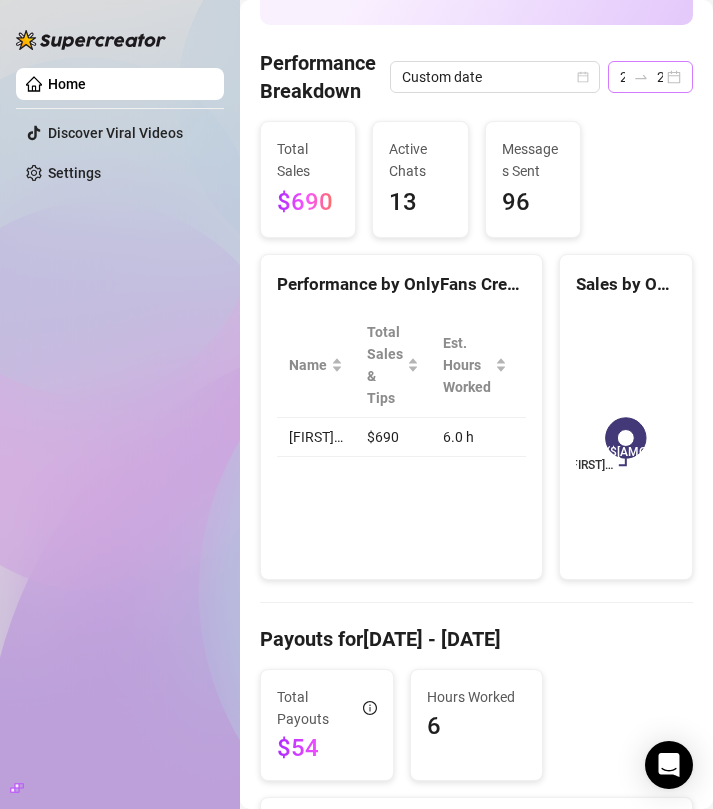 click on "[DATE] [DATE]" at bounding box center [650, 77] 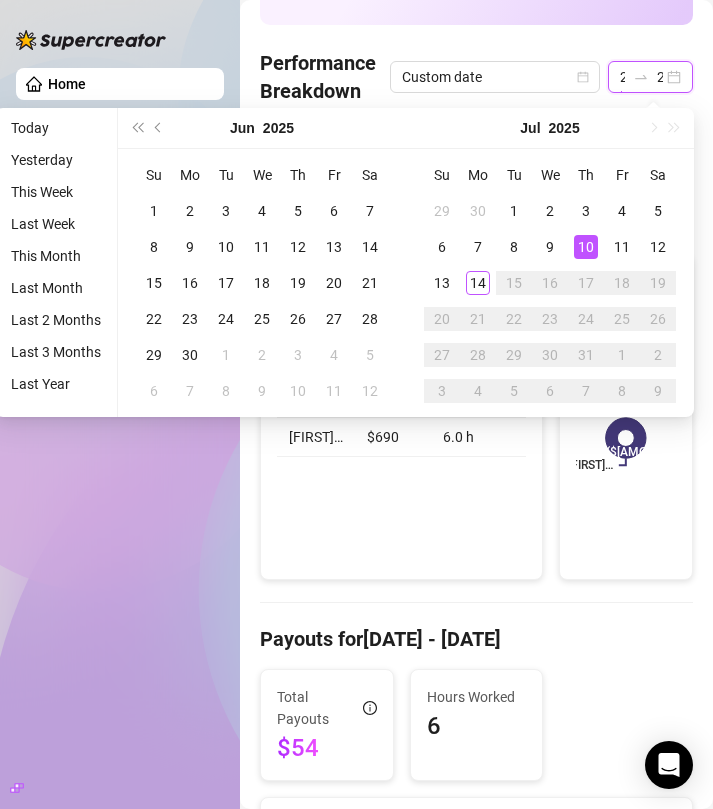 scroll, scrollTop: 0, scrollLeft: 69, axis: horizontal 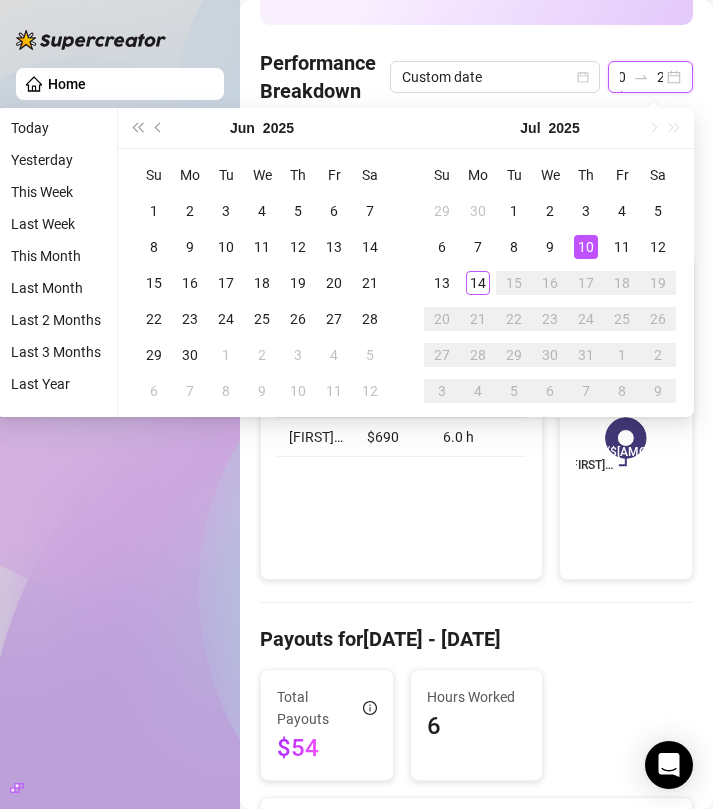 click on "[DATE] [DATE]" at bounding box center [650, 77] 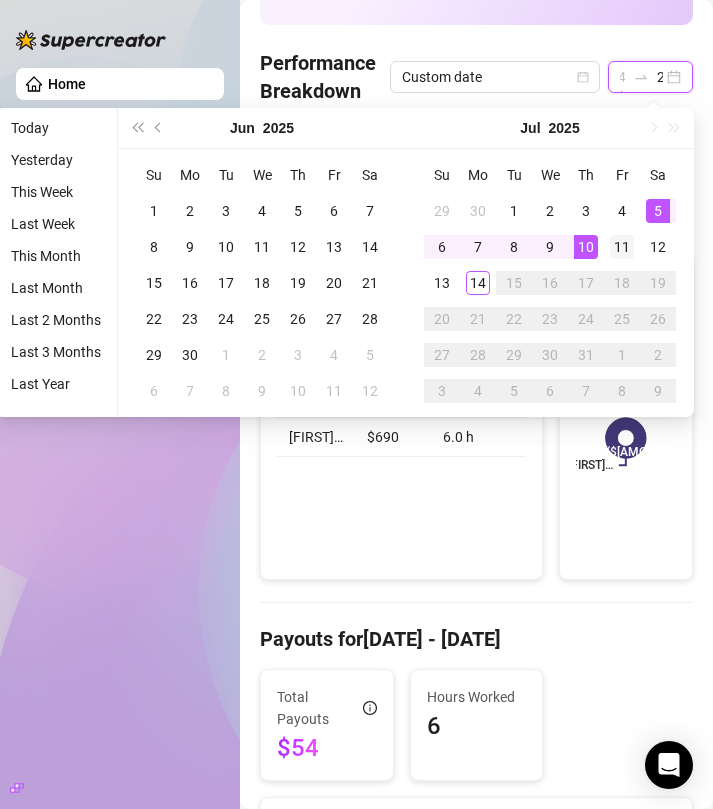 type on "2025-07-11" 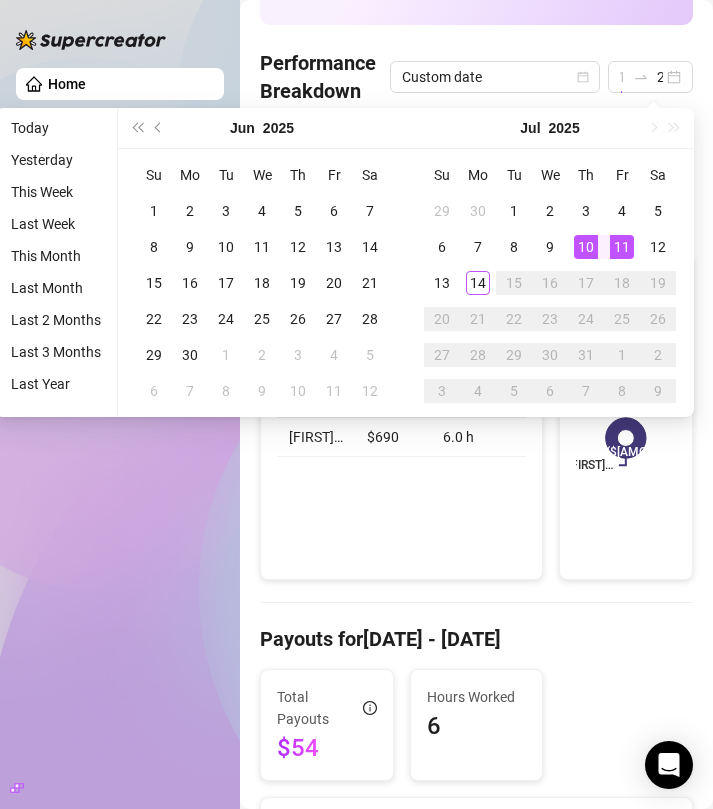 click on "11" at bounding box center [622, 247] 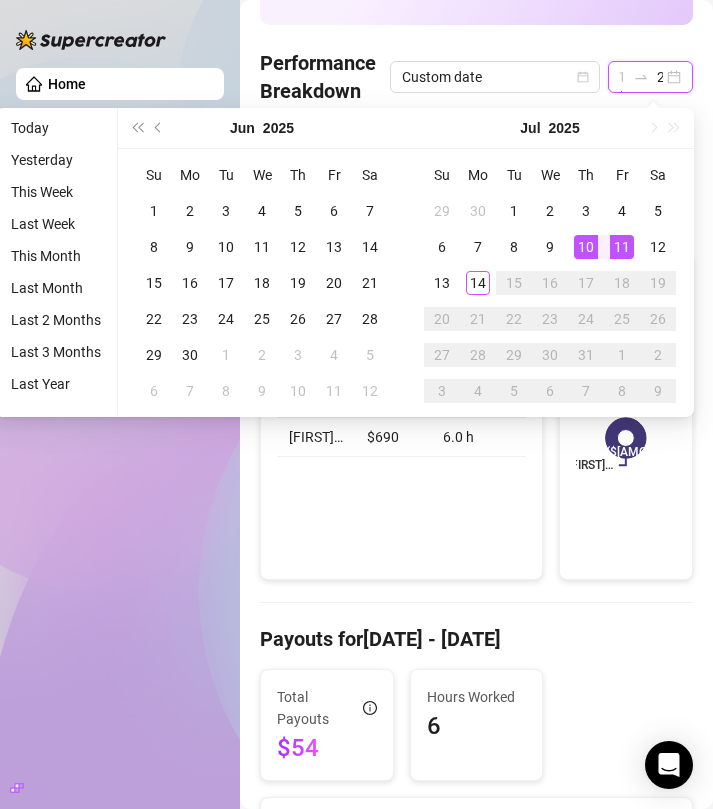 scroll, scrollTop: 0, scrollLeft: 0, axis: both 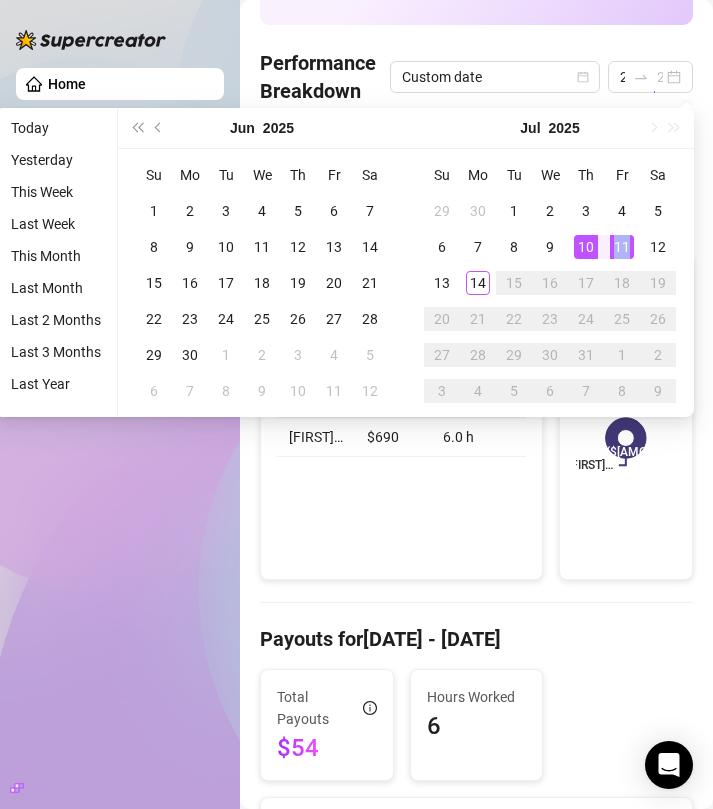 click on "11" at bounding box center (622, 247) 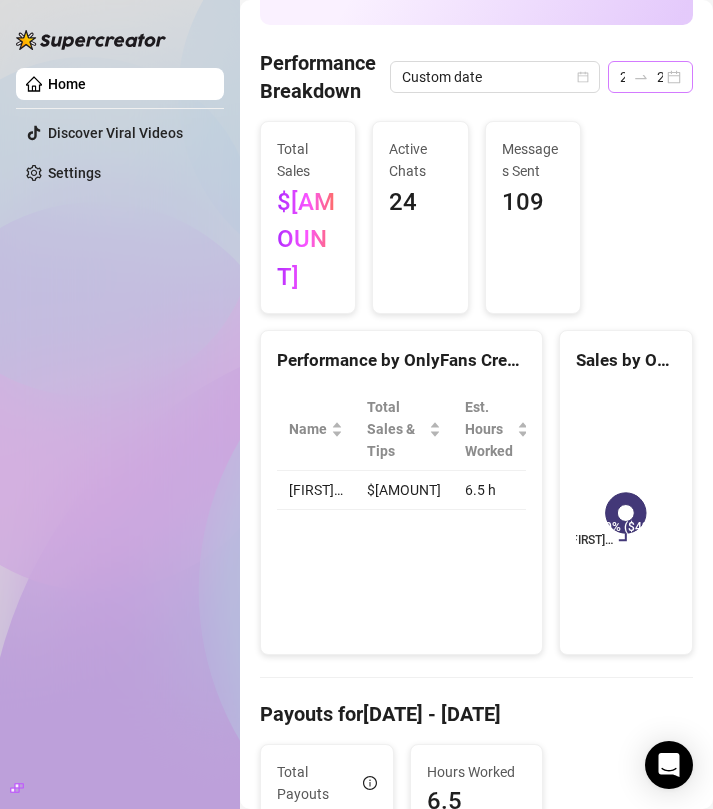 click on "[DATE] [DATE]" at bounding box center [650, 77] 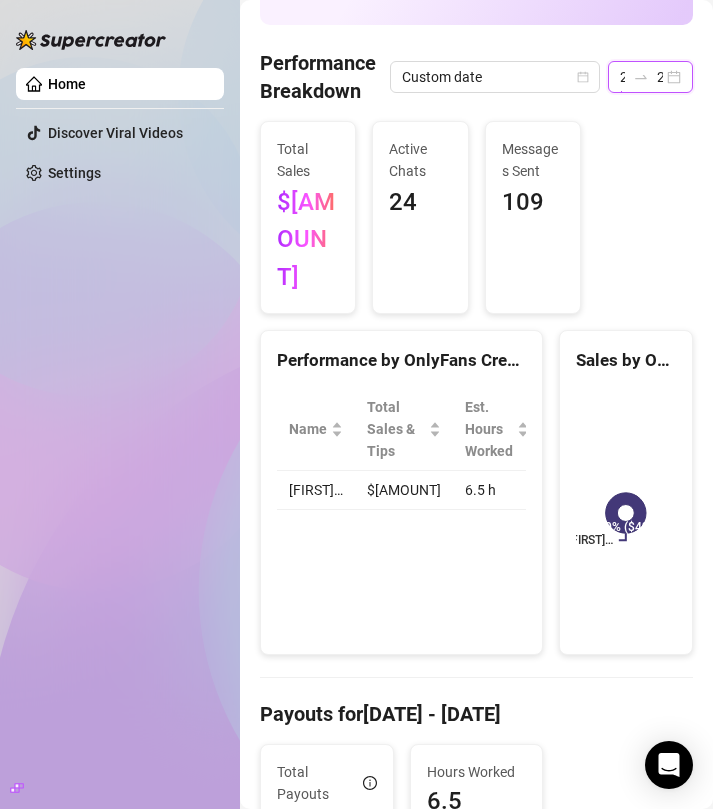 click on "[DATE] [DATE]" at bounding box center [650, 77] 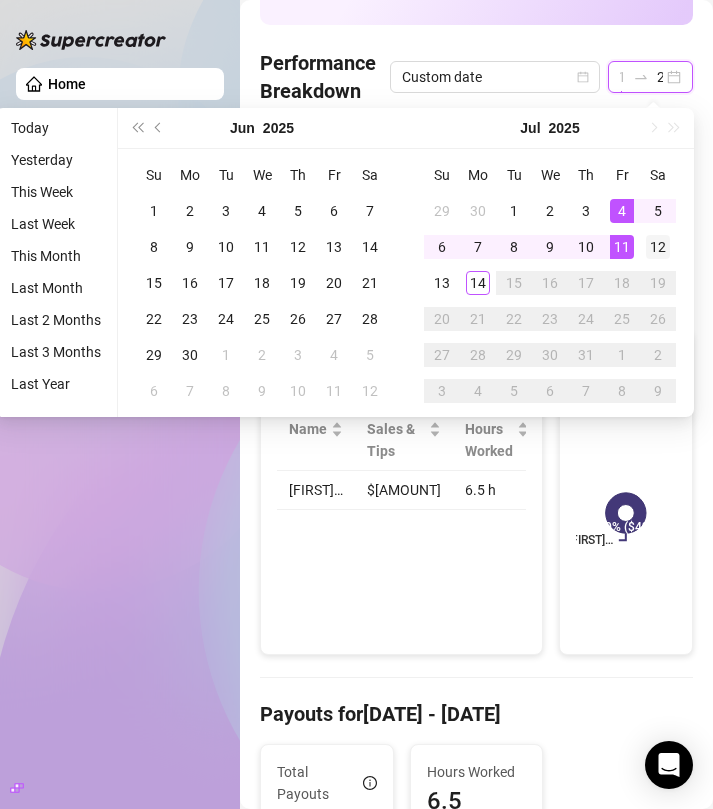 type on "2025-07-12" 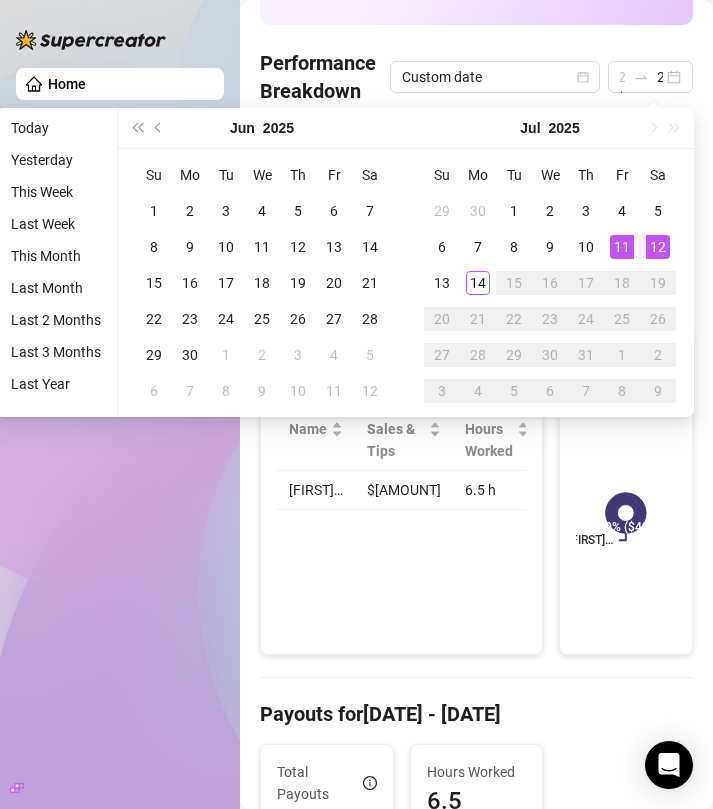 click on "12" at bounding box center [658, 247] 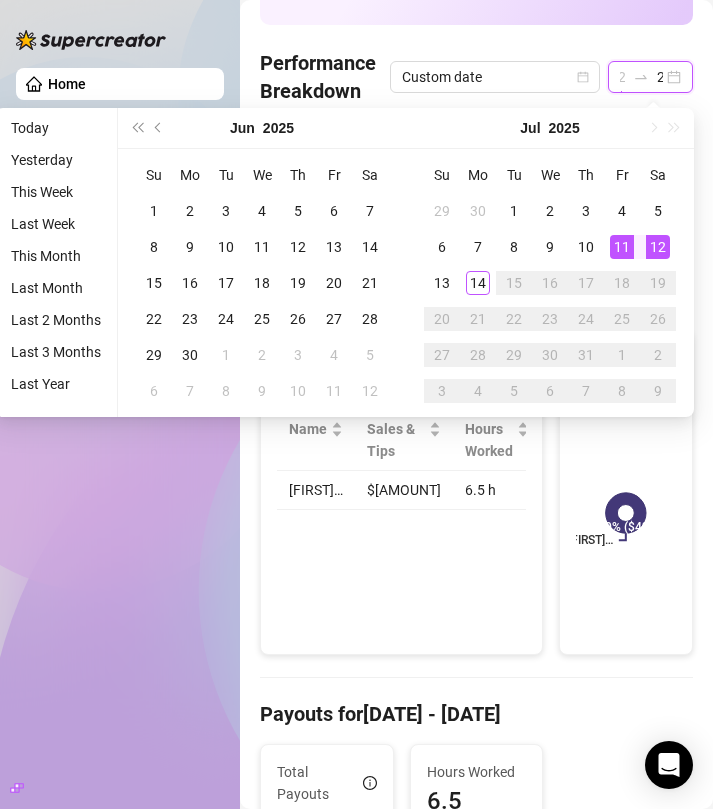 scroll, scrollTop: 0, scrollLeft: 0, axis: both 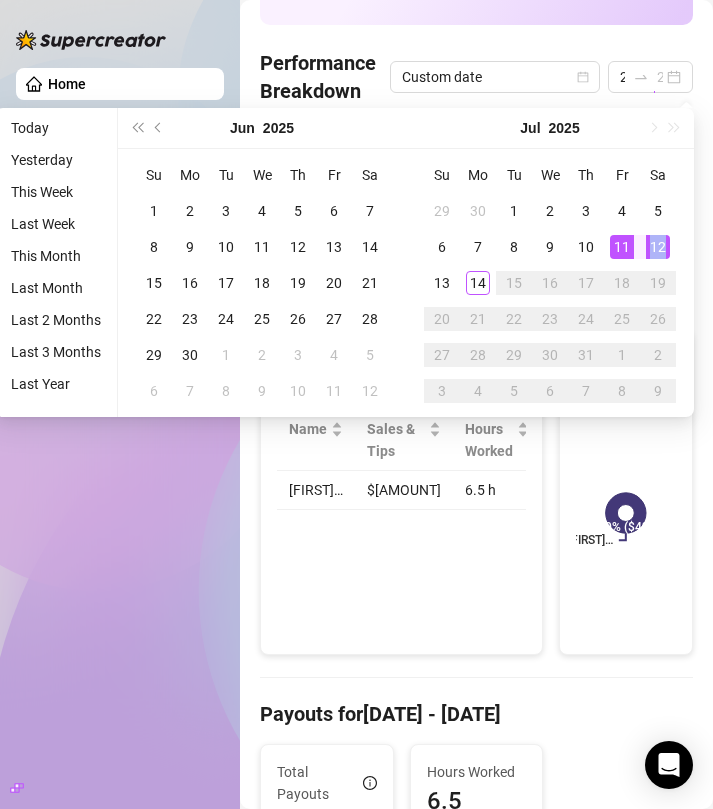 click on "12" at bounding box center [658, 247] 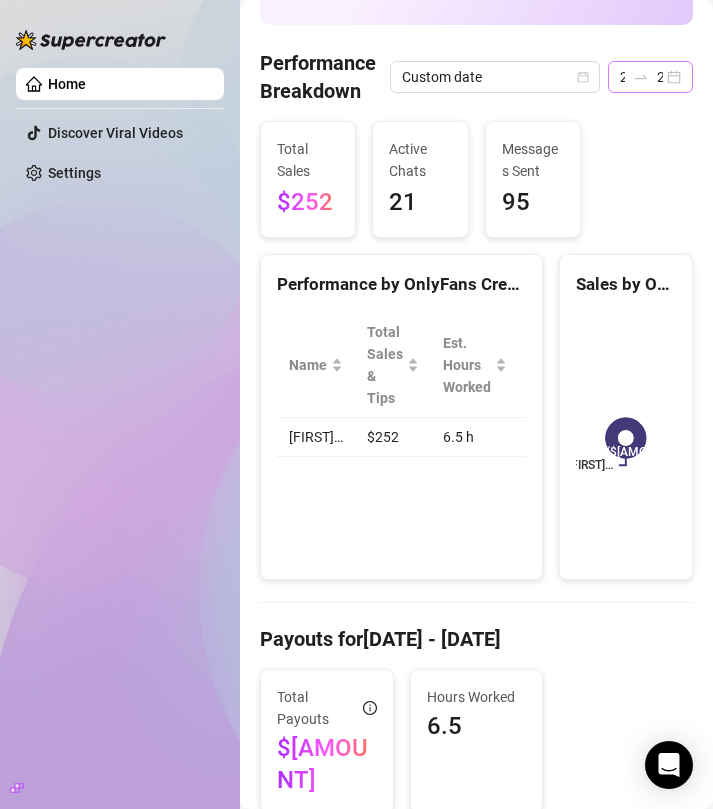 click on "[DATE] [DATE]" at bounding box center (650, 77) 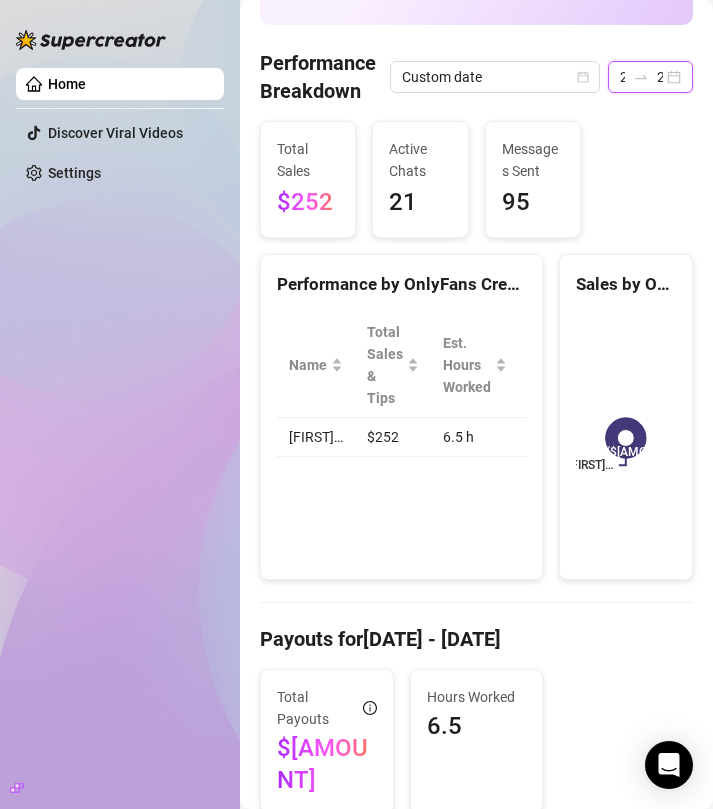 click on "[DATE] [DATE]" at bounding box center [650, 77] 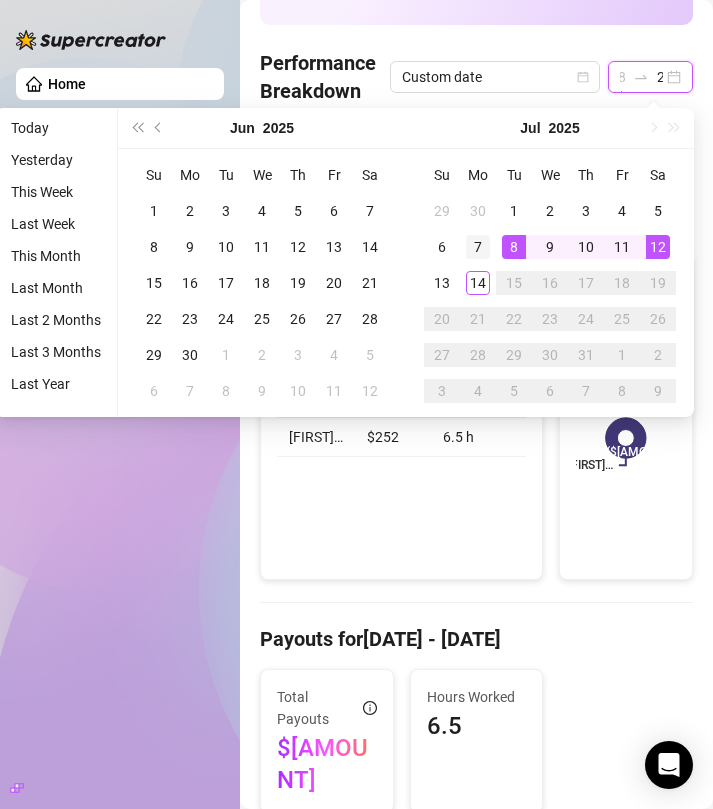 type on "2025-07-07" 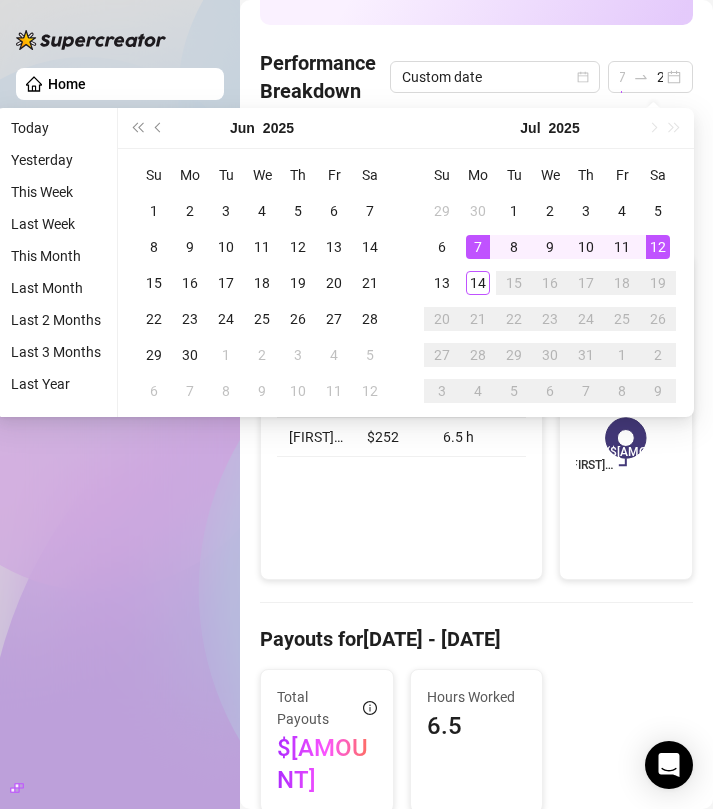 scroll, scrollTop: 0, scrollLeft: 0, axis: both 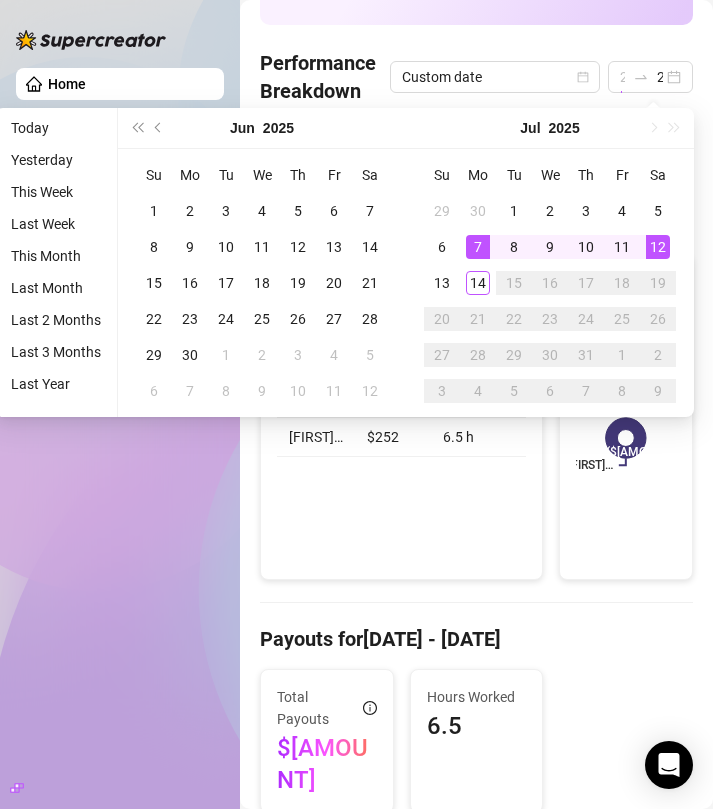 click on "7" at bounding box center (478, 247) 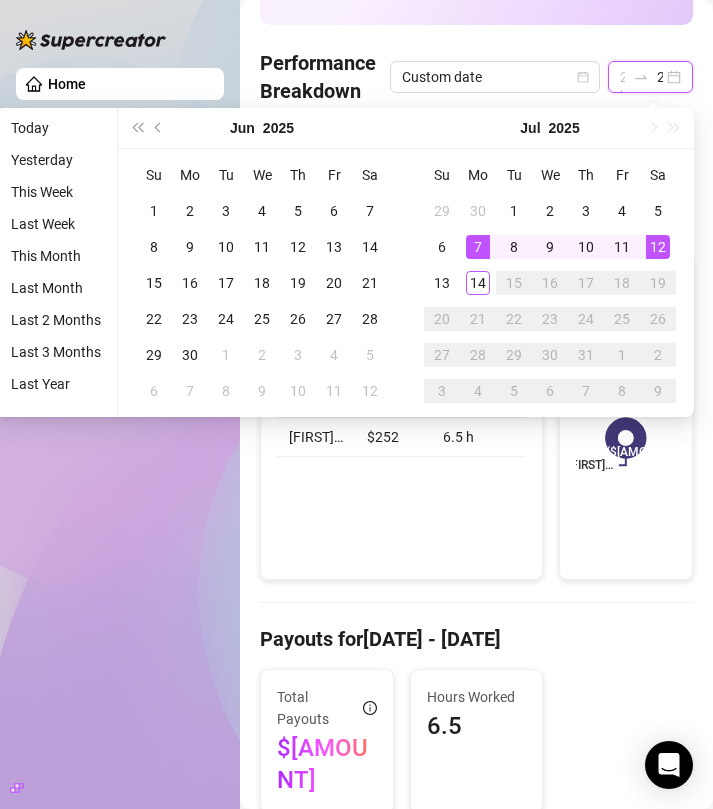 scroll, scrollTop: 0, scrollLeft: 69, axis: horizontal 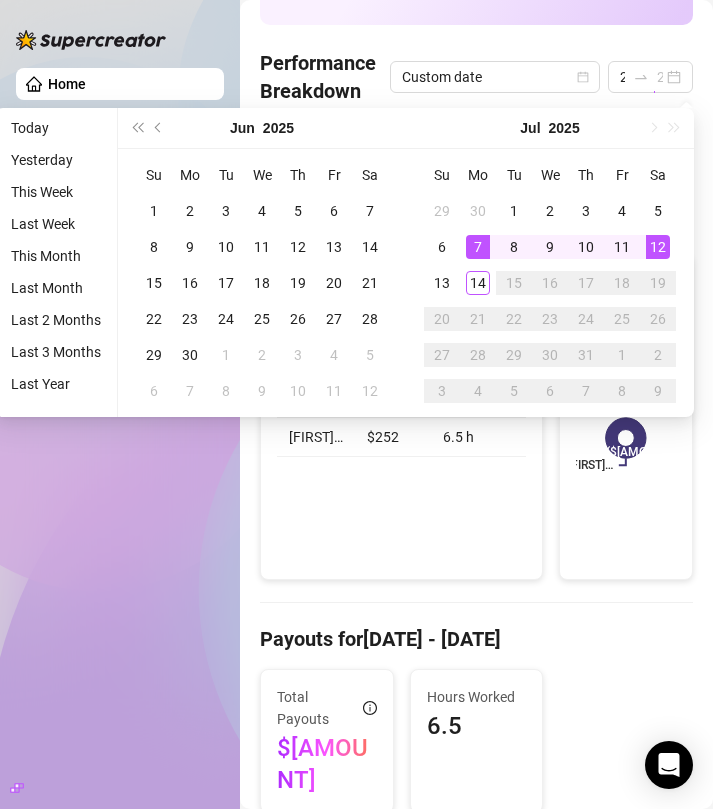 click on "7" at bounding box center [478, 247] 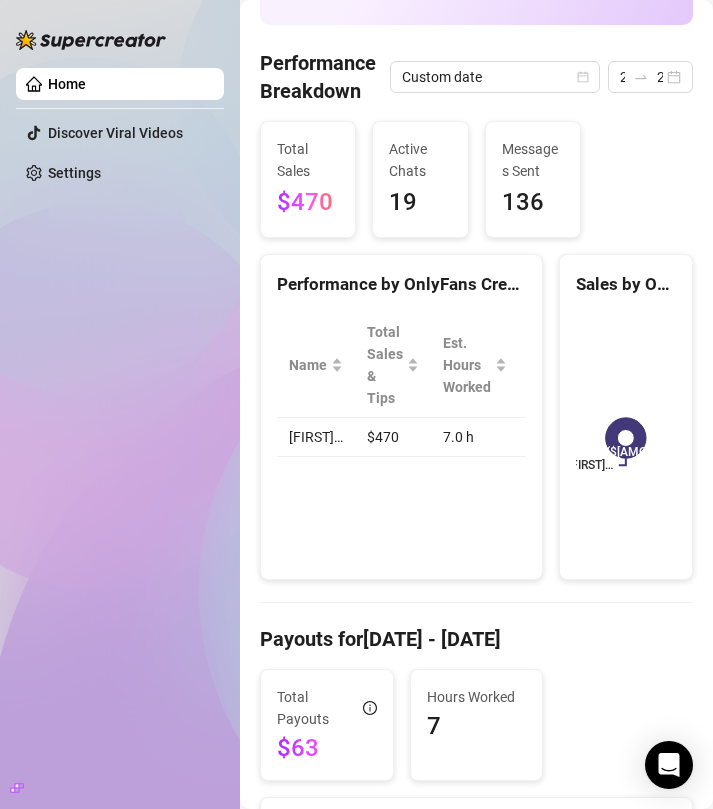 type on "2025-07-07" 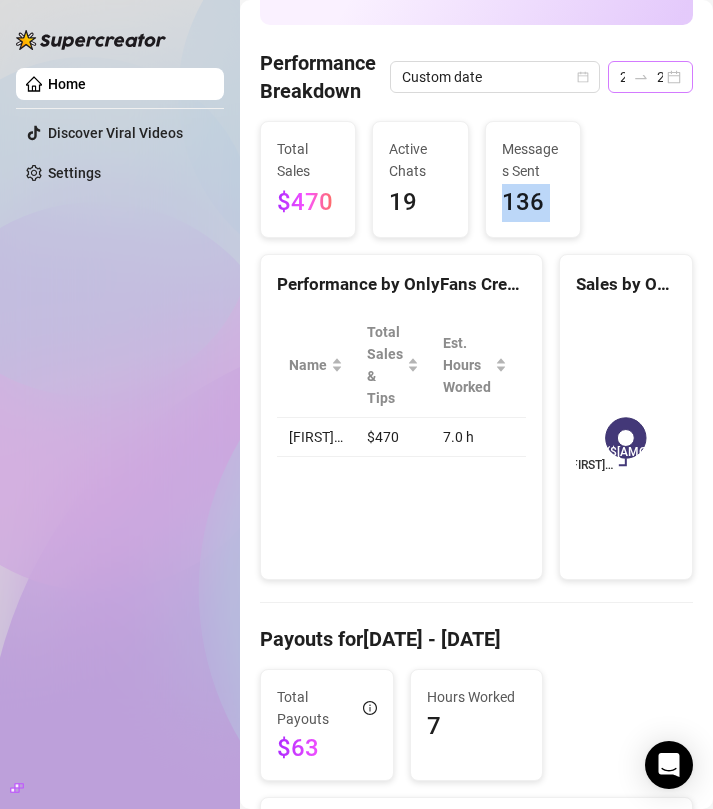 click on "[DATE] [DATE]" at bounding box center (650, 77) 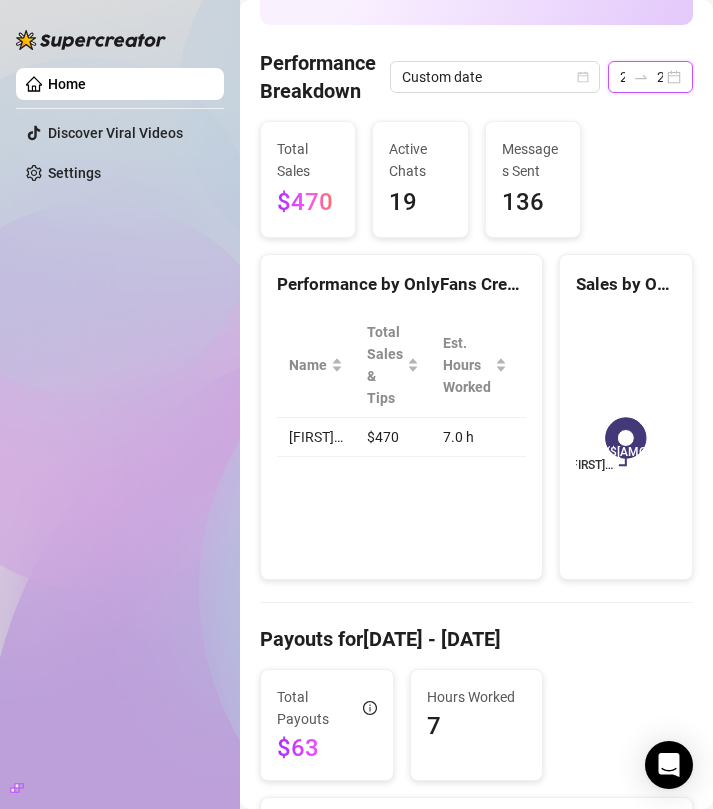 click on "[DATE] [DATE]" at bounding box center [650, 77] 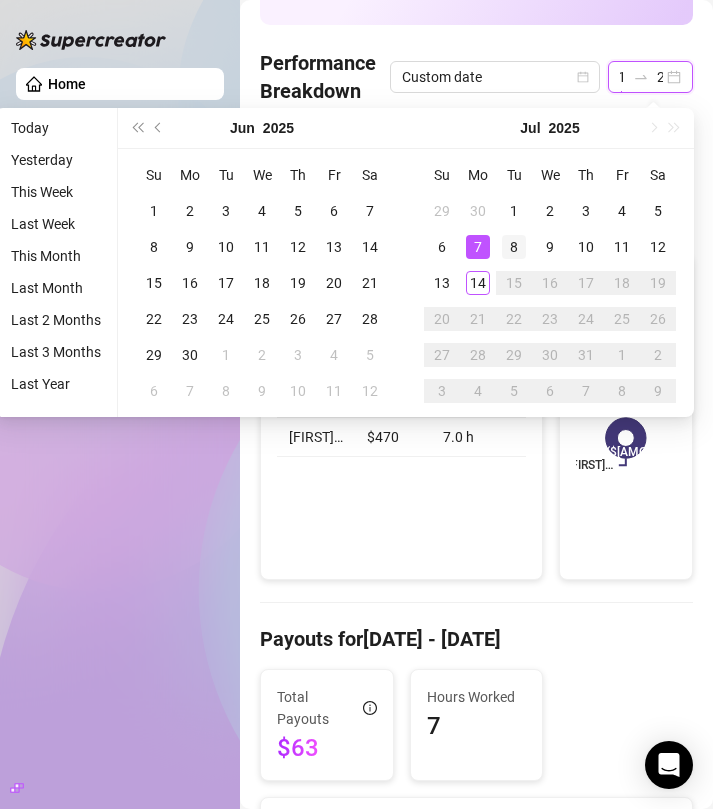 type on "2025-07-08" 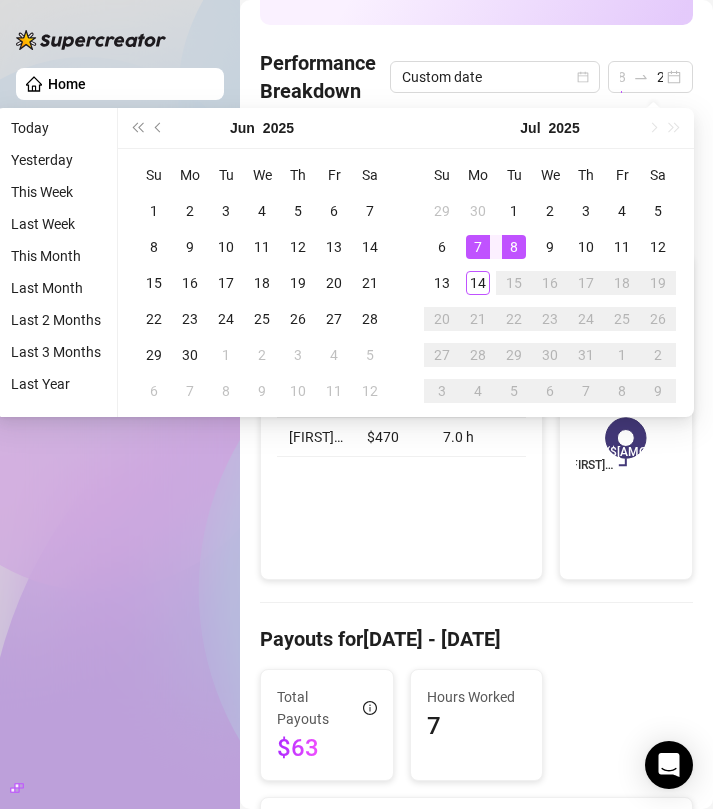click on "8" at bounding box center (514, 247) 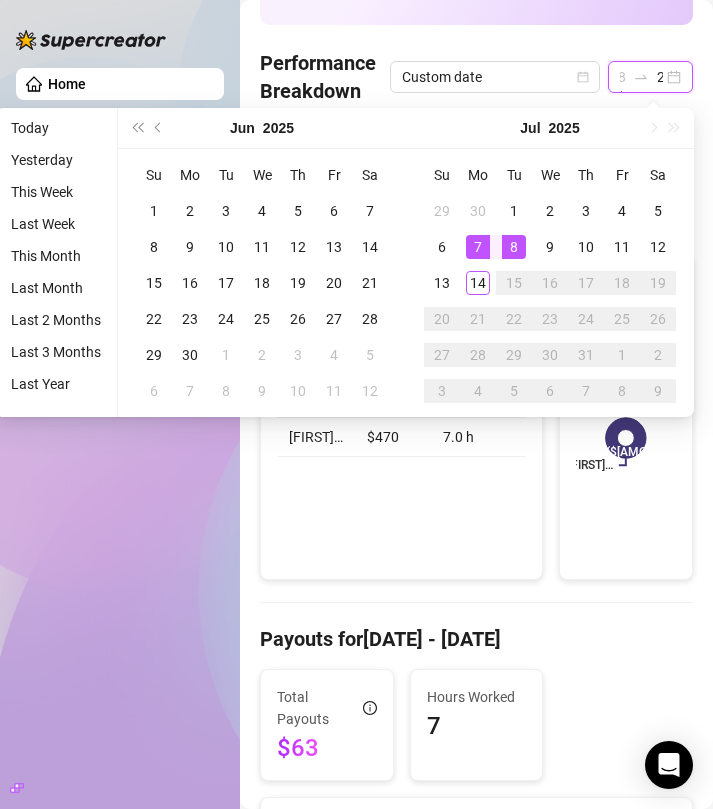 scroll, scrollTop: 0, scrollLeft: 0, axis: both 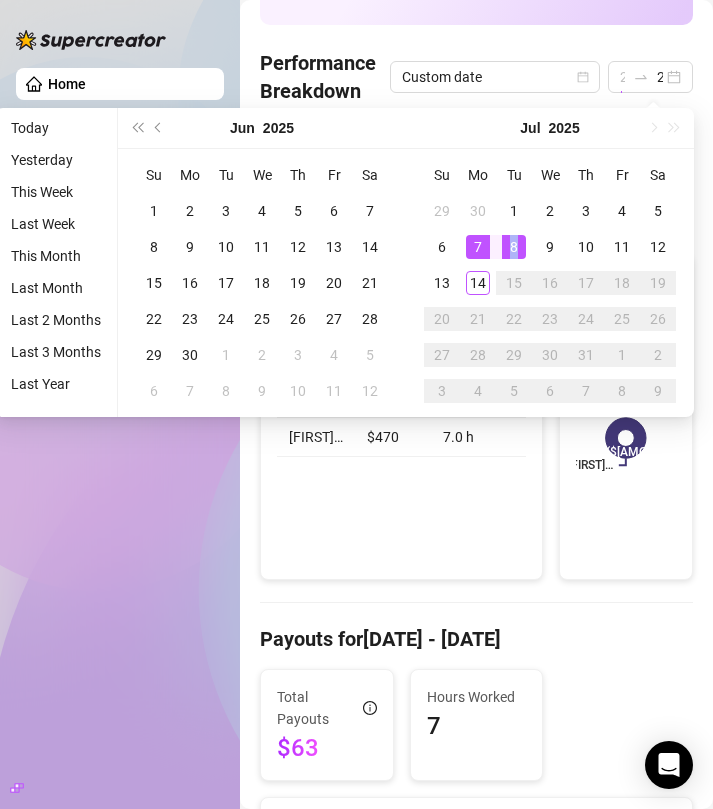 click on "8" at bounding box center (514, 247) 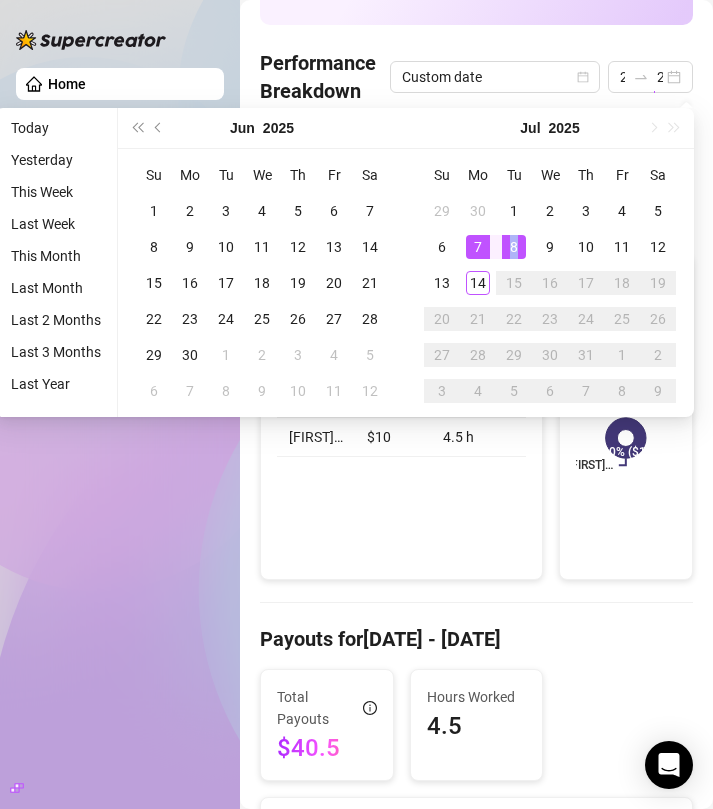 type on "2025-07-08" 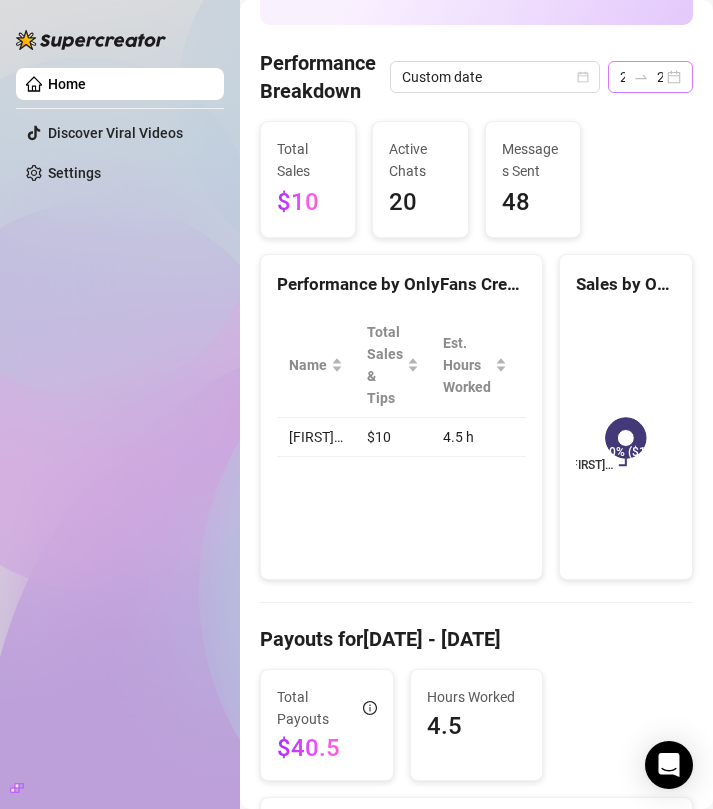 click on "[DATE] [DATE]" at bounding box center [650, 77] 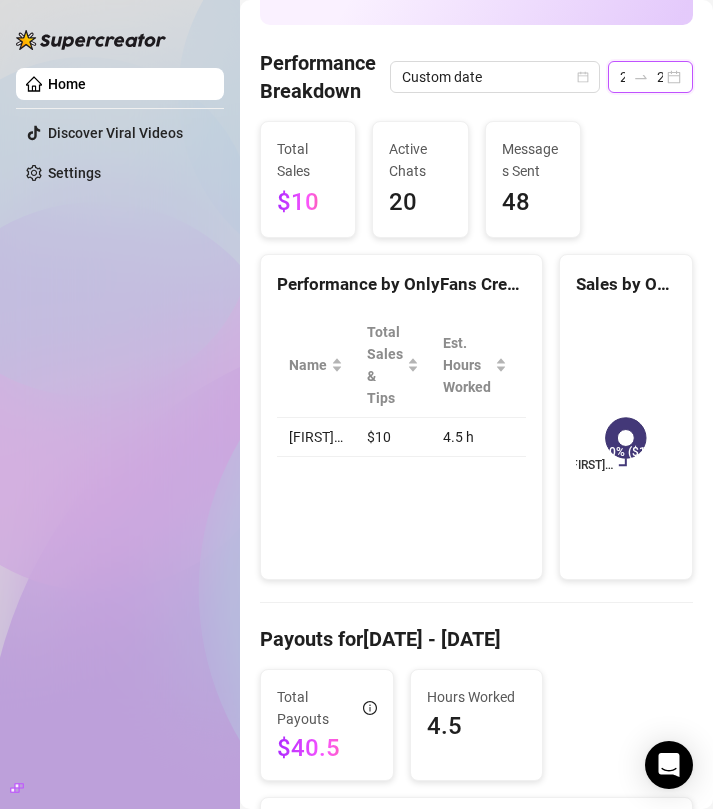 click on "[DATE] [DATE]" at bounding box center [650, 77] 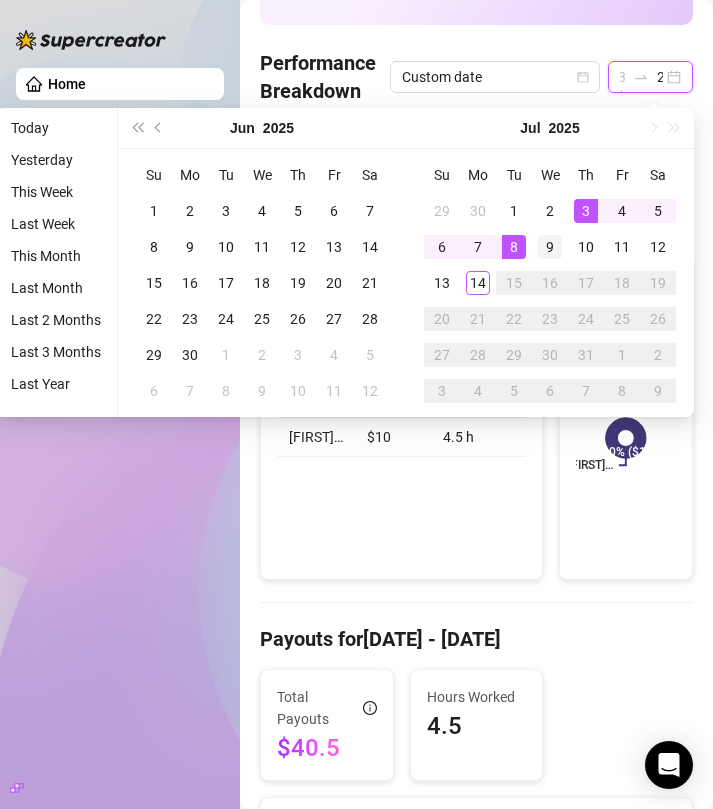 type on "2025-07-09" 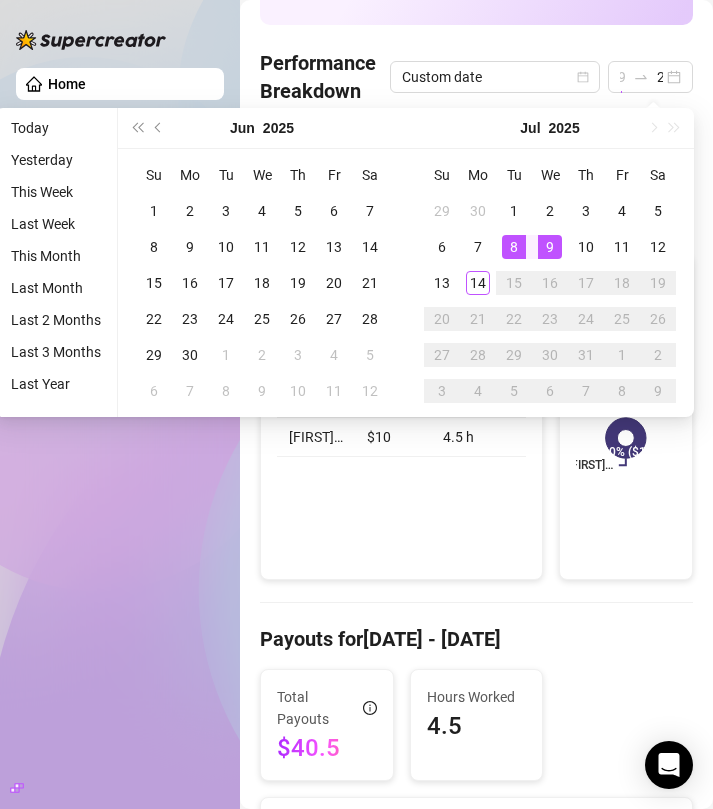 click on "9" at bounding box center (550, 247) 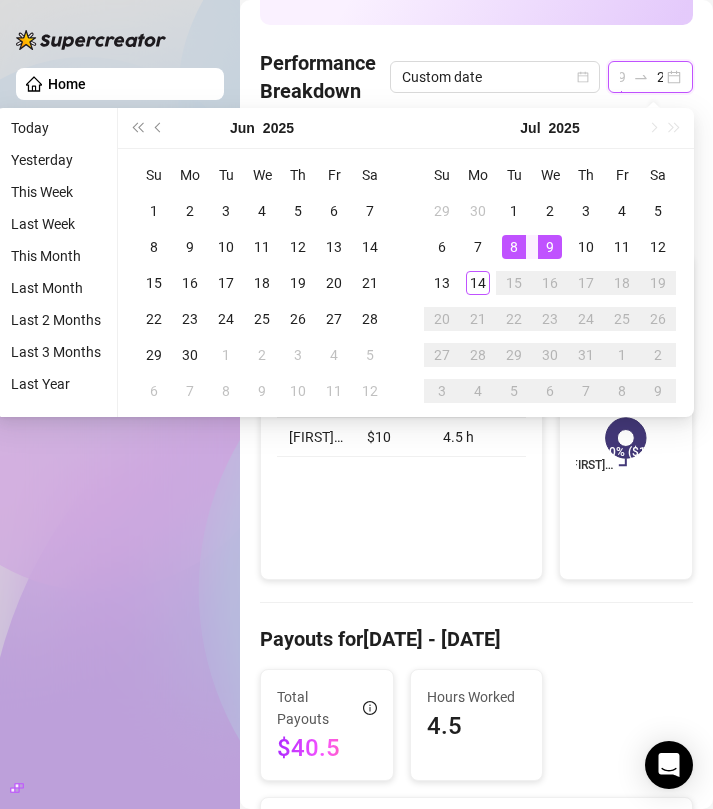 scroll, scrollTop: 0, scrollLeft: 0, axis: both 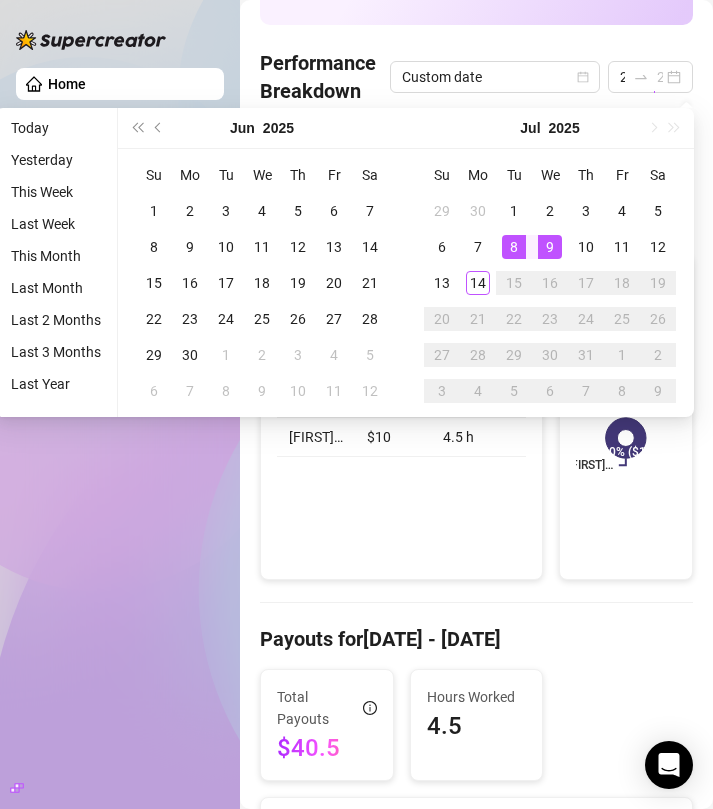 click on "9" at bounding box center [550, 247] 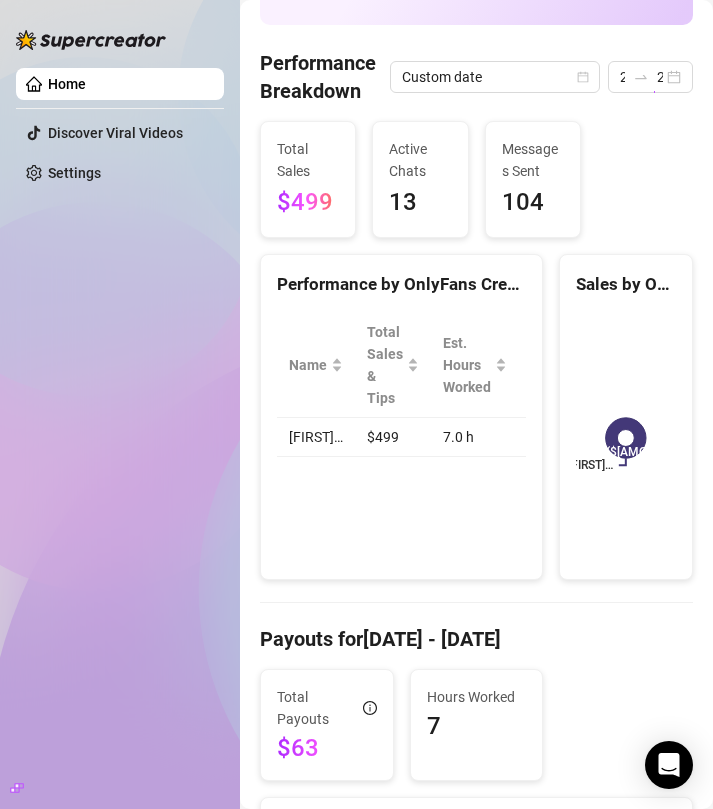 type on "2025-07-09" 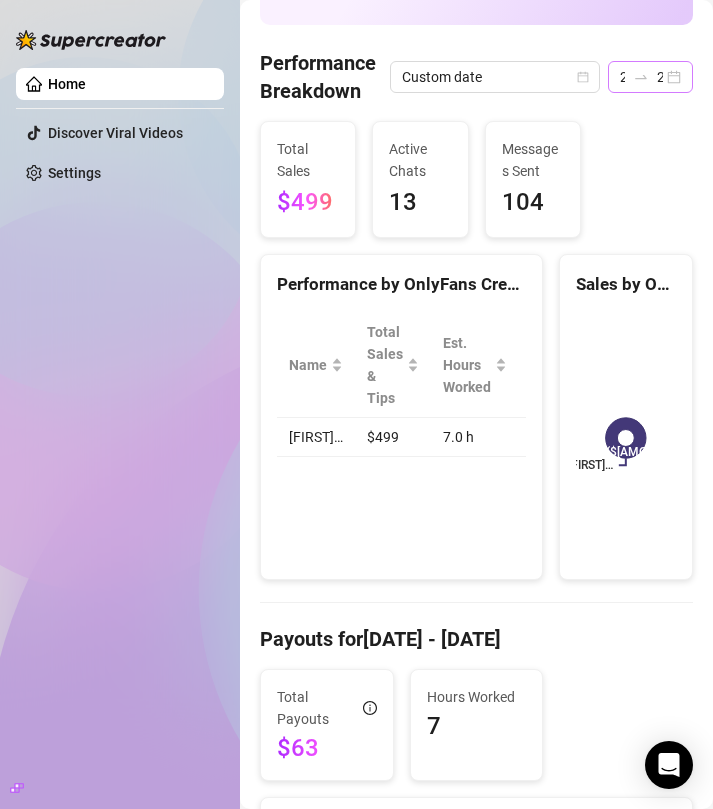 click on "[DATE] [DATE]" at bounding box center [650, 77] 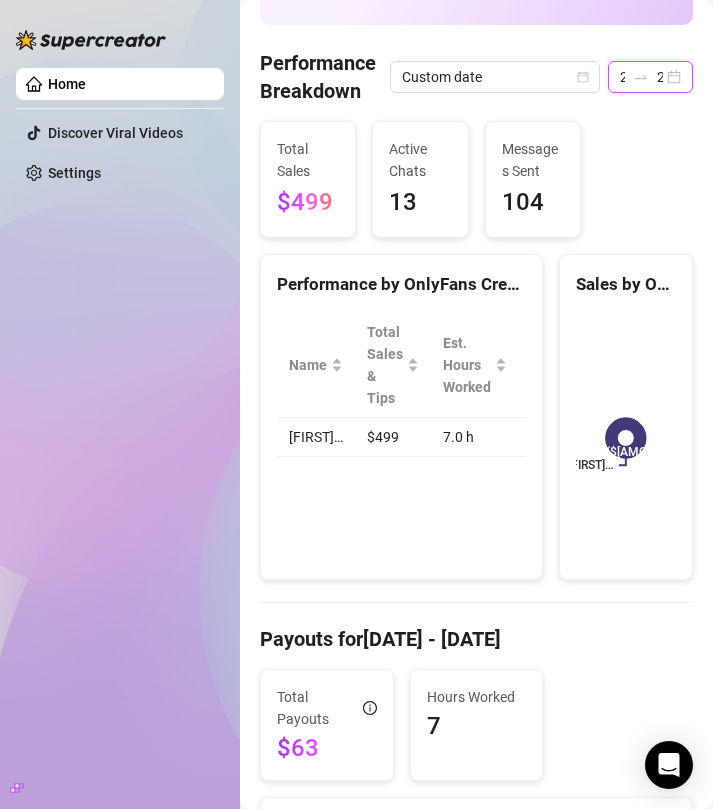 click on "[DATE] [DATE]" at bounding box center (650, 77) 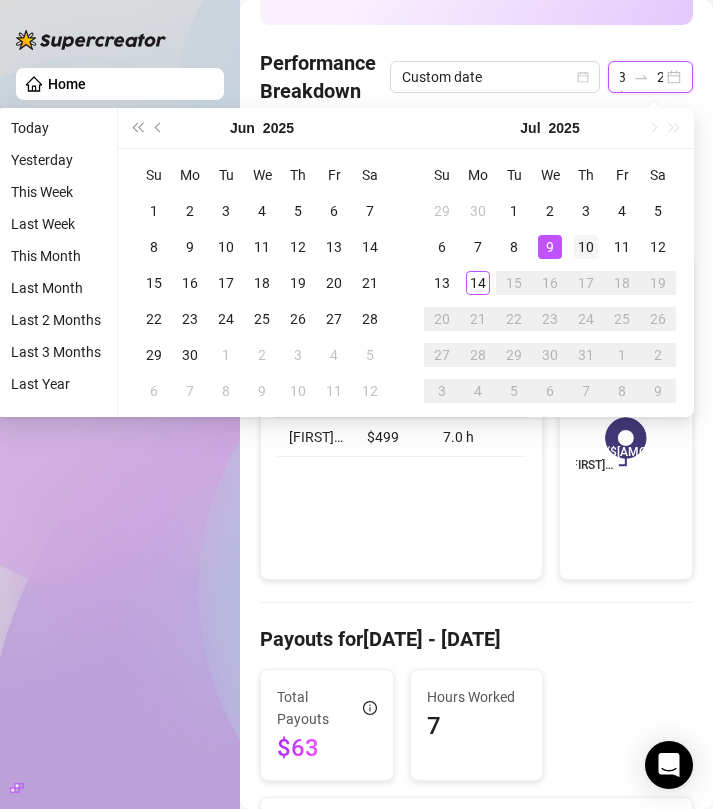 type on "2025-07-10" 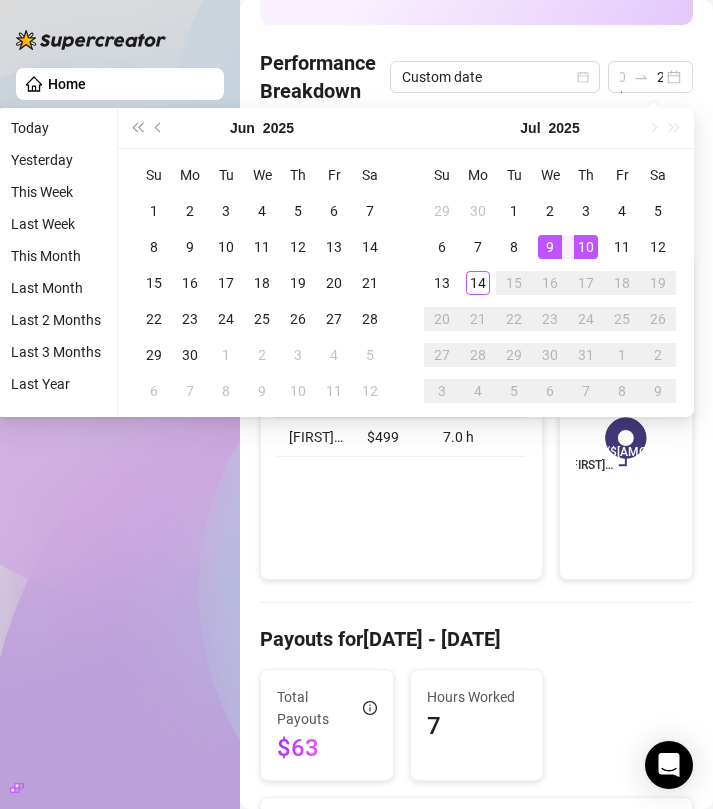 click on "10" at bounding box center (586, 247) 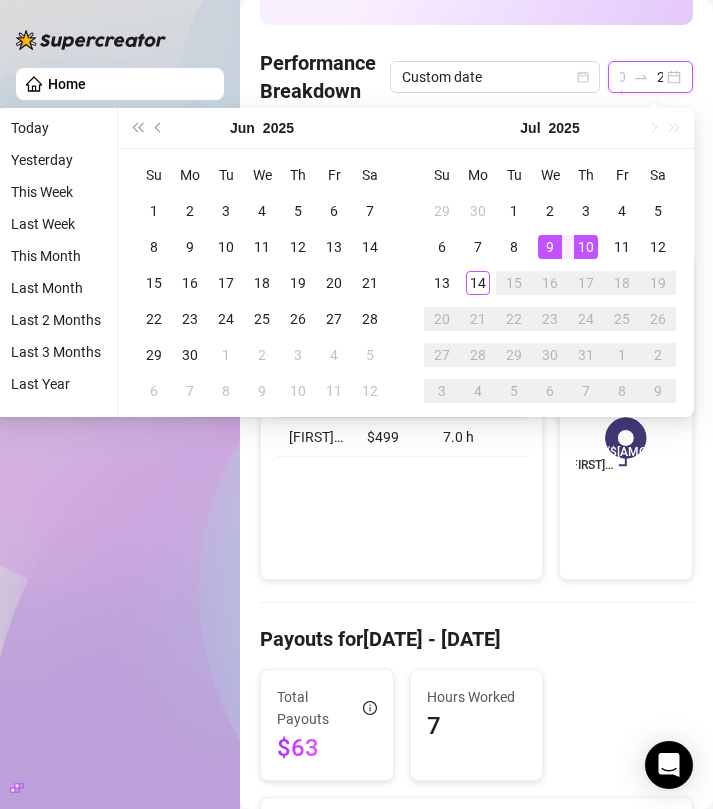 scroll, scrollTop: 0, scrollLeft: 0, axis: both 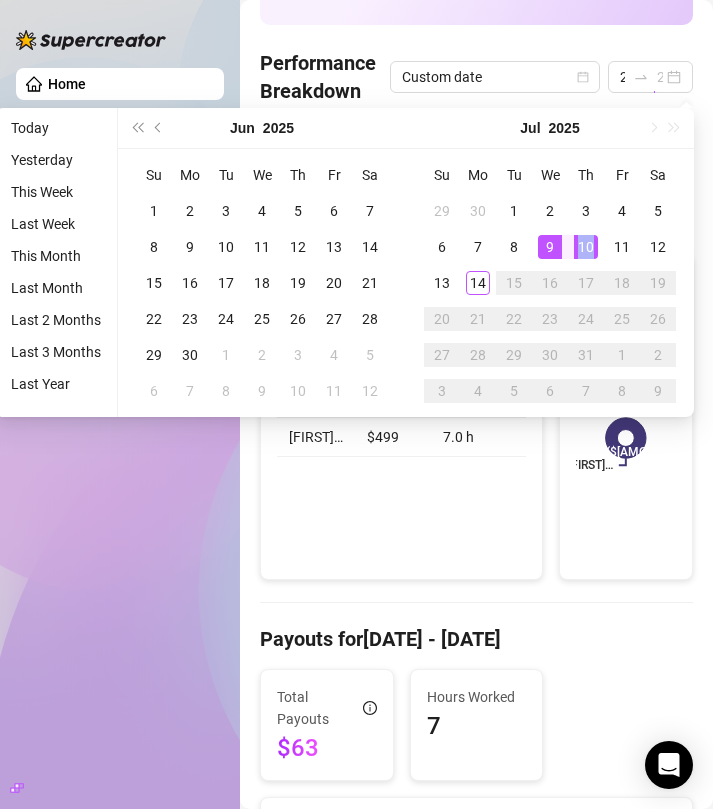 click on "10" at bounding box center (586, 247) 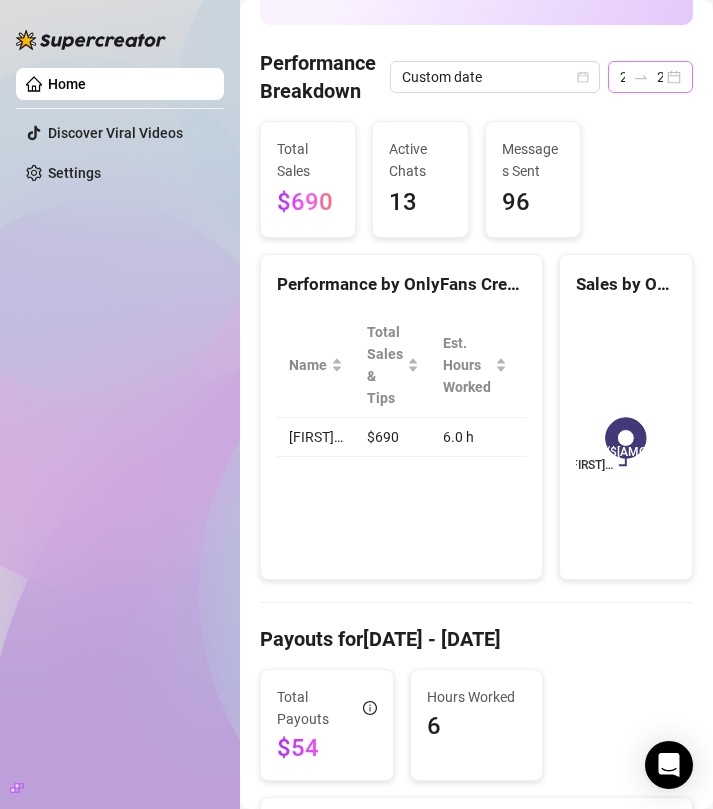 click on "[DATE] [DATE]" at bounding box center [650, 77] 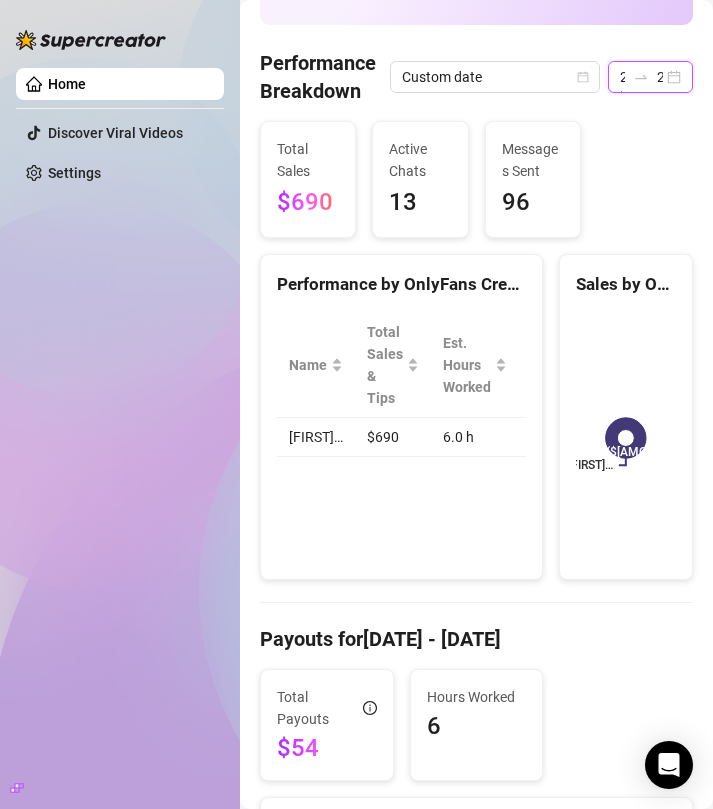 scroll, scrollTop: 0, scrollLeft: 69, axis: horizontal 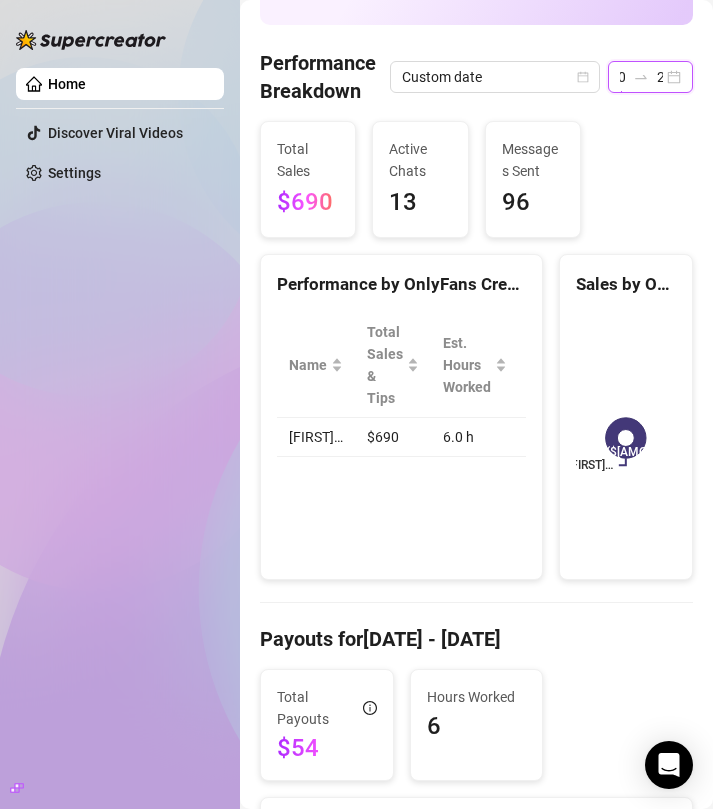 click on "[DATE] [DATE]" at bounding box center (650, 77) 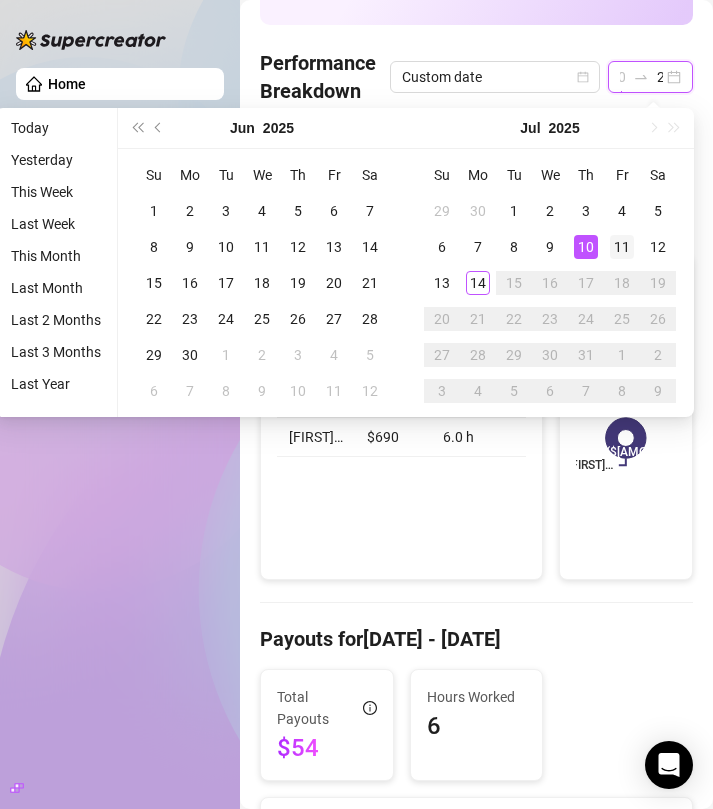 type on "2025-07-11" 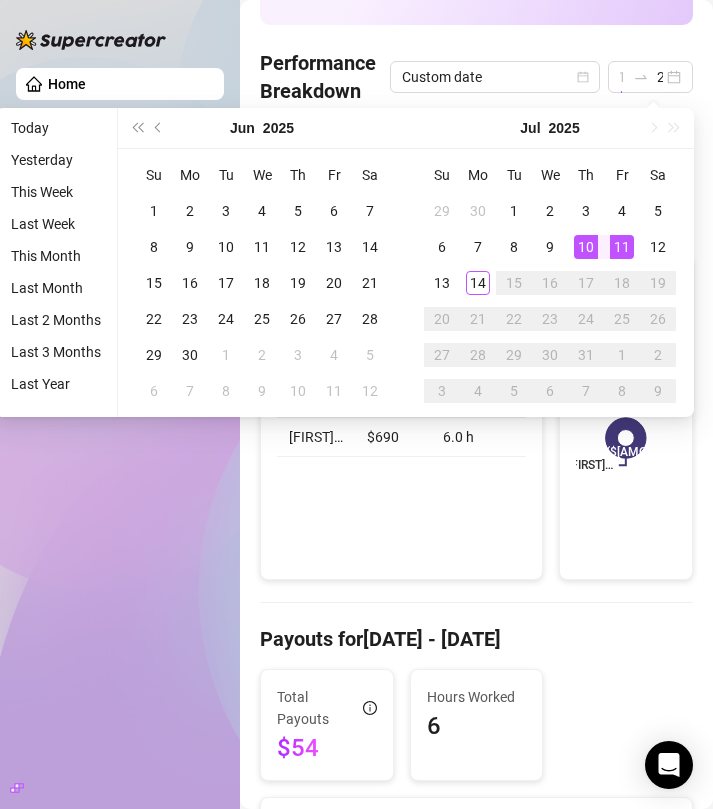 click on "11" at bounding box center (622, 247) 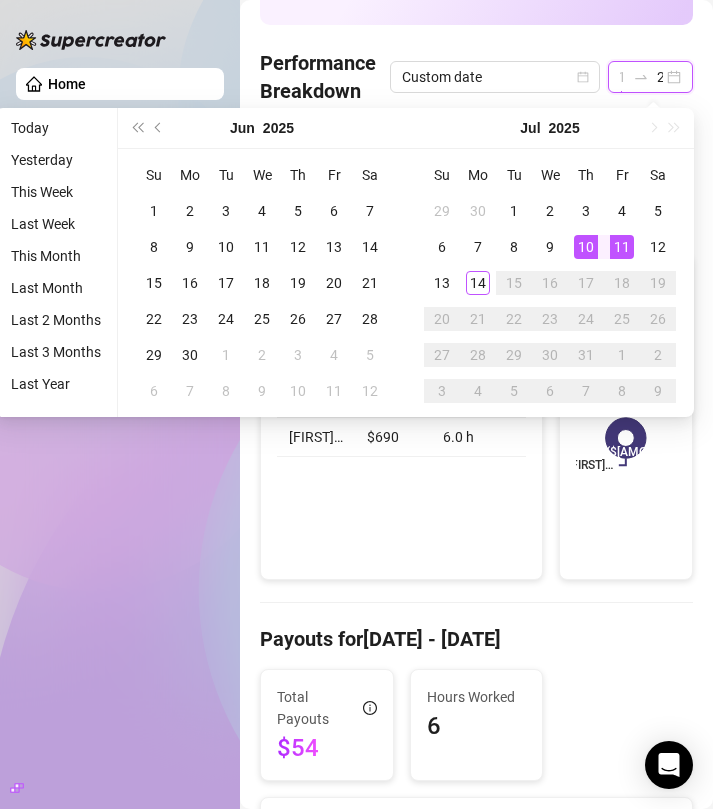 scroll, scrollTop: 0, scrollLeft: 0, axis: both 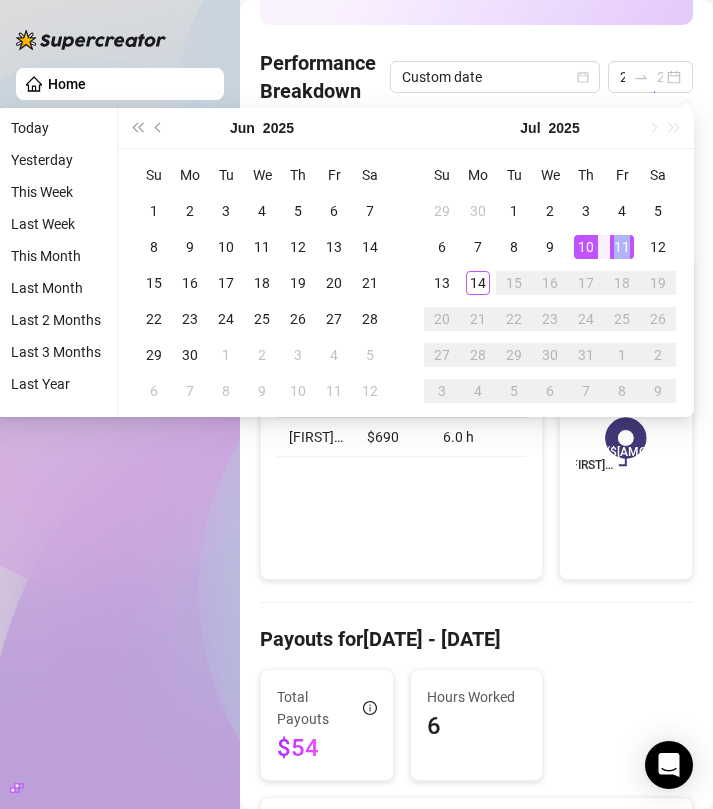 click on "11" at bounding box center (622, 247) 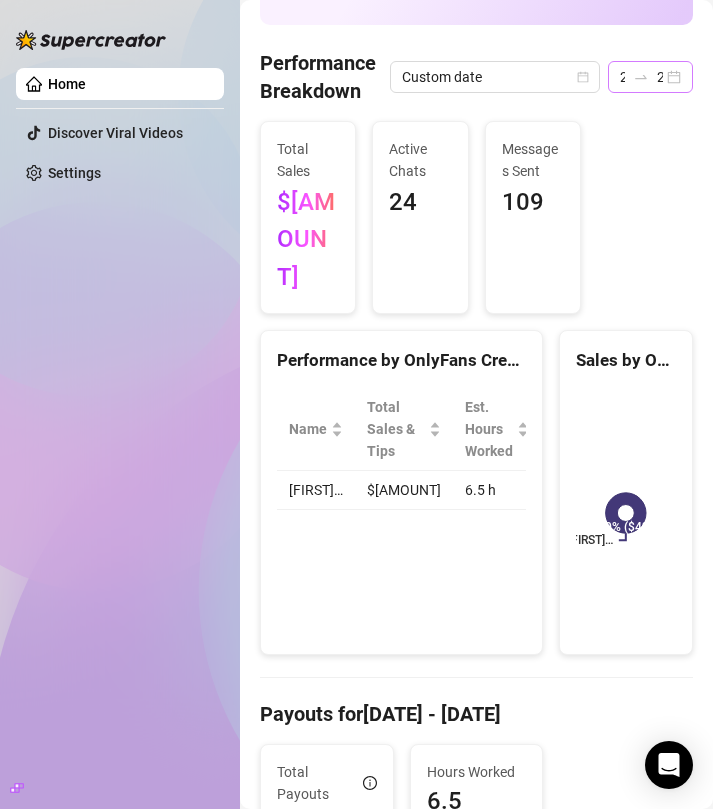 click on "[DATE] [DATE]" at bounding box center [650, 77] 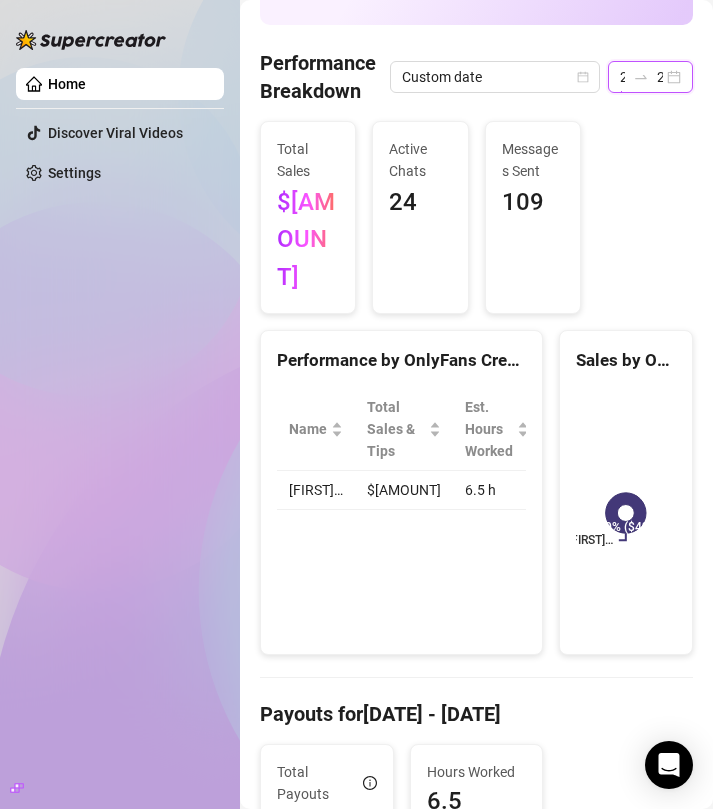 click on "[DATE] [DATE]" at bounding box center (650, 77) 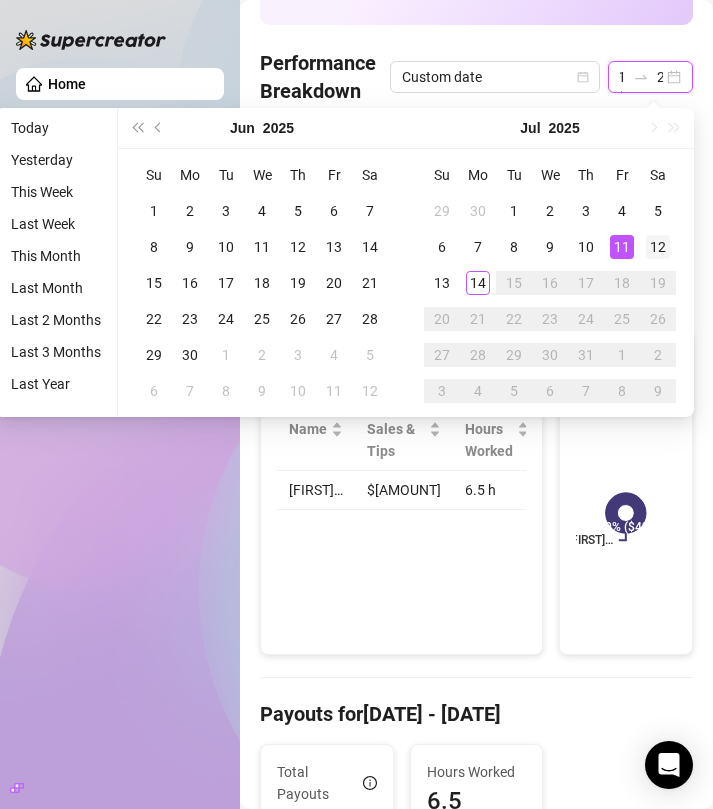 type on "2025-07-12" 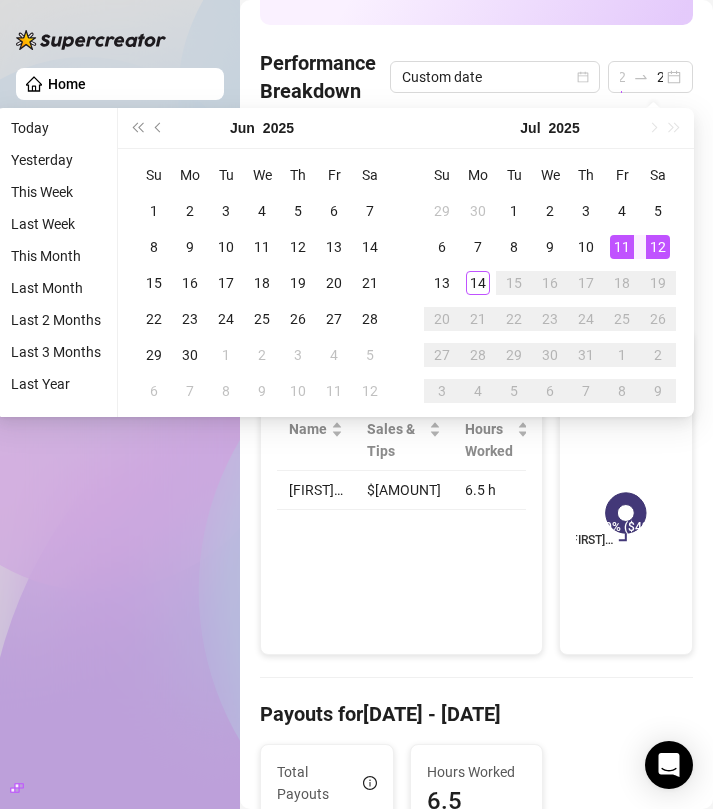 click on "12" at bounding box center [658, 247] 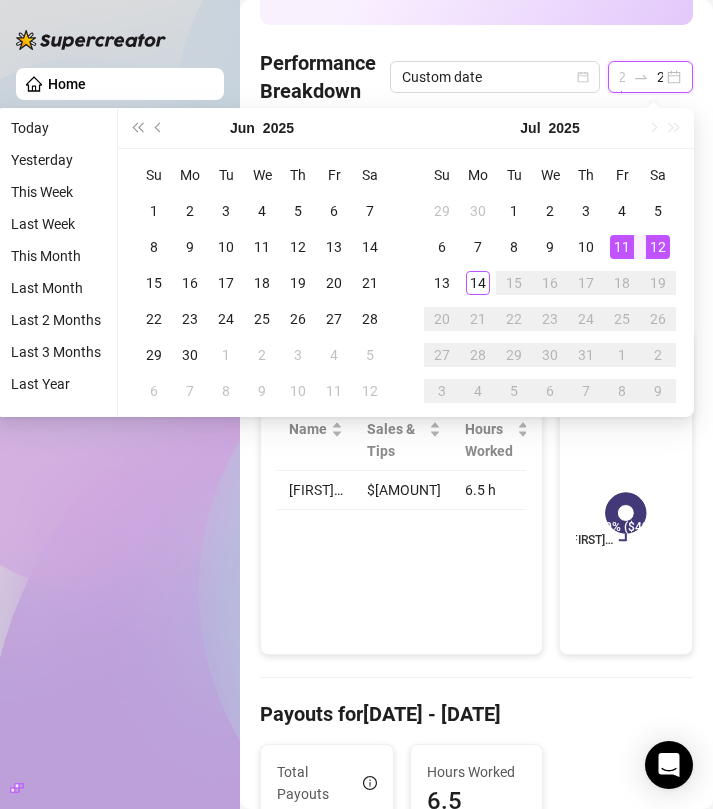 scroll, scrollTop: 0, scrollLeft: 0, axis: both 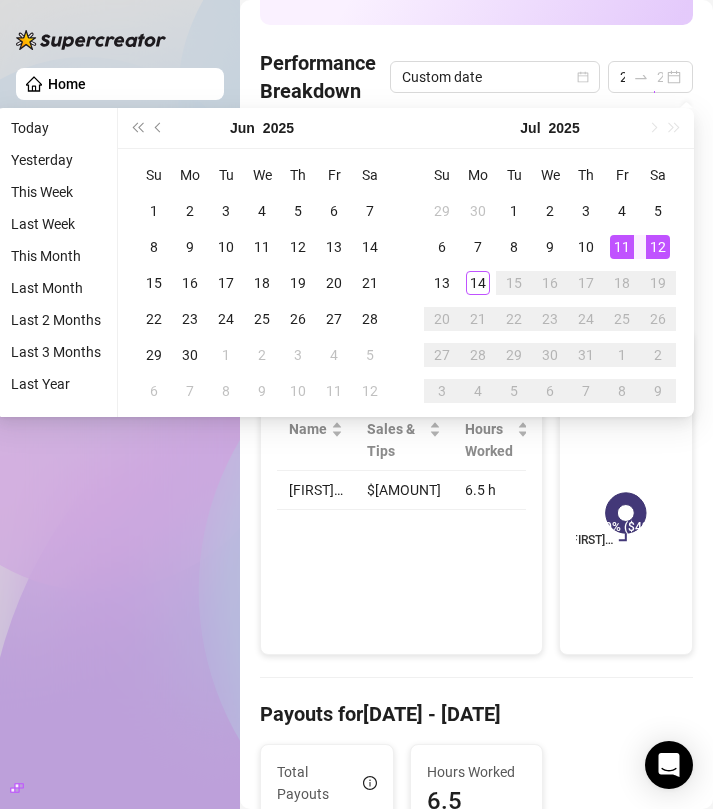 click on "12" at bounding box center (658, 247) 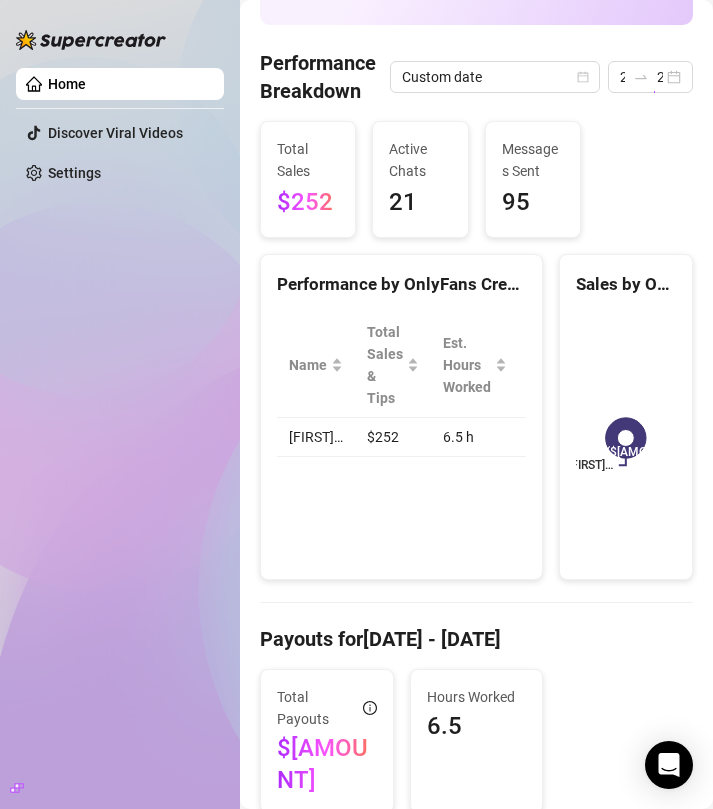 type on "2025-07-12" 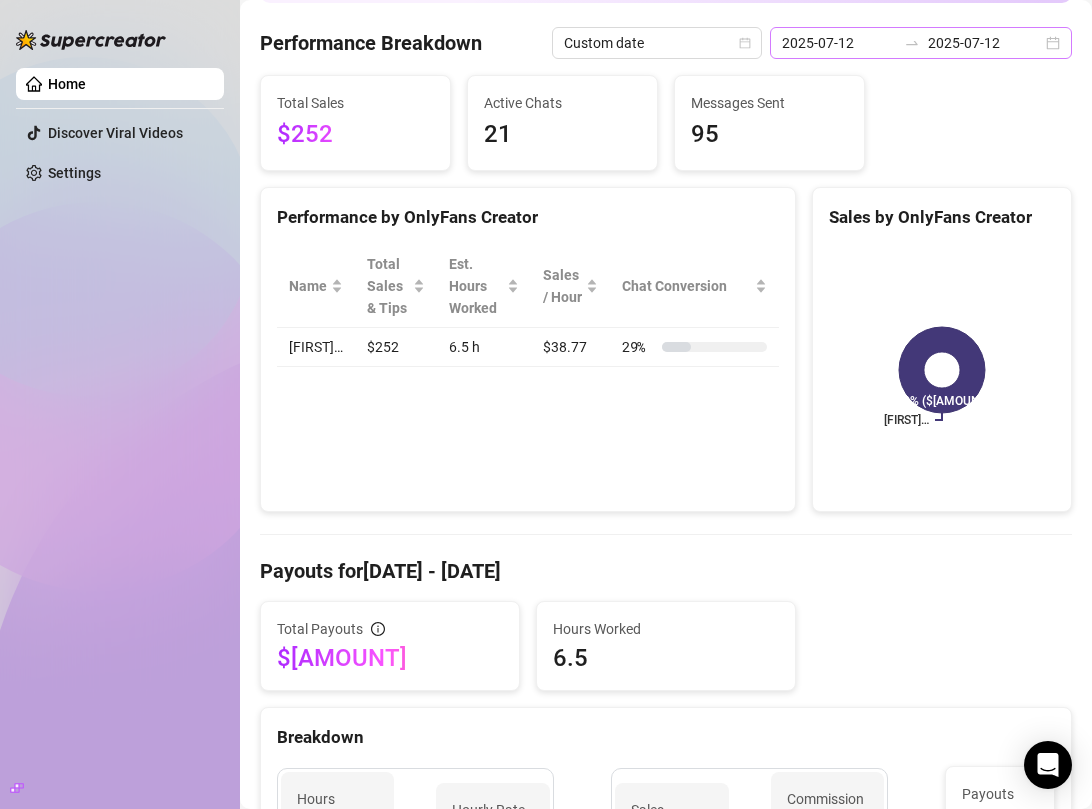 click on "[DATE] [DATE]" at bounding box center (921, 43) 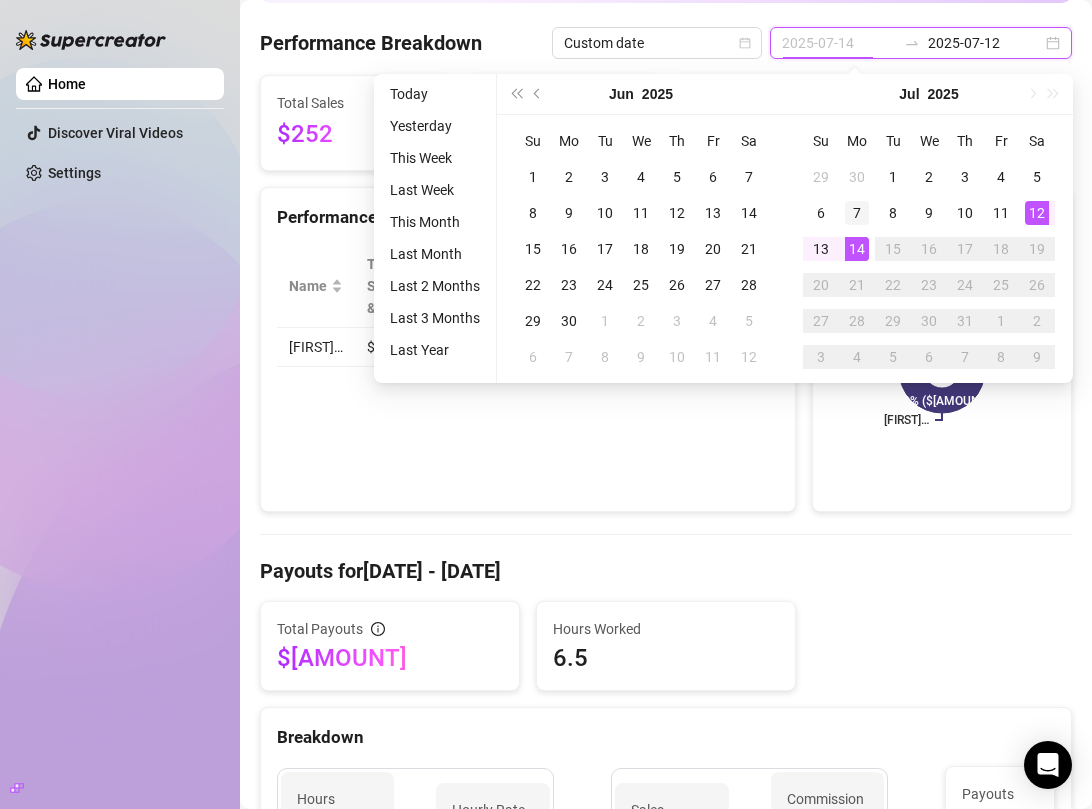 type on "2025-07-07" 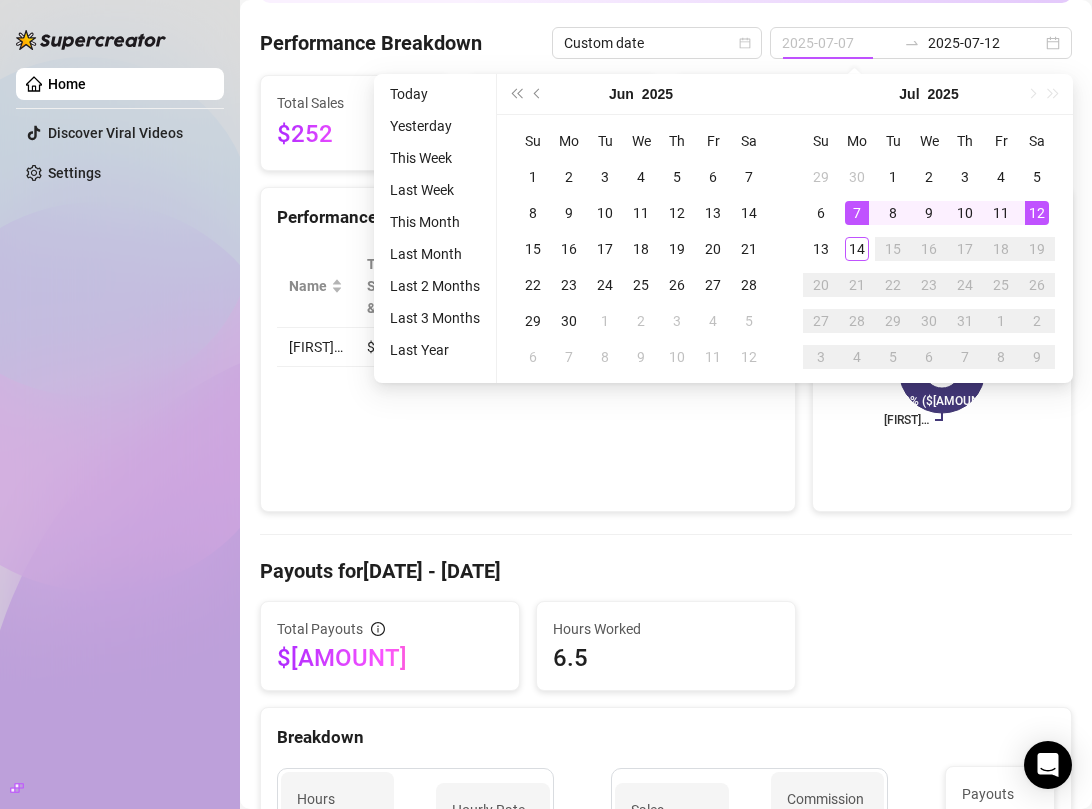 click on "7" at bounding box center (857, 213) 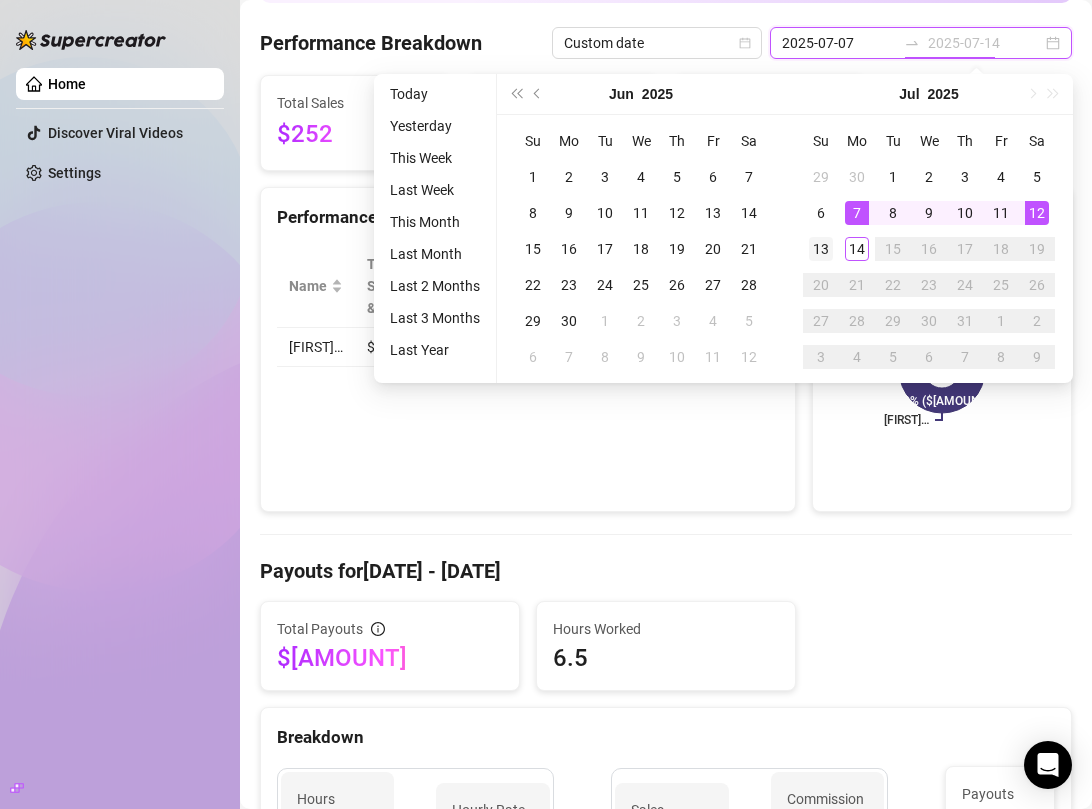 type on "2025-07-13" 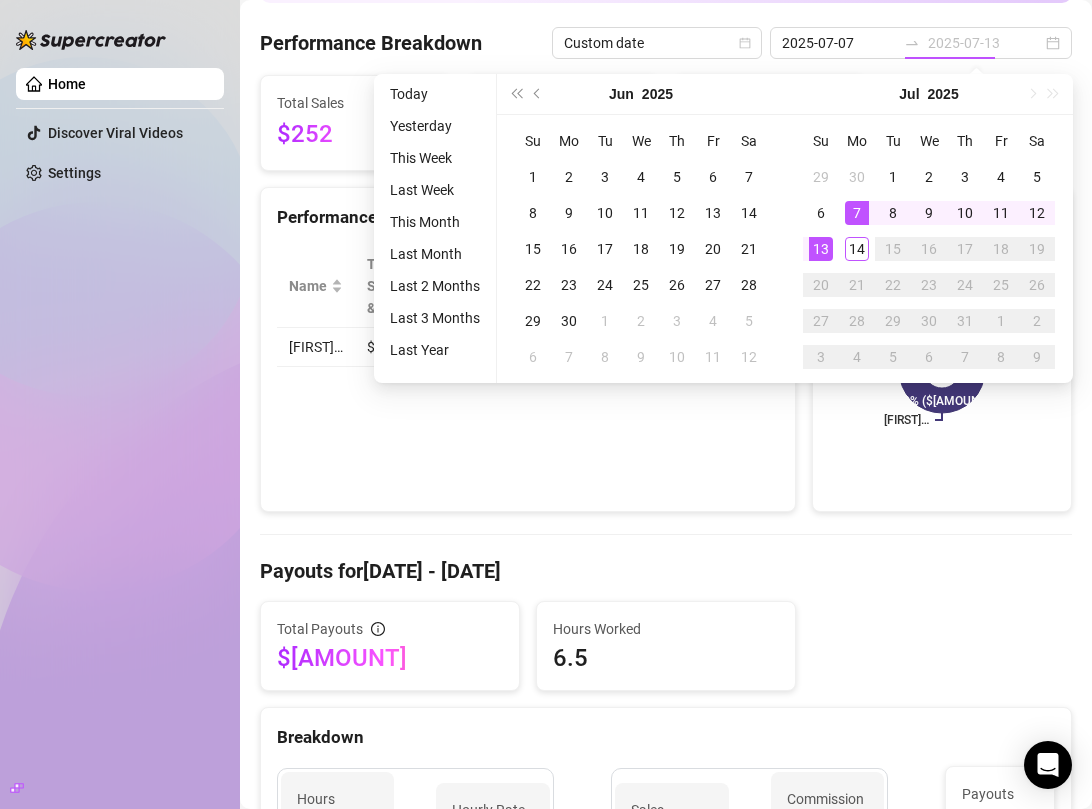 click on "13" at bounding box center (821, 249) 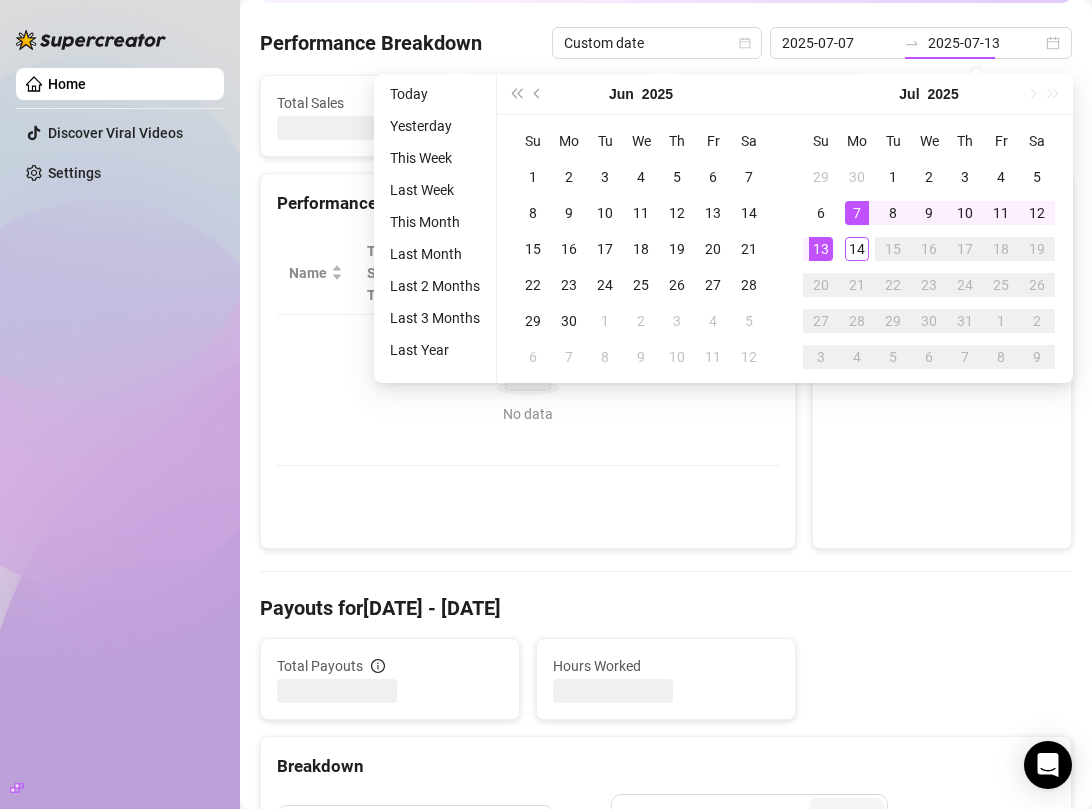 type on "2025-07-13" 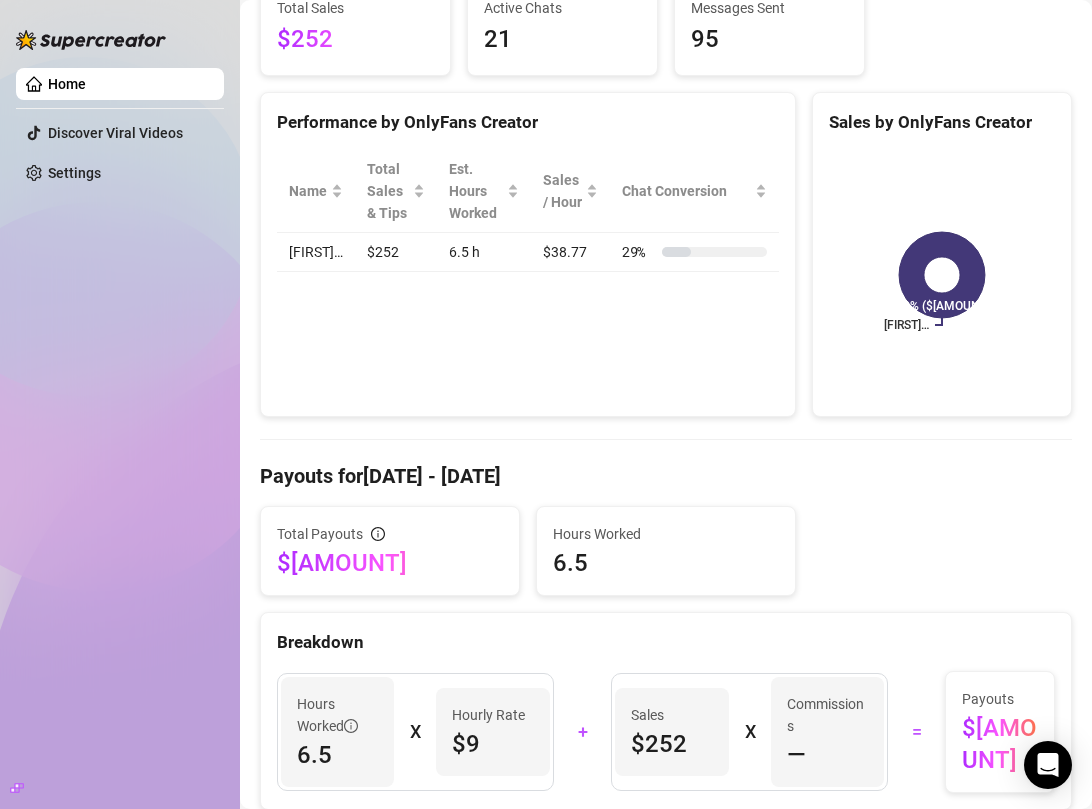scroll, scrollTop: 0, scrollLeft: 0, axis: both 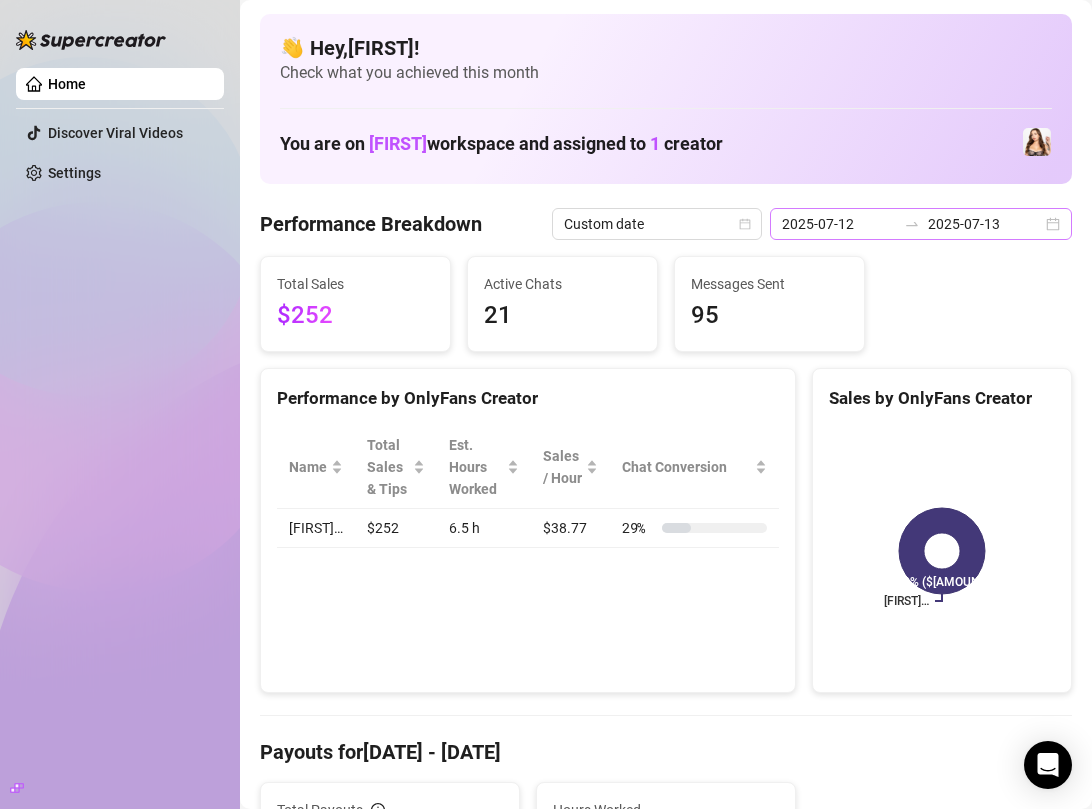 click on "[DATE] [DATE]" at bounding box center (921, 224) 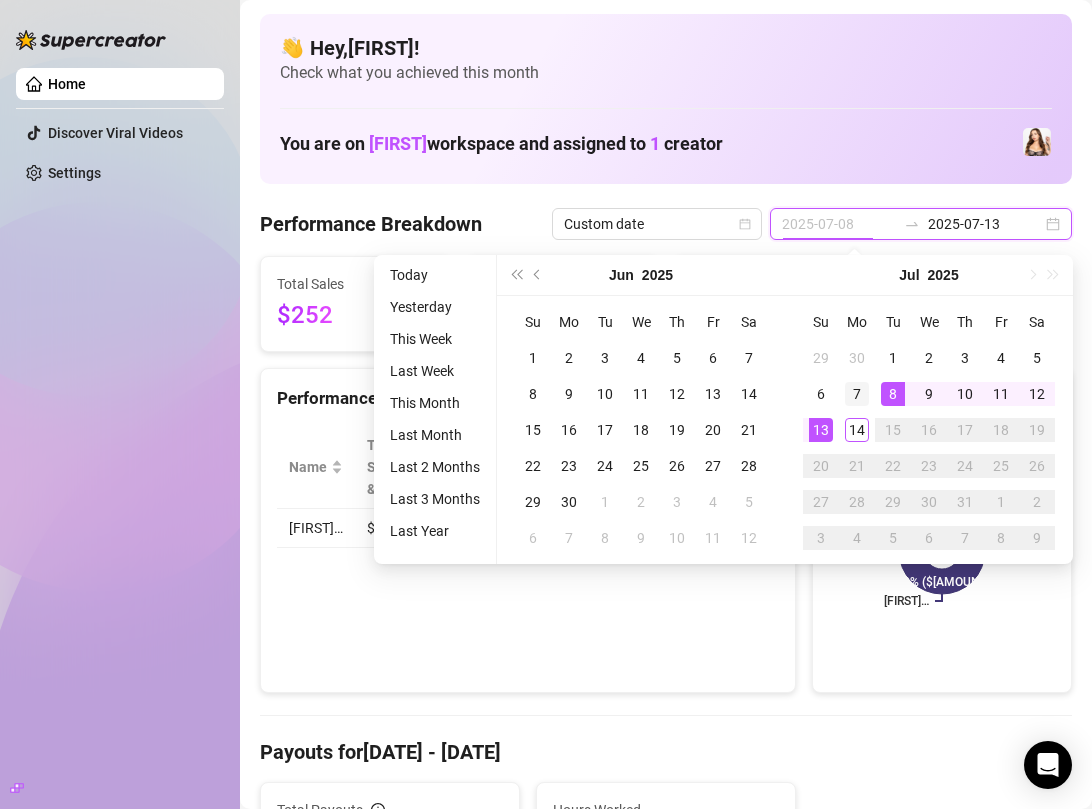 type on "2025-07-07" 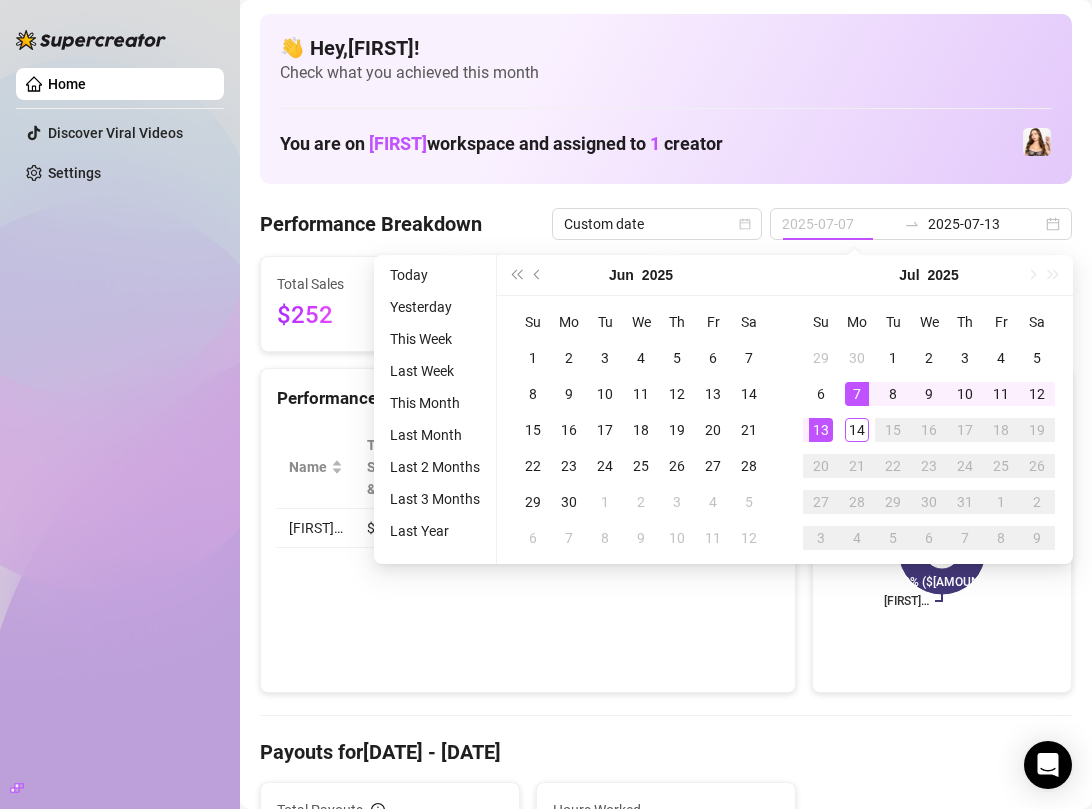 click on "7" at bounding box center (857, 394) 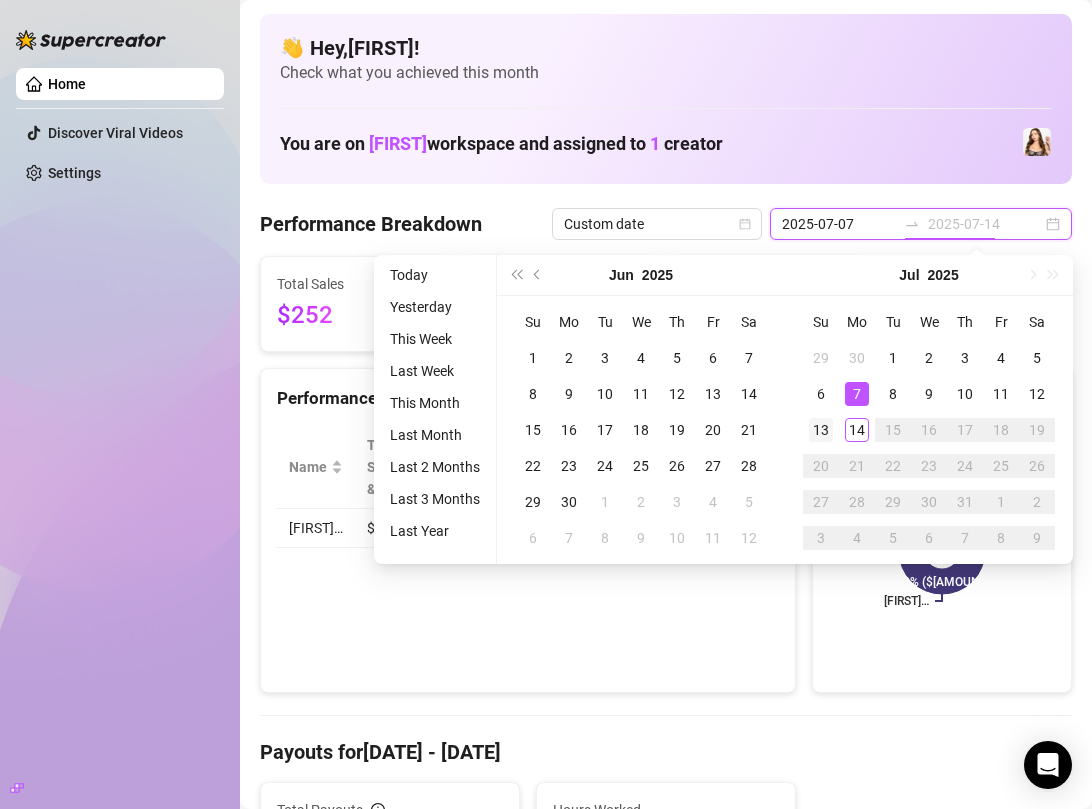 type on "2025-07-13" 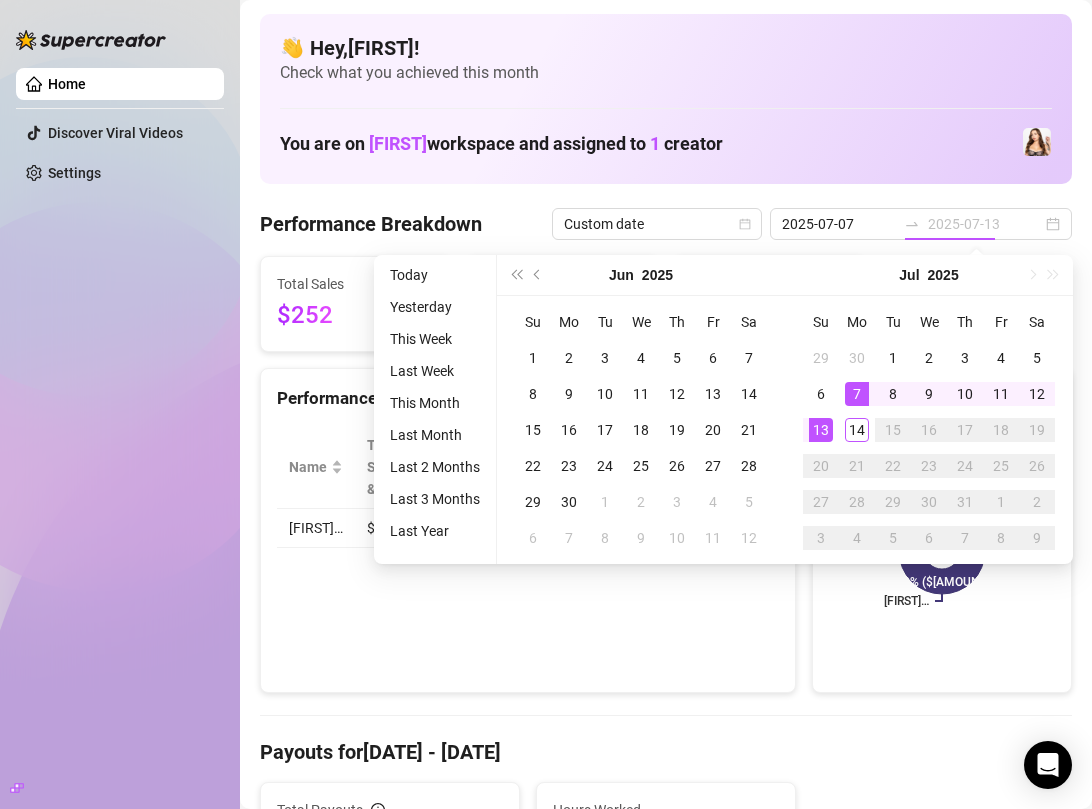 click on "13" at bounding box center [821, 430] 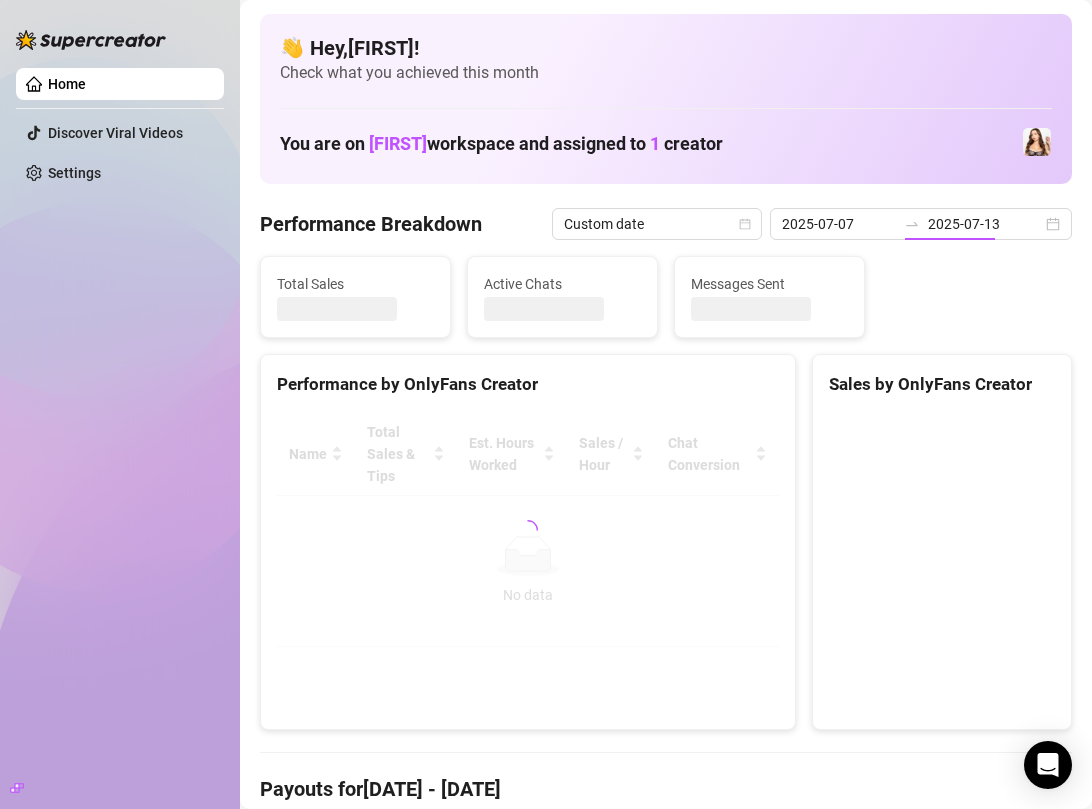 type on "2025-07-07" 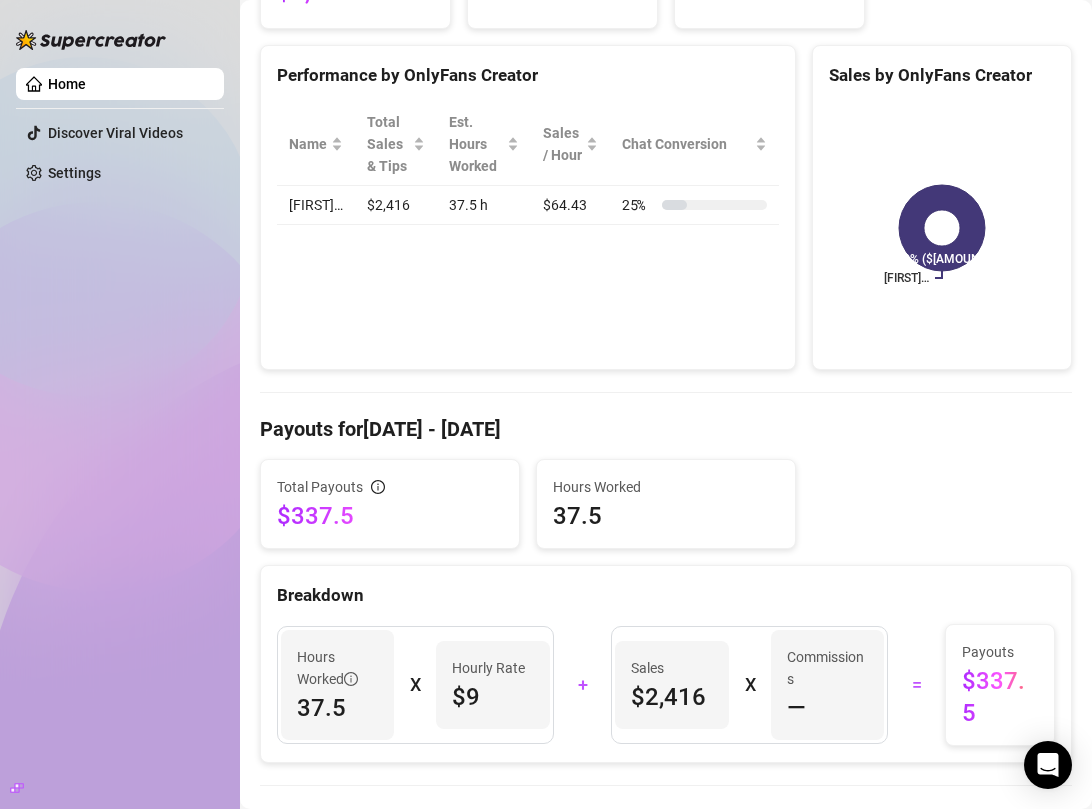 scroll, scrollTop: 521, scrollLeft: 0, axis: vertical 